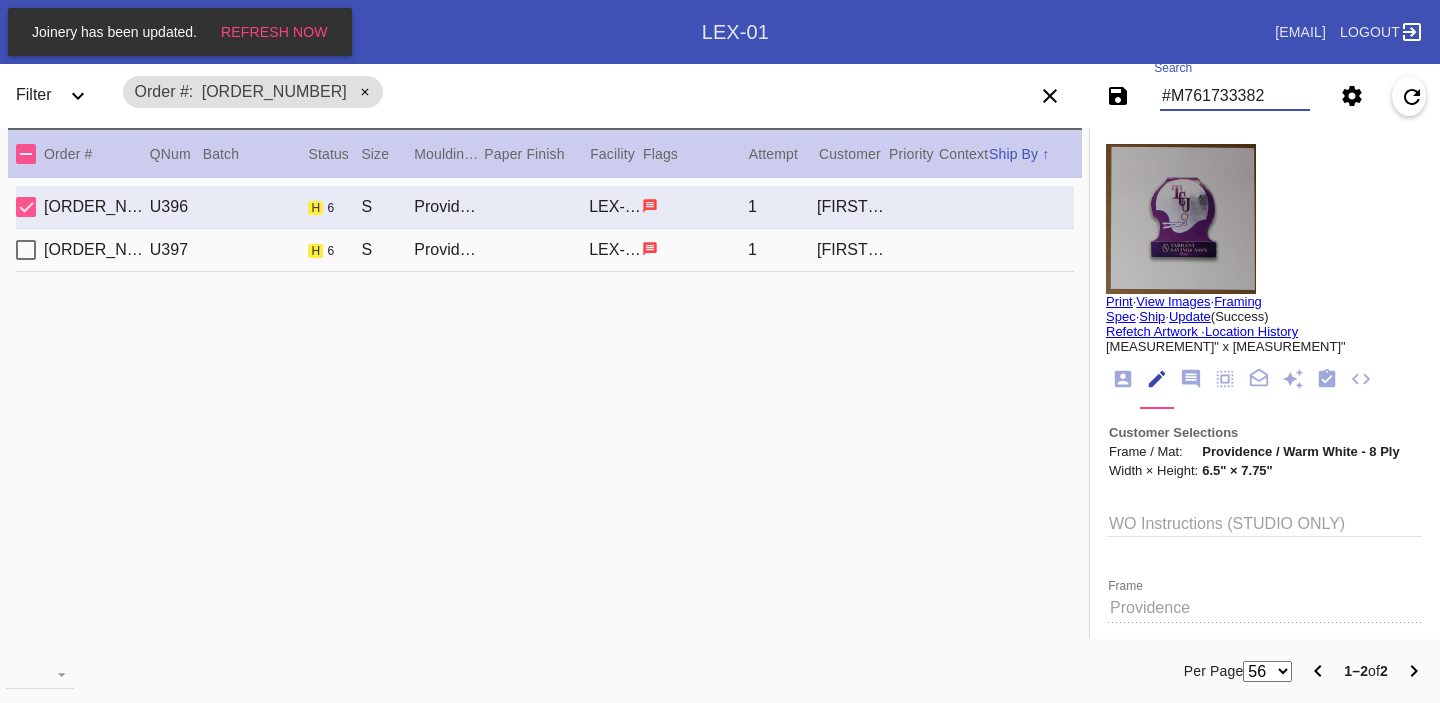 scroll, scrollTop: 0, scrollLeft: 0, axis: both 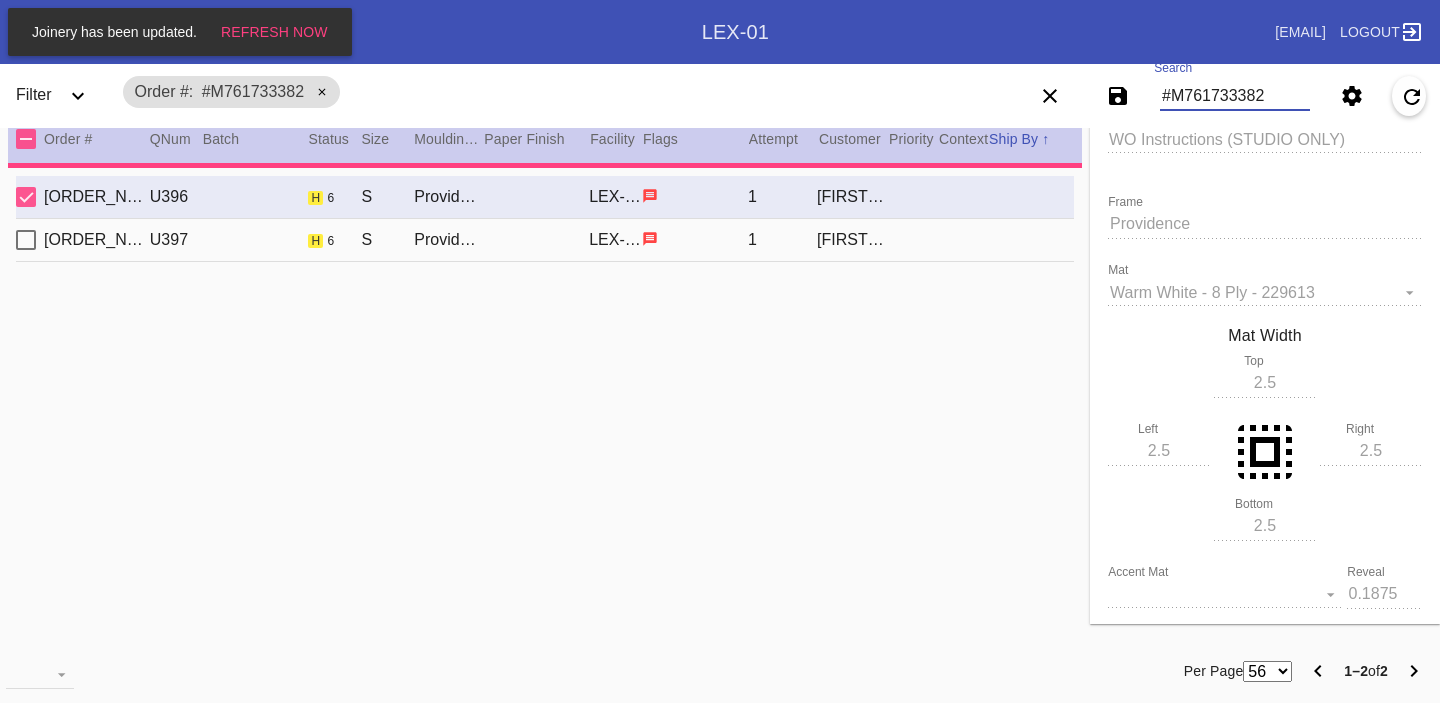 type on "1.5" 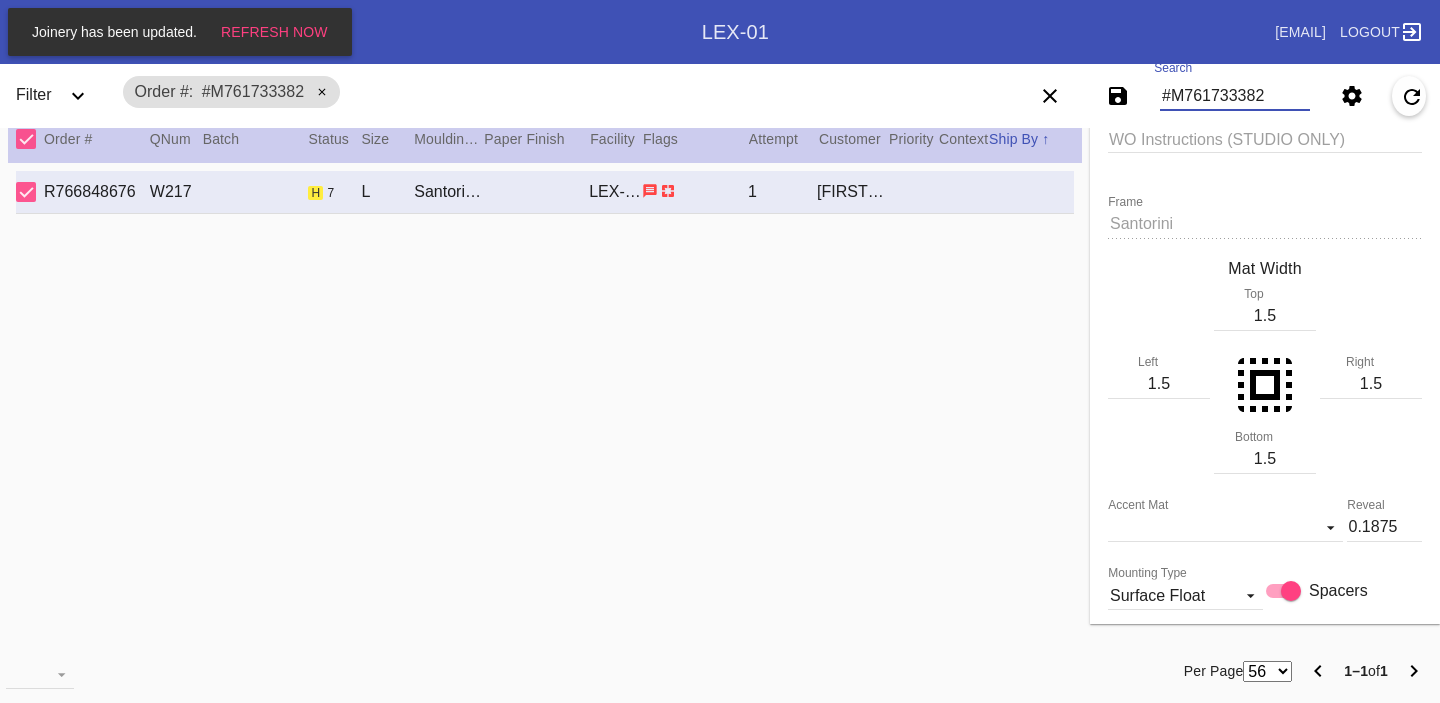 scroll, scrollTop: 0, scrollLeft: 0, axis: both 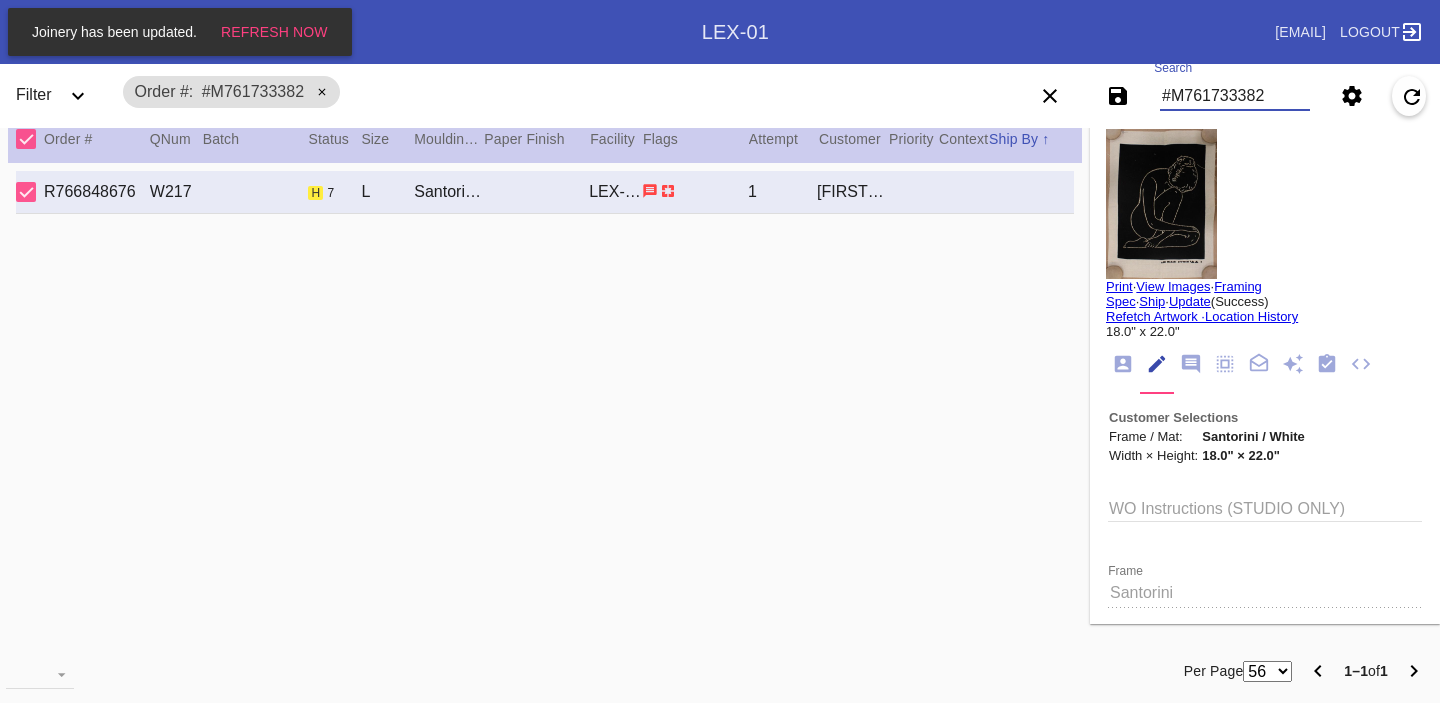 type on "#M761733382" 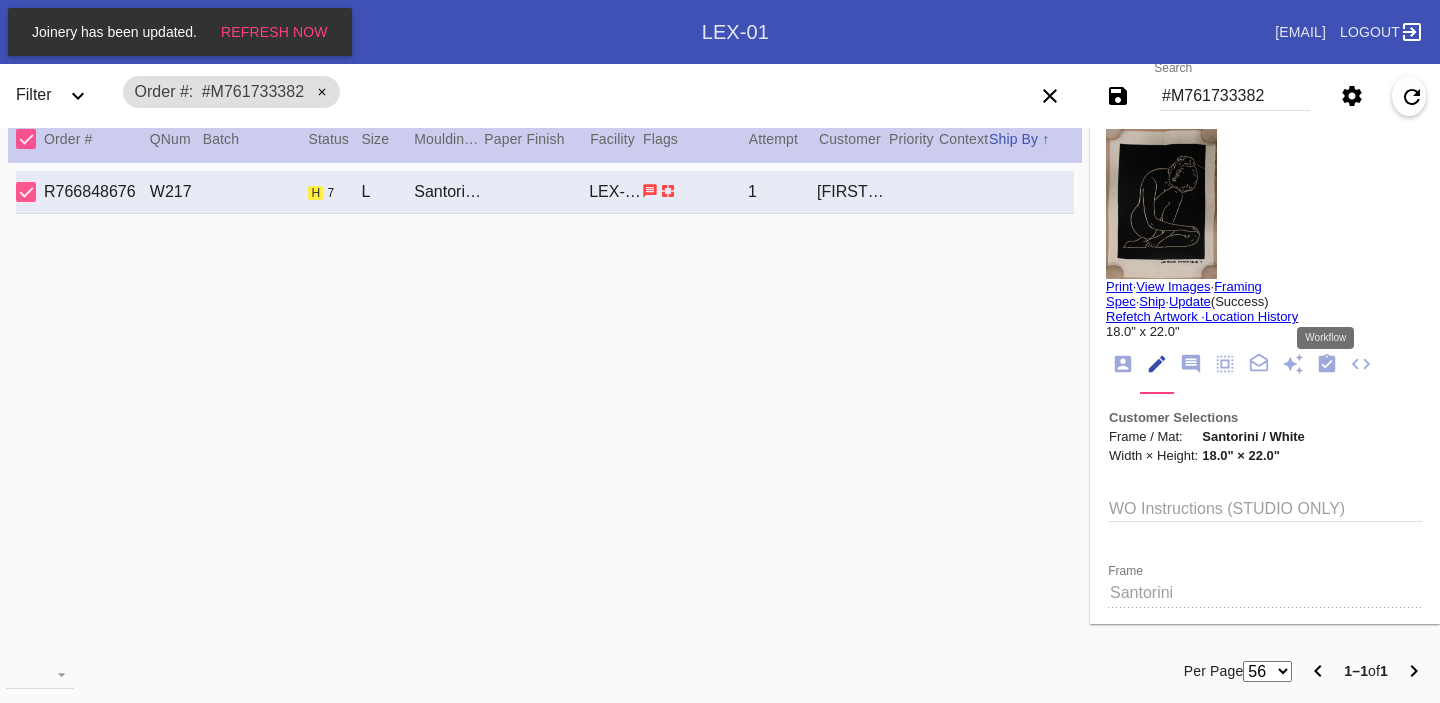 click 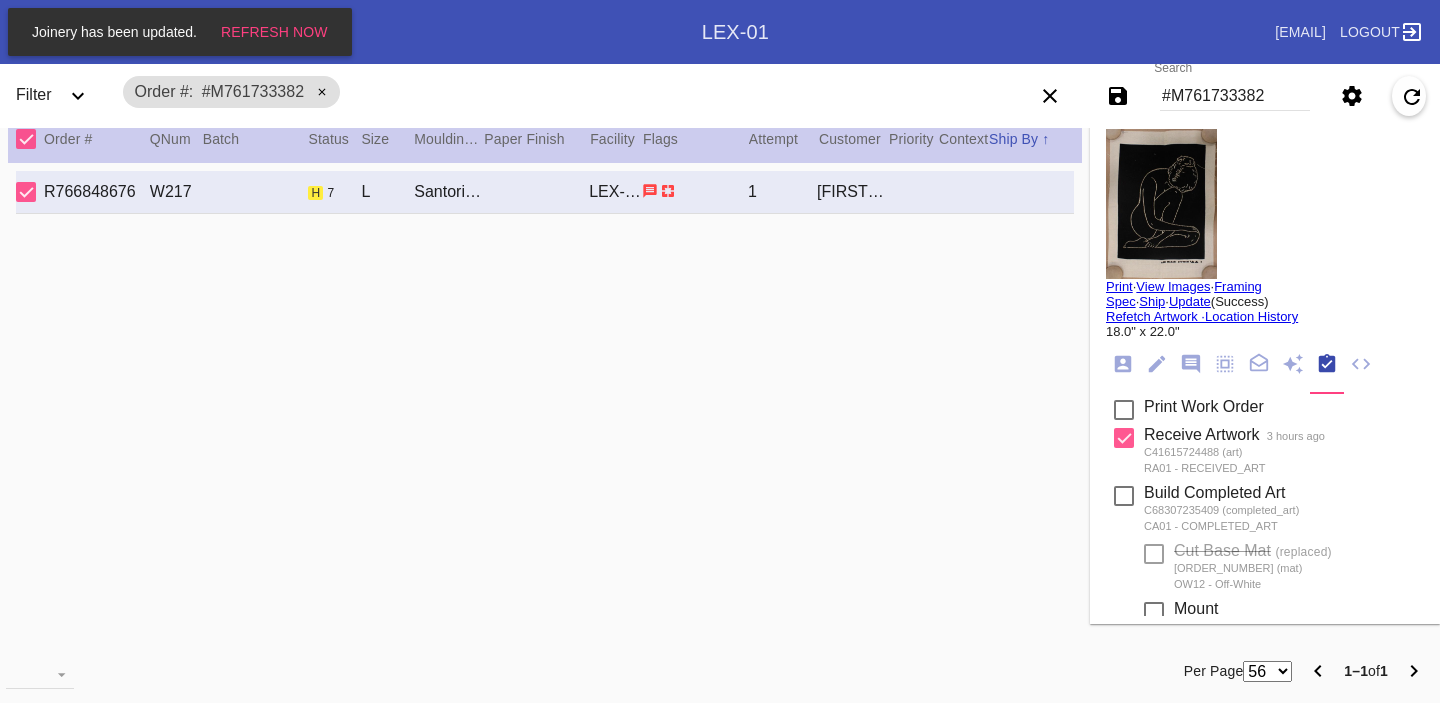 scroll, scrollTop: 949, scrollLeft: 0, axis: vertical 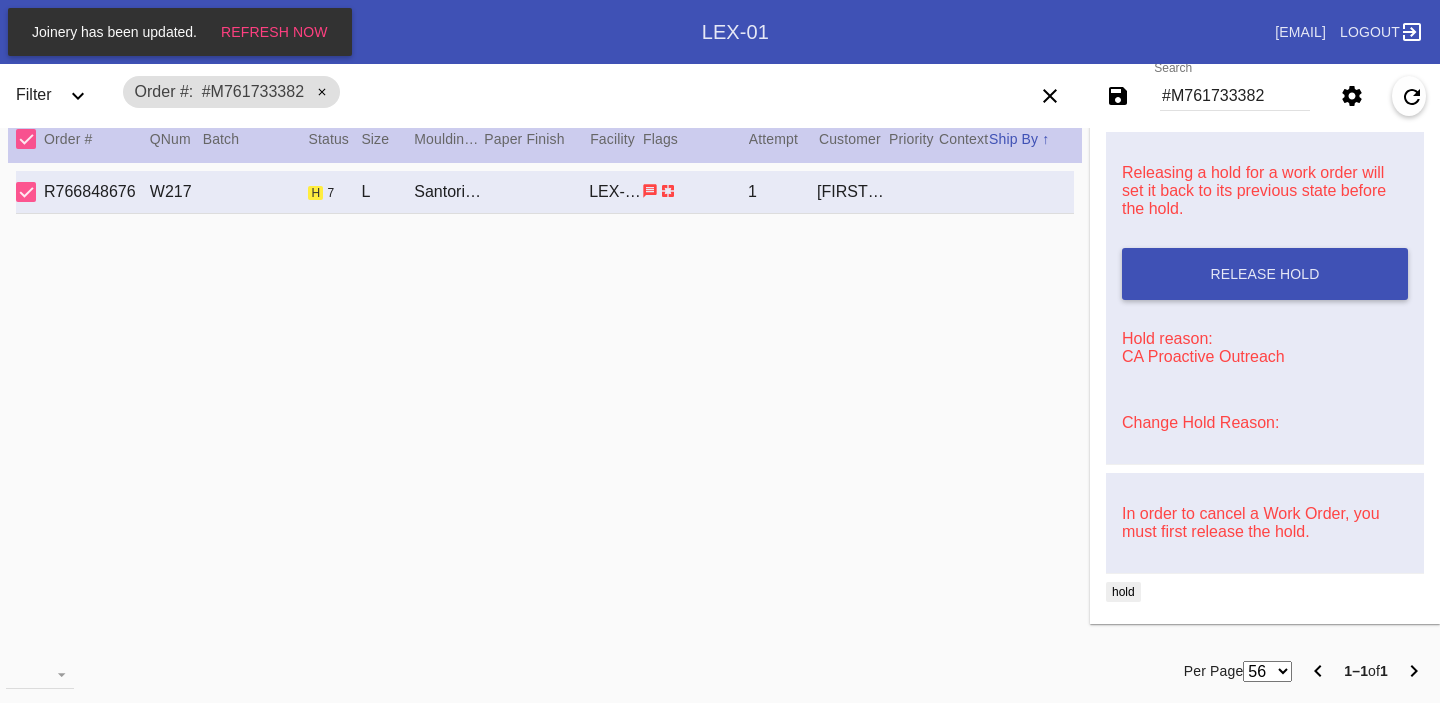 click on "Change Hold Reason:" at bounding box center (1200, 422) 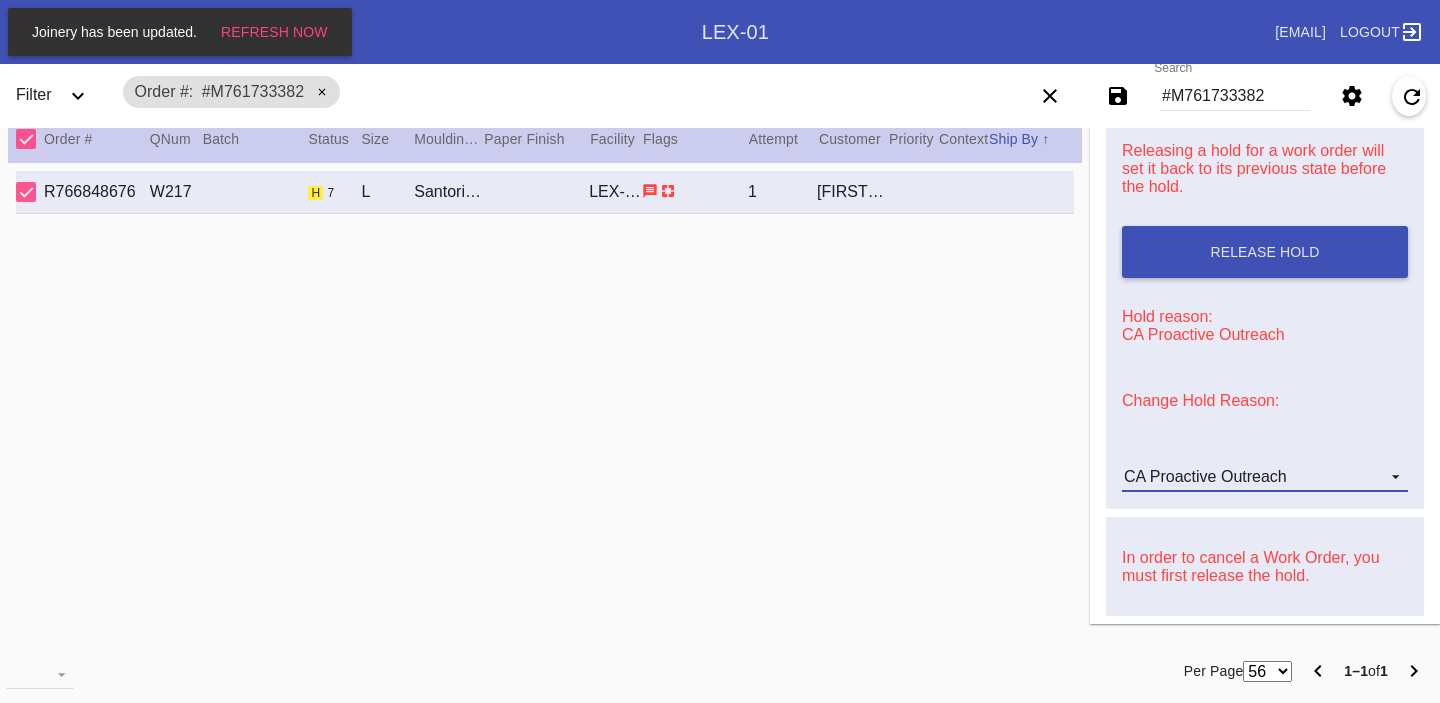 click on "CA Proactive Outreach" at bounding box center (1205, 476) 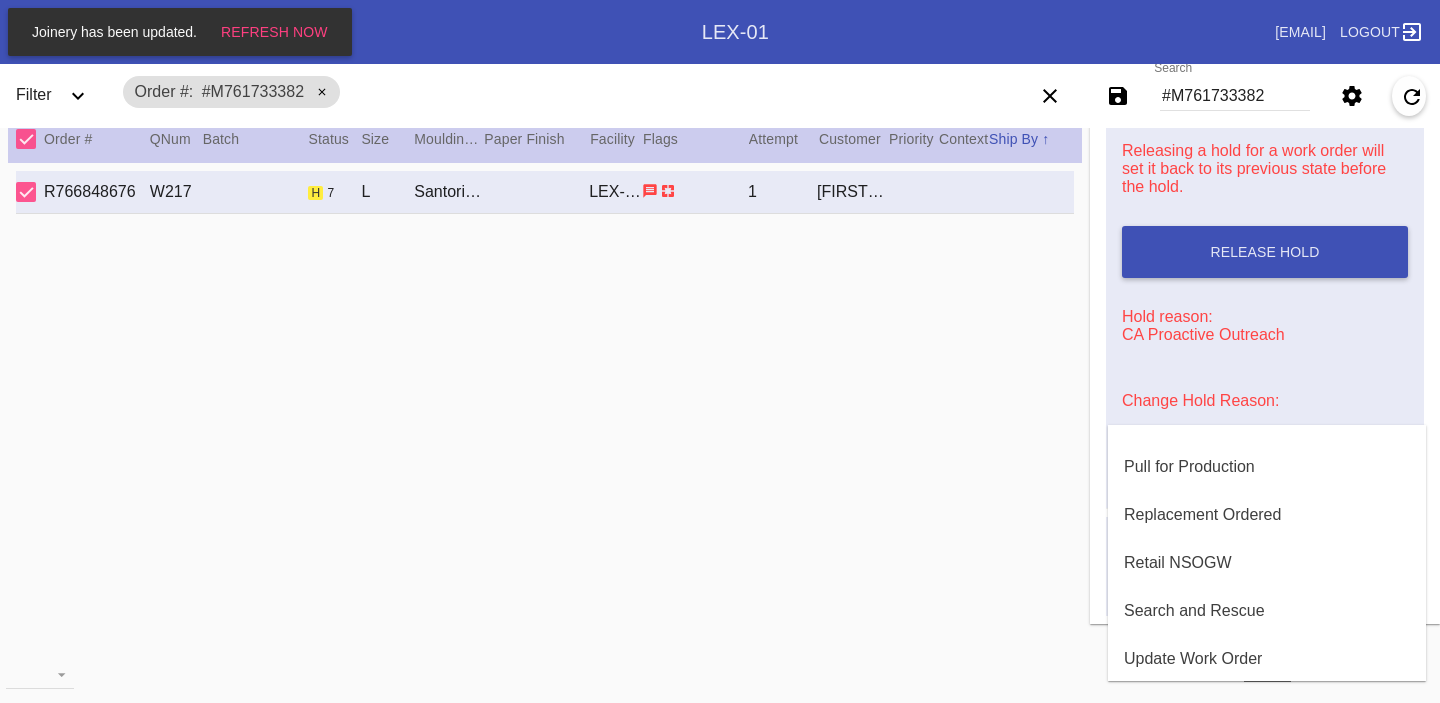 scroll, scrollTop: 608, scrollLeft: 0, axis: vertical 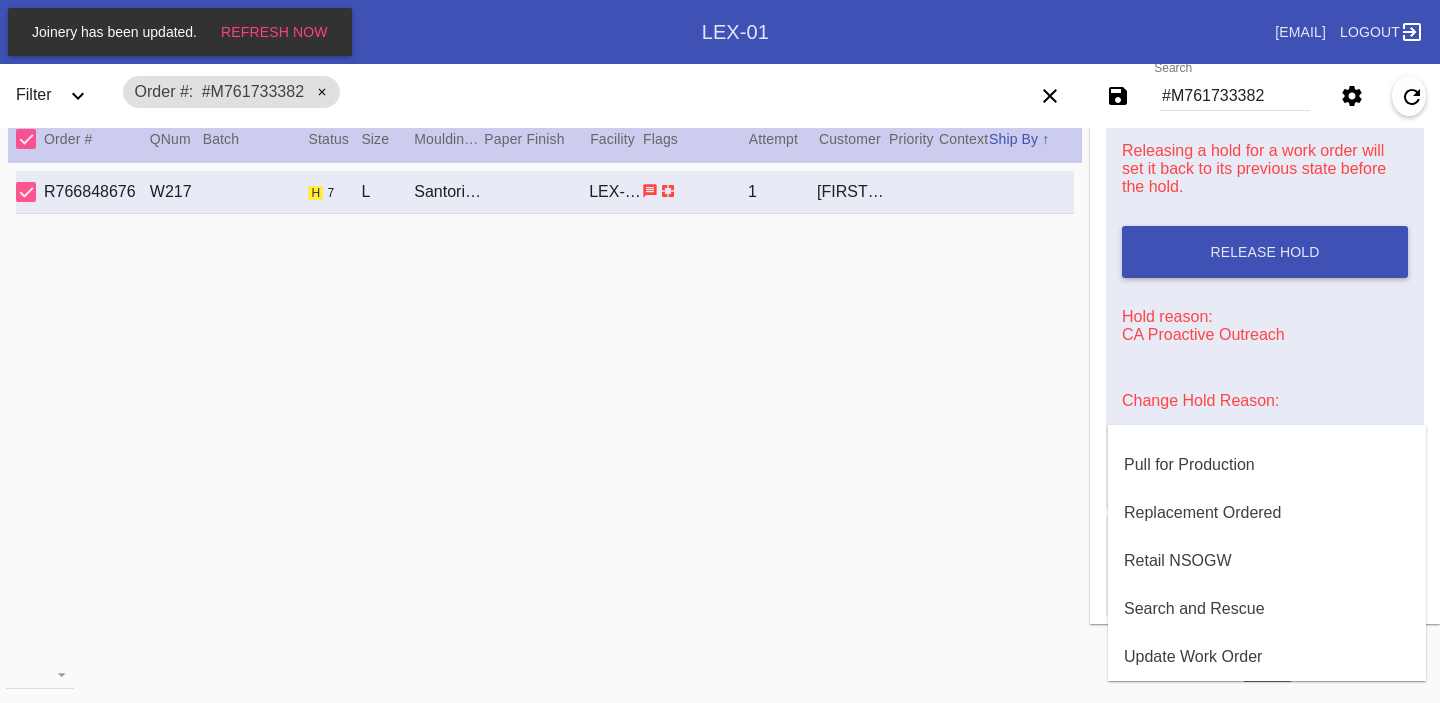 click at bounding box center (720, 351) 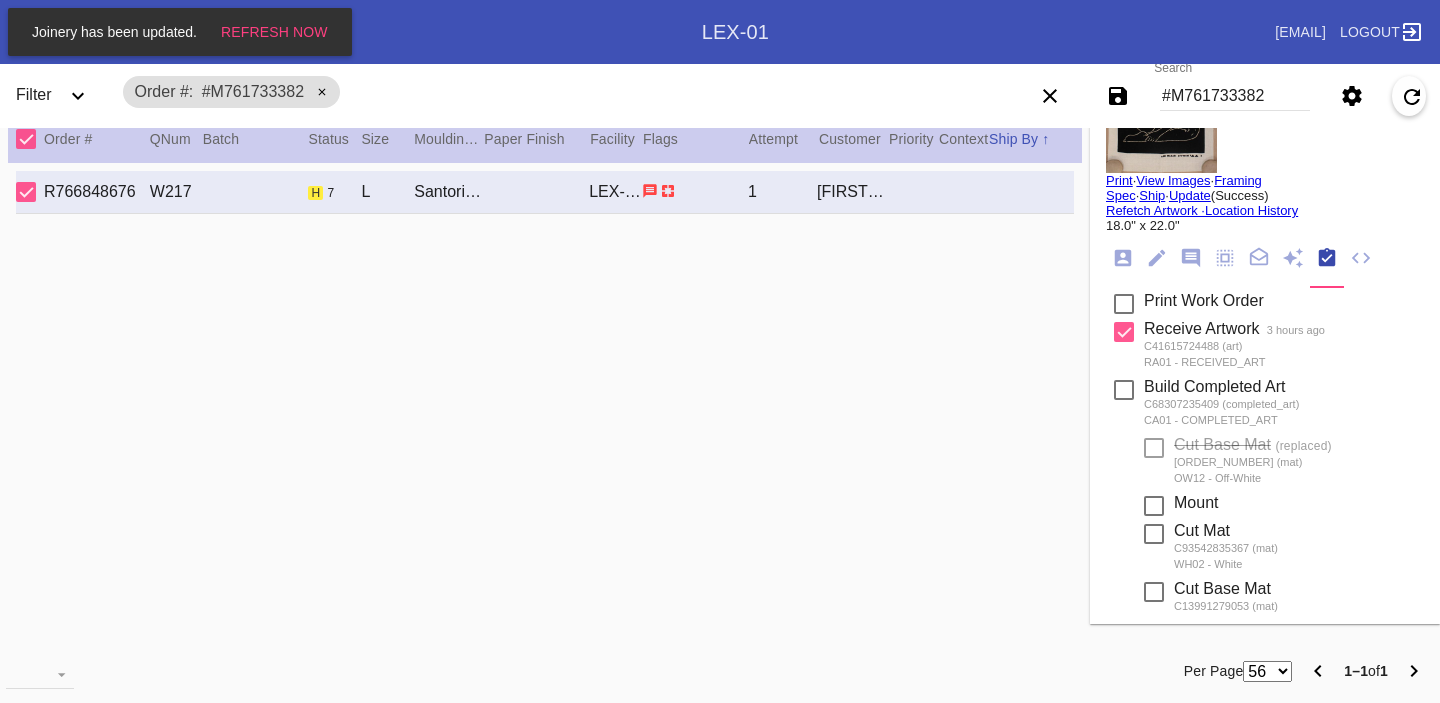 scroll, scrollTop: 14, scrollLeft: 0, axis: vertical 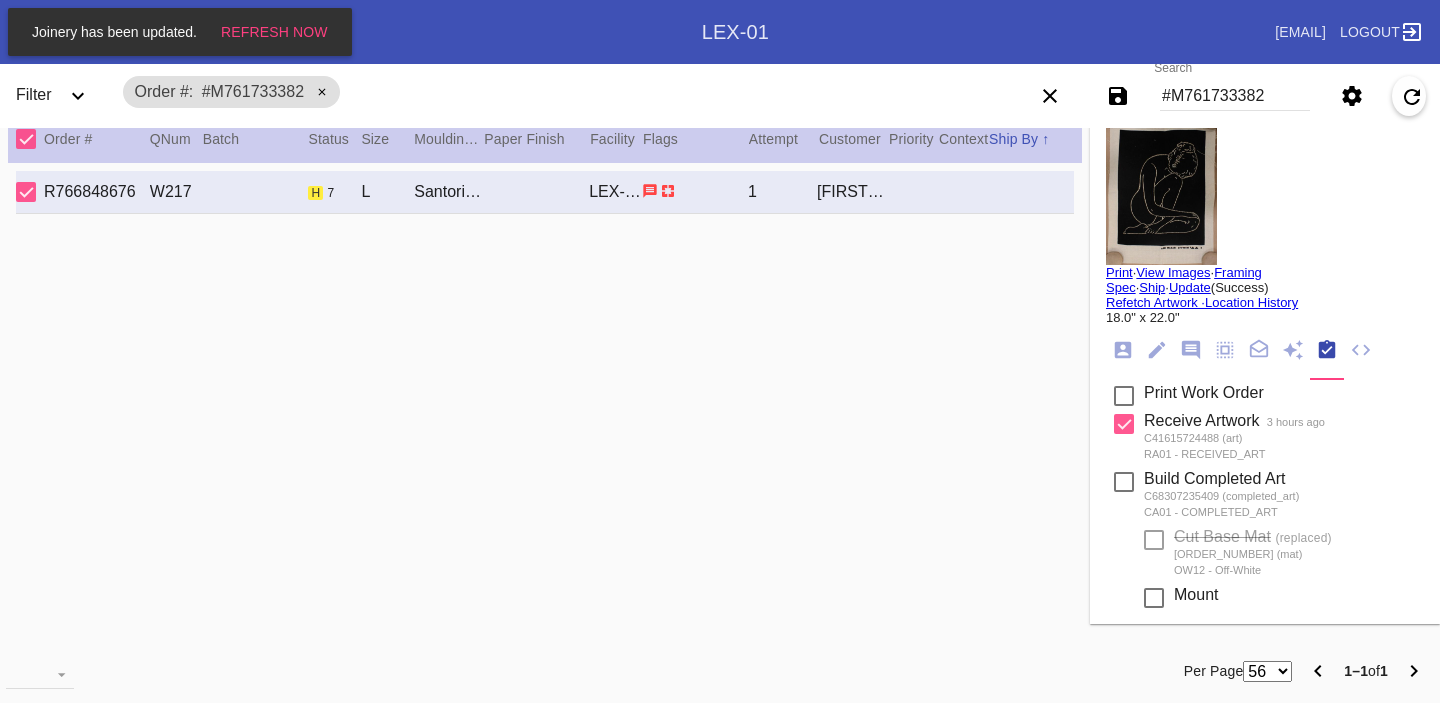 click 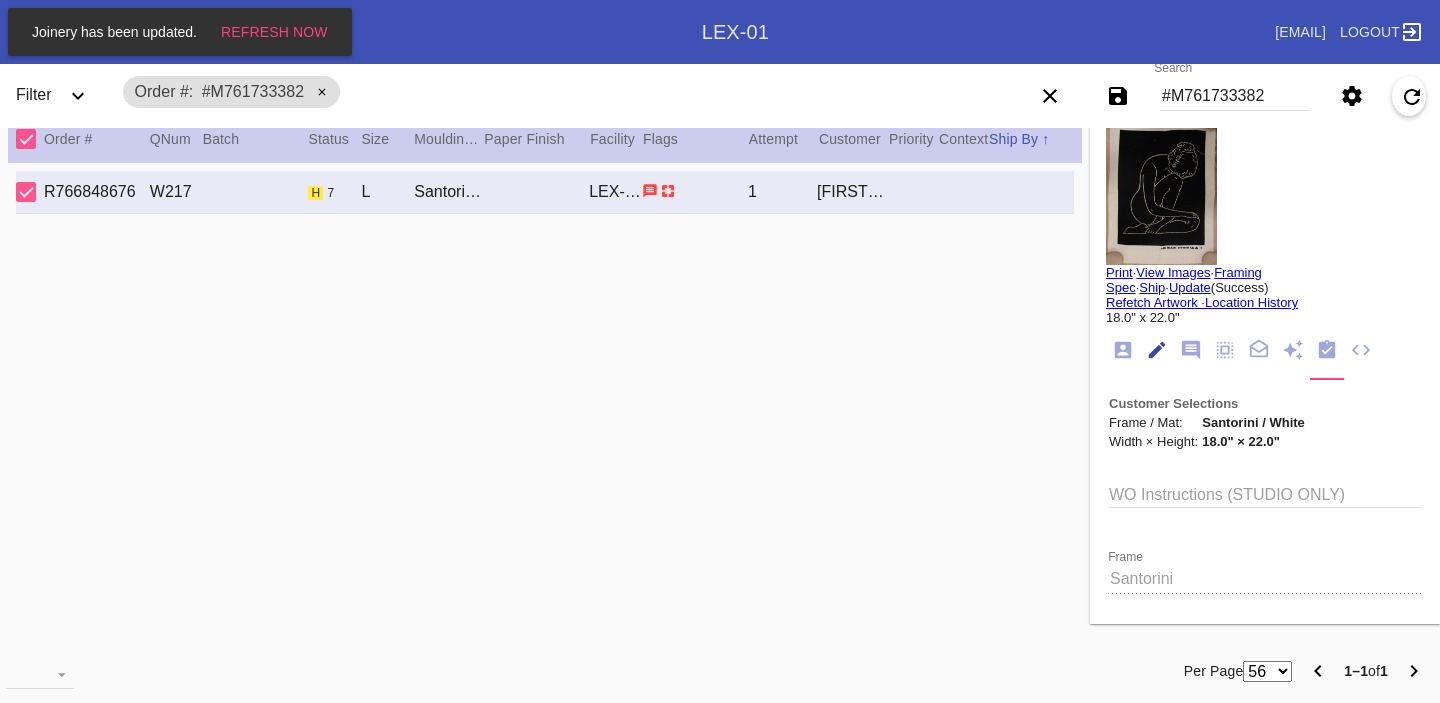 scroll, scrollTop: 73, scrollLeft: 0, axis: vertical 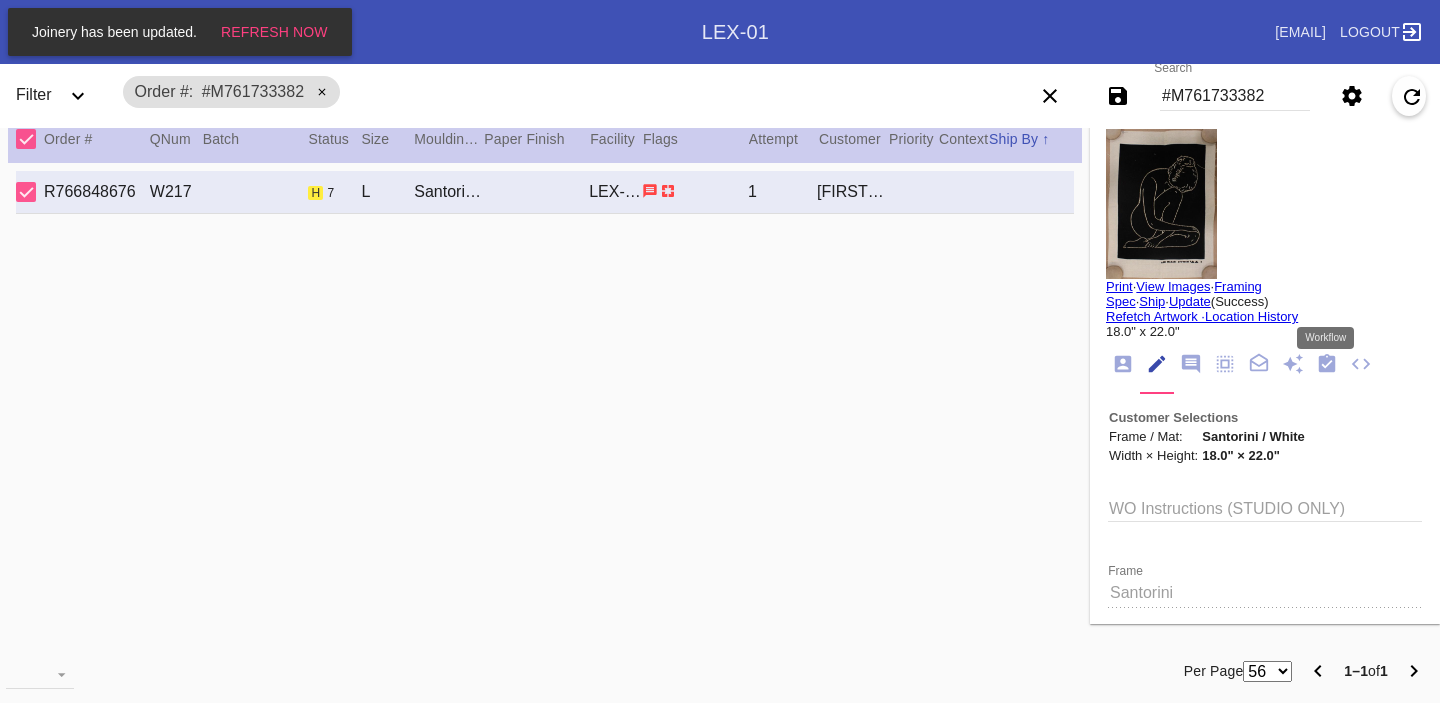 click 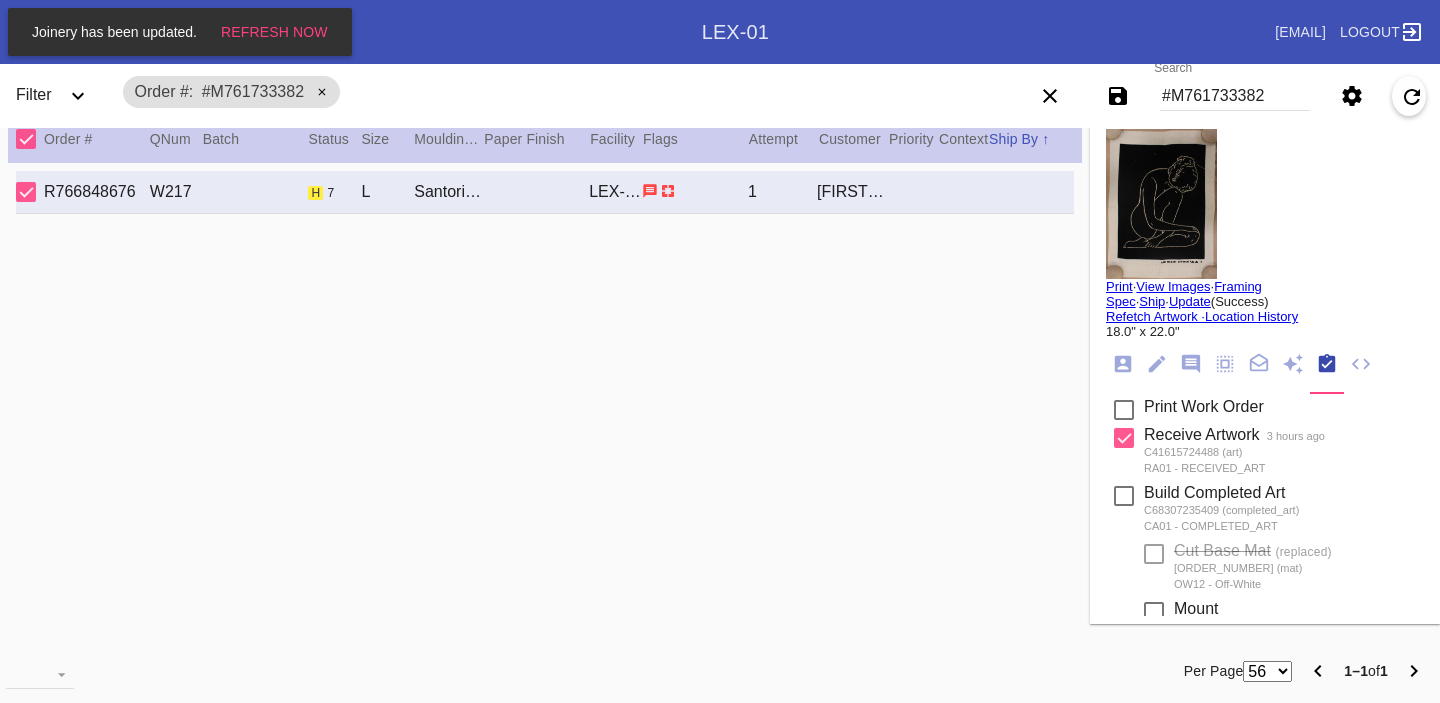 scroll, scrollTop: 320, scrollLeft: 0, axis: vertical 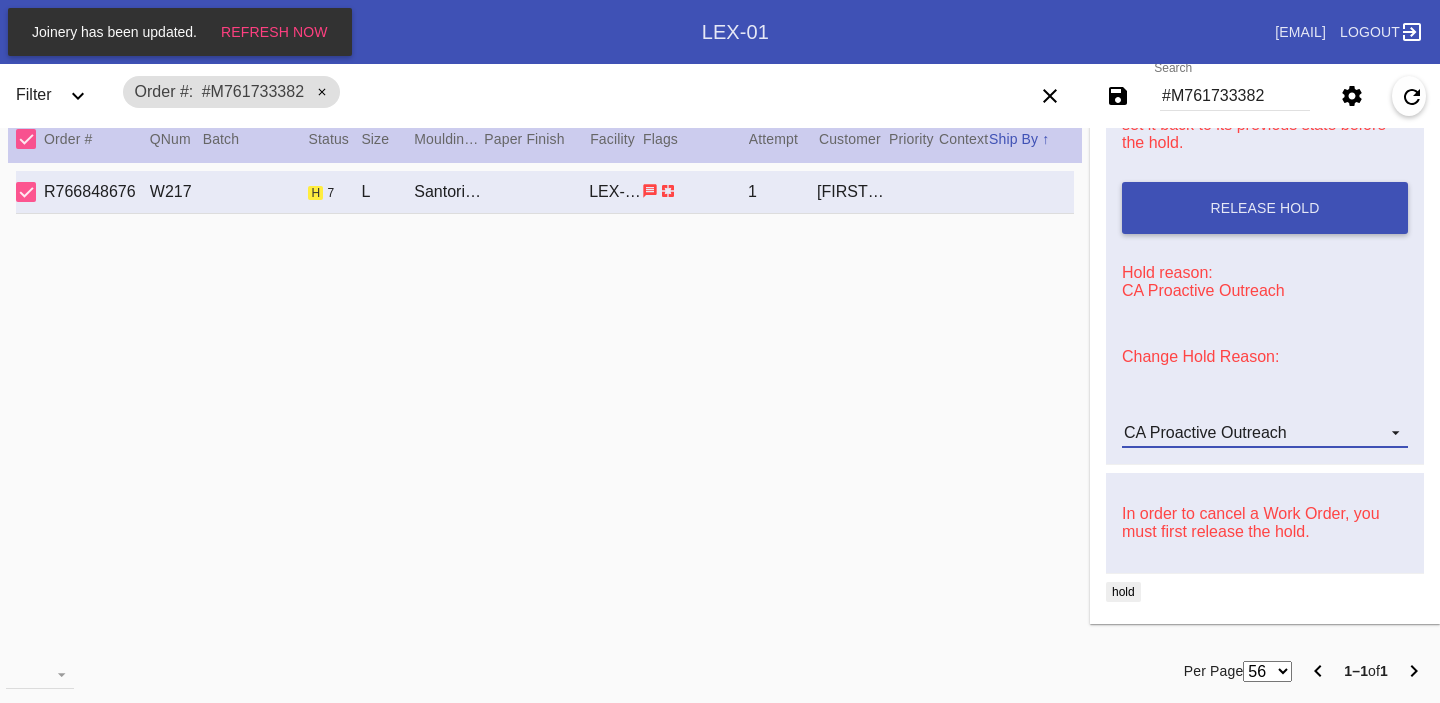 click on "CA Proactive Outreach" at bounding box center [1205, 432] 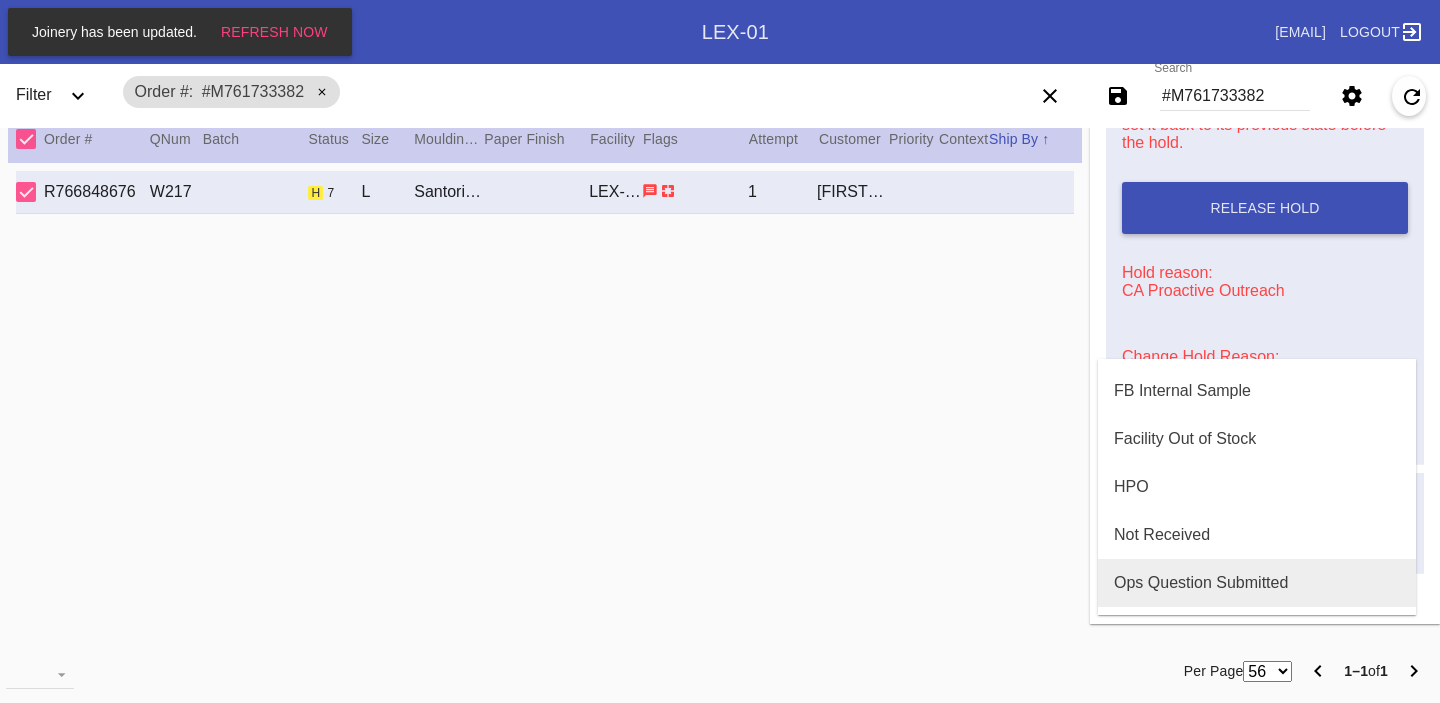scroll, scrollTop: 508, scrollLeft: 0, axis: vertical 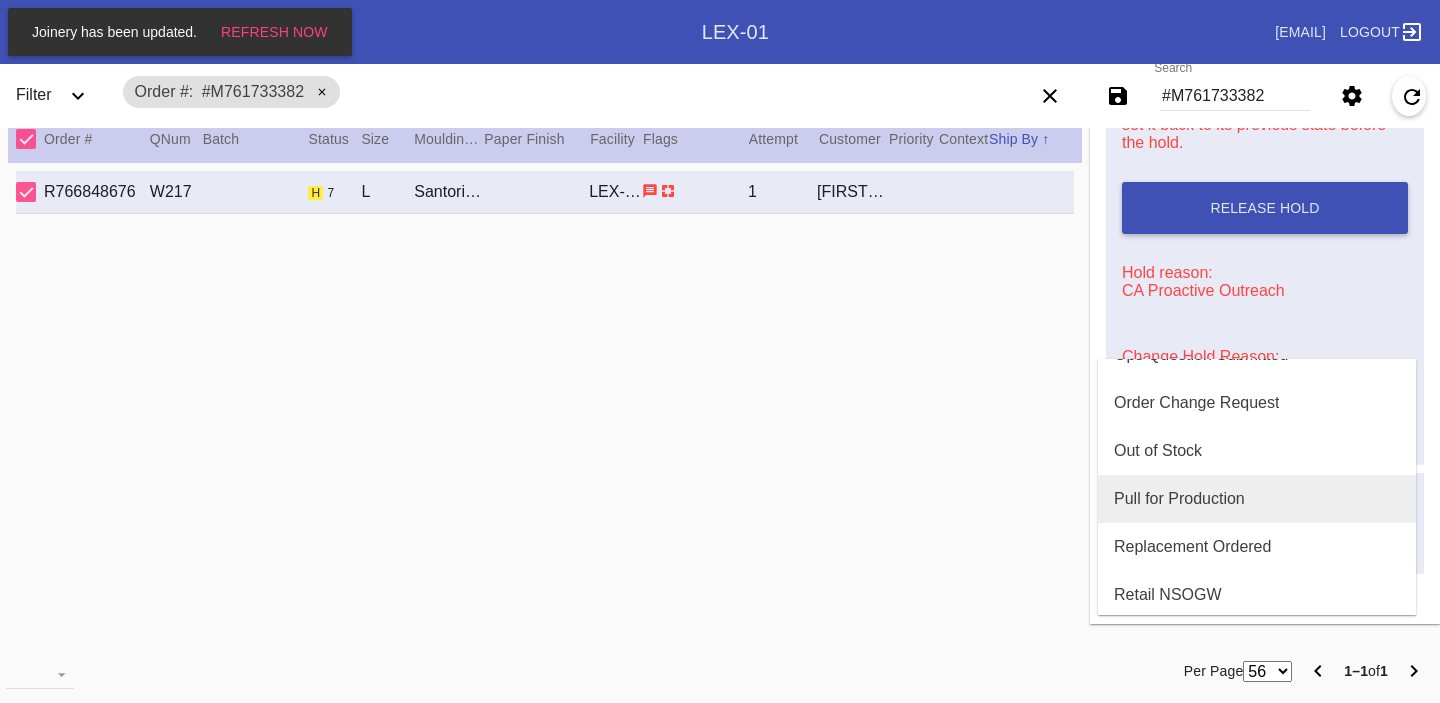 click on "Pull for Production" at bounding box center [1179, 499] 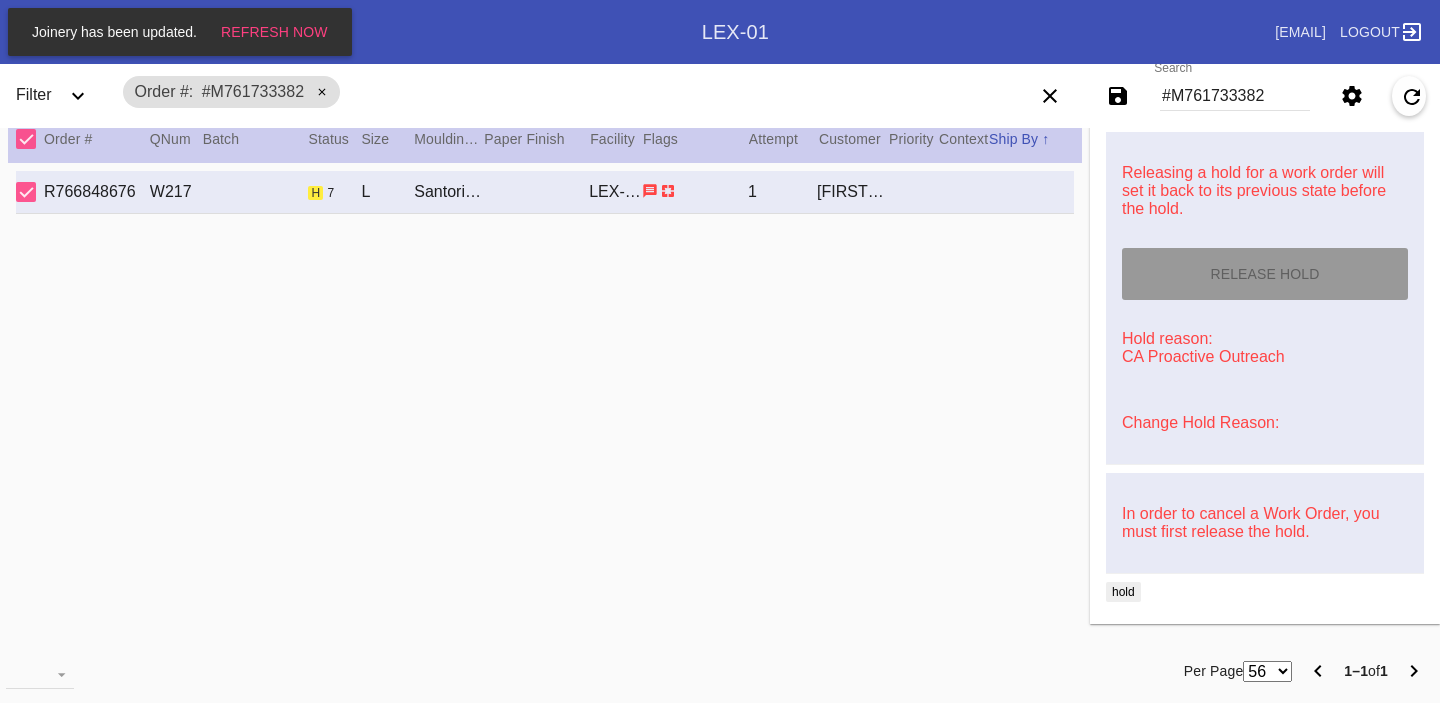 type on "8/4/2025" 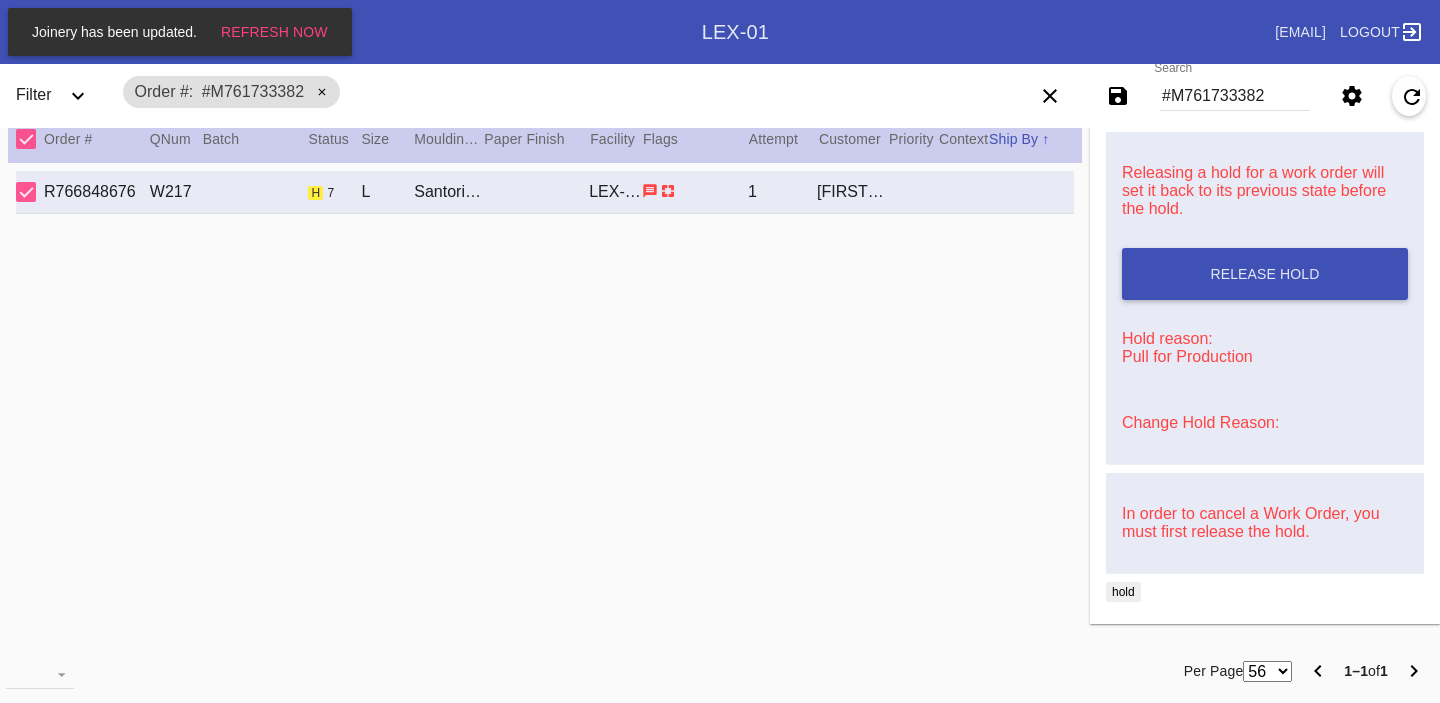 scroll, scrollTop: 0, scrollLeft: 0, axis: both 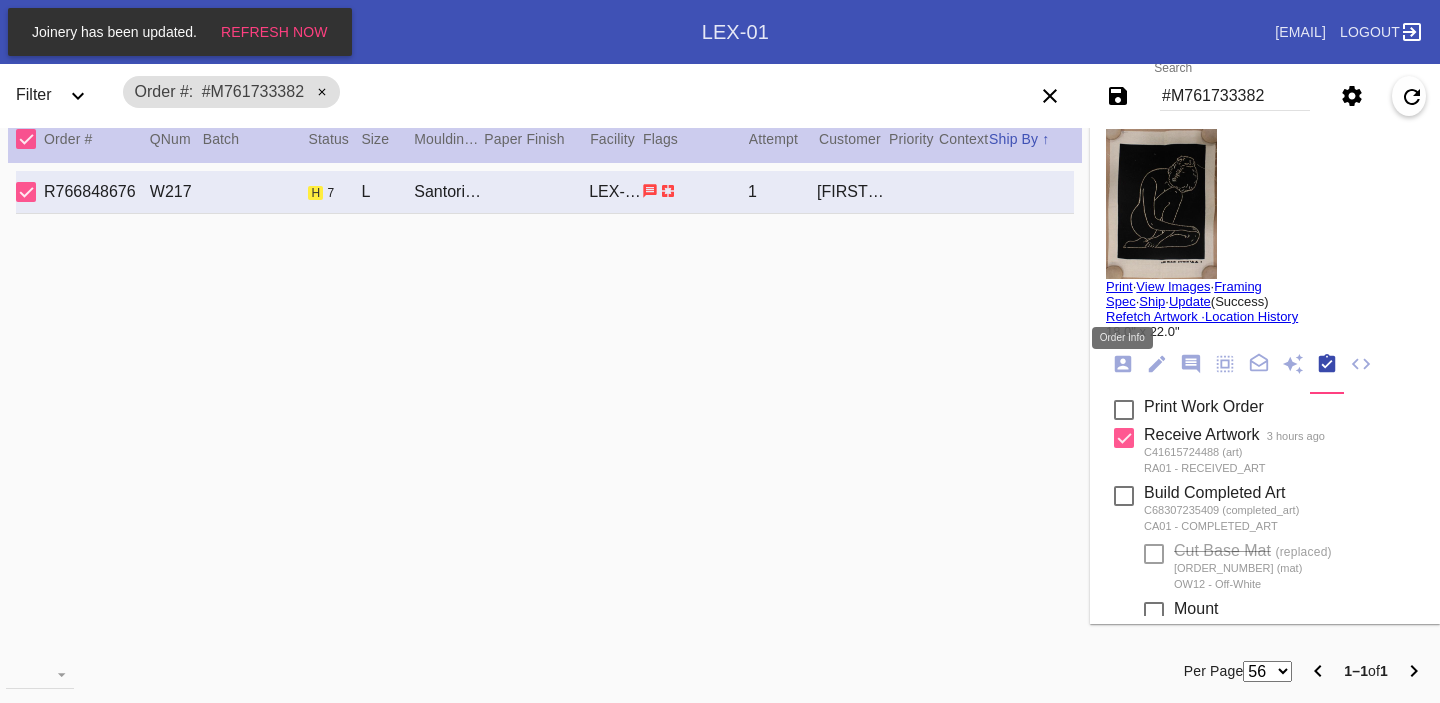 click 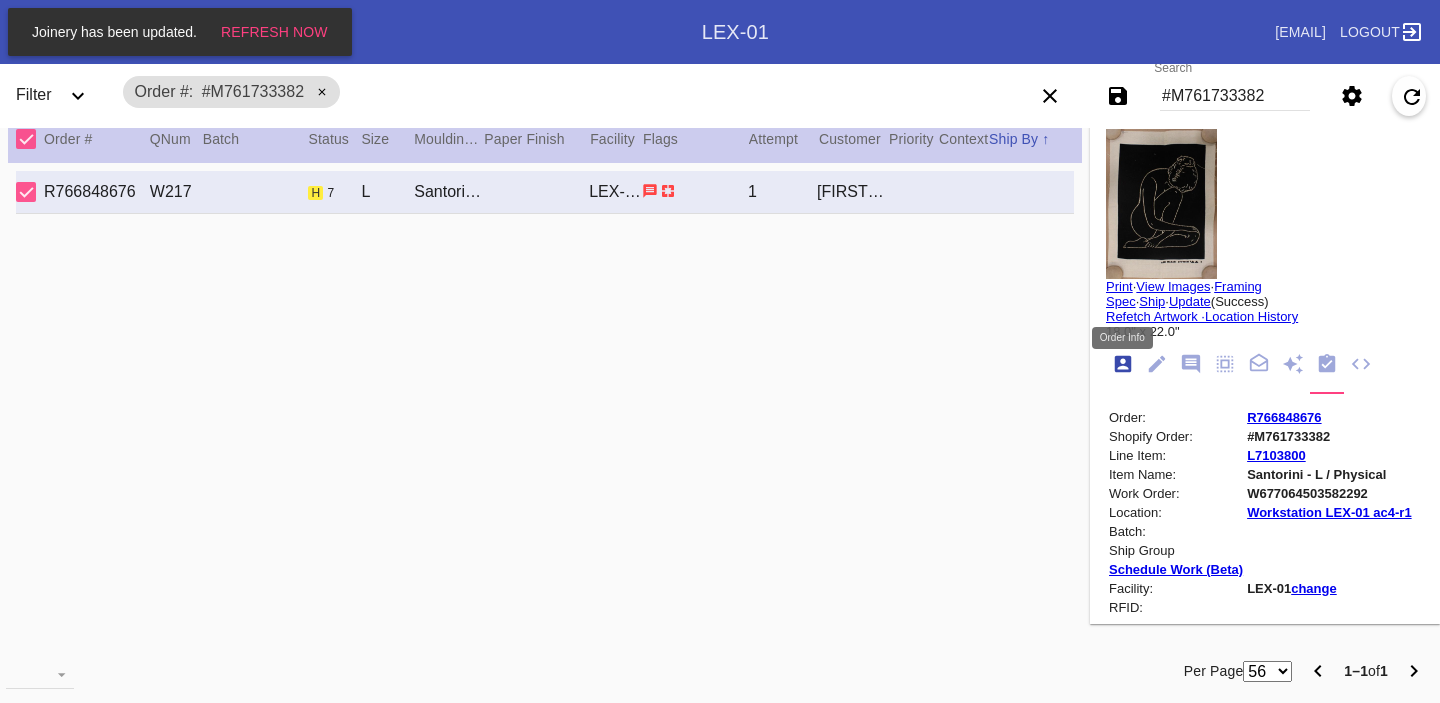 scroll, scrollTop: 24, scrollLeft: 0, axis: vertical 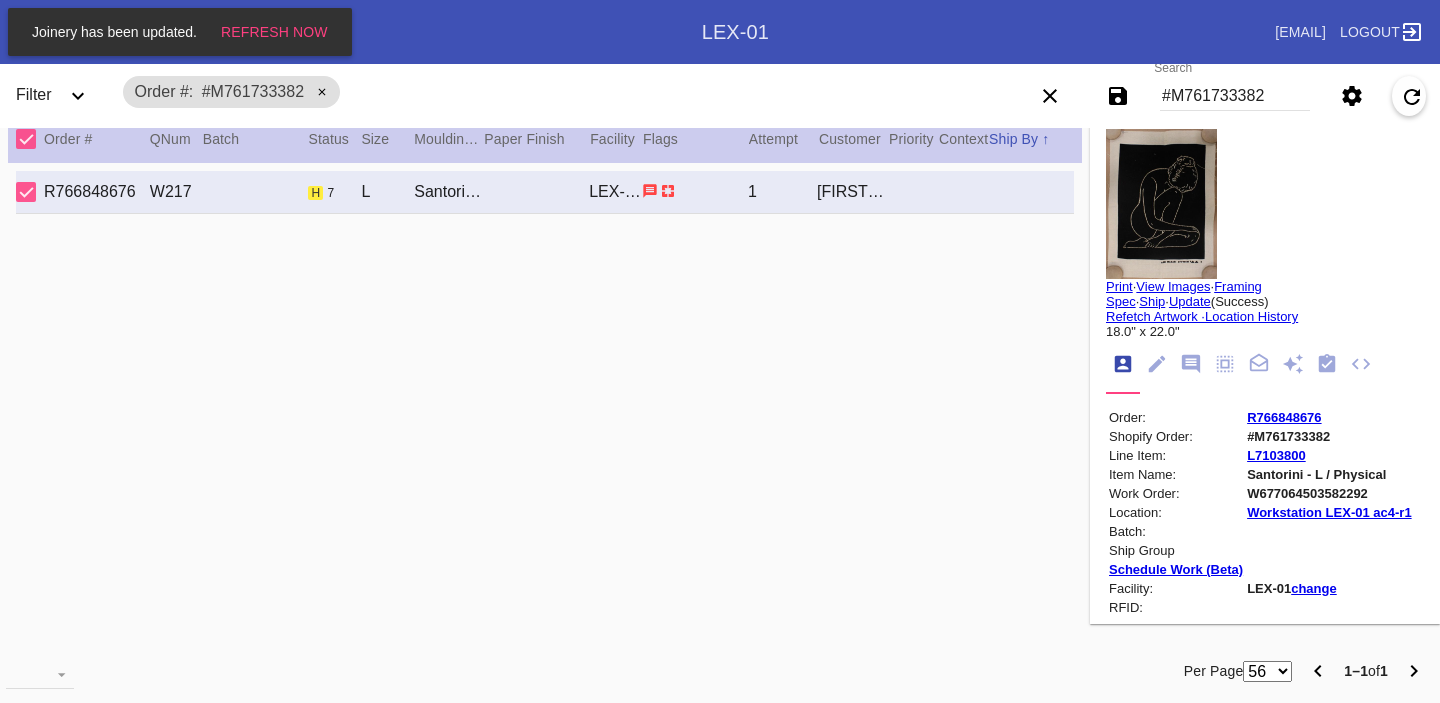click on "R766848676" at bounding box center [1329, 417] 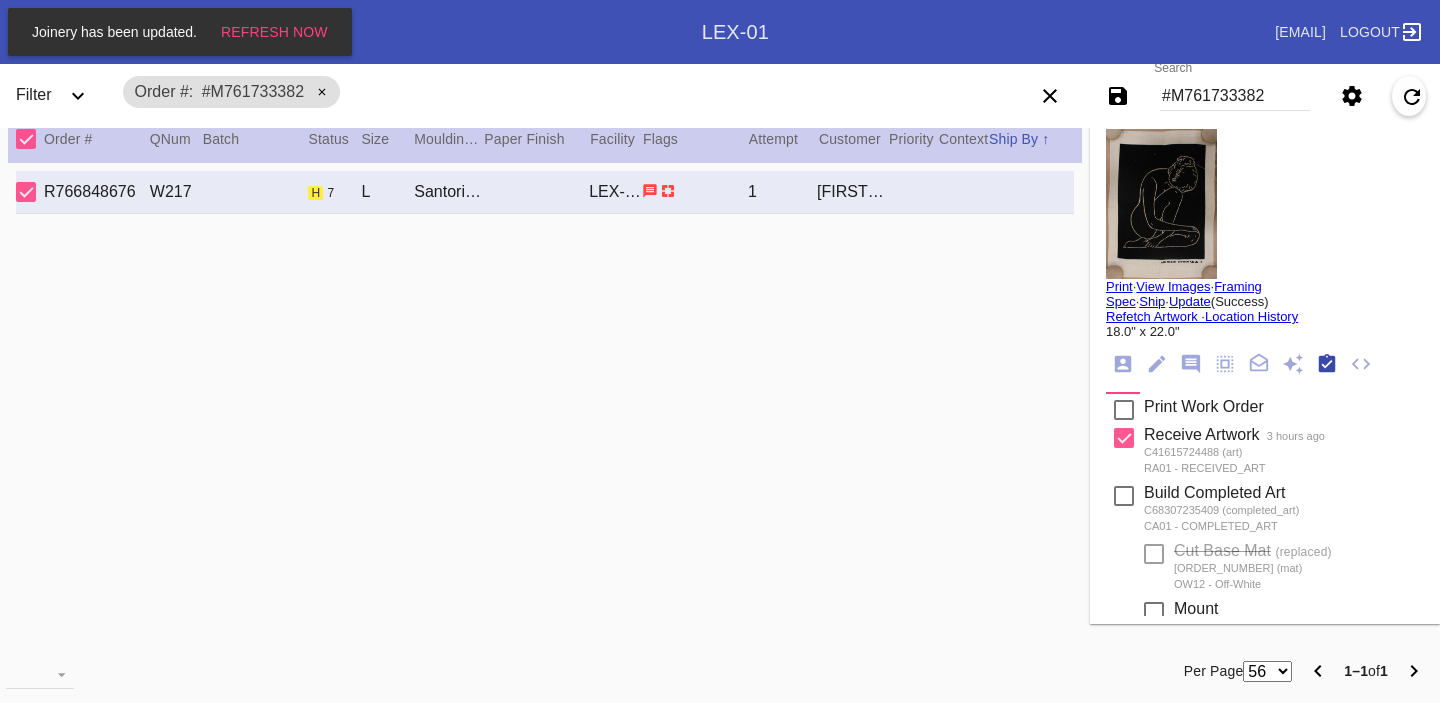 scroll, scrollTop: 320, scrollLeft: 0, axis: vertical 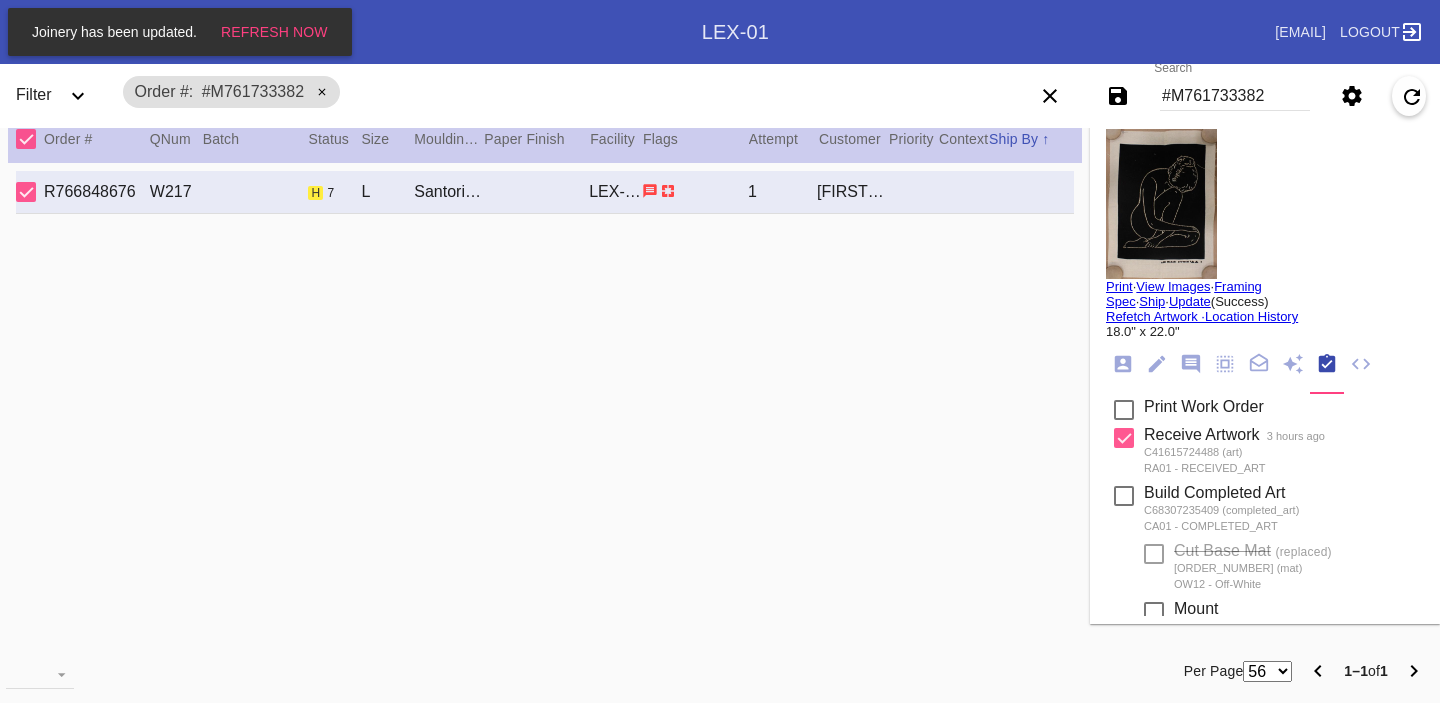 click on "#M761733382" at bounding box center [1235, 96] 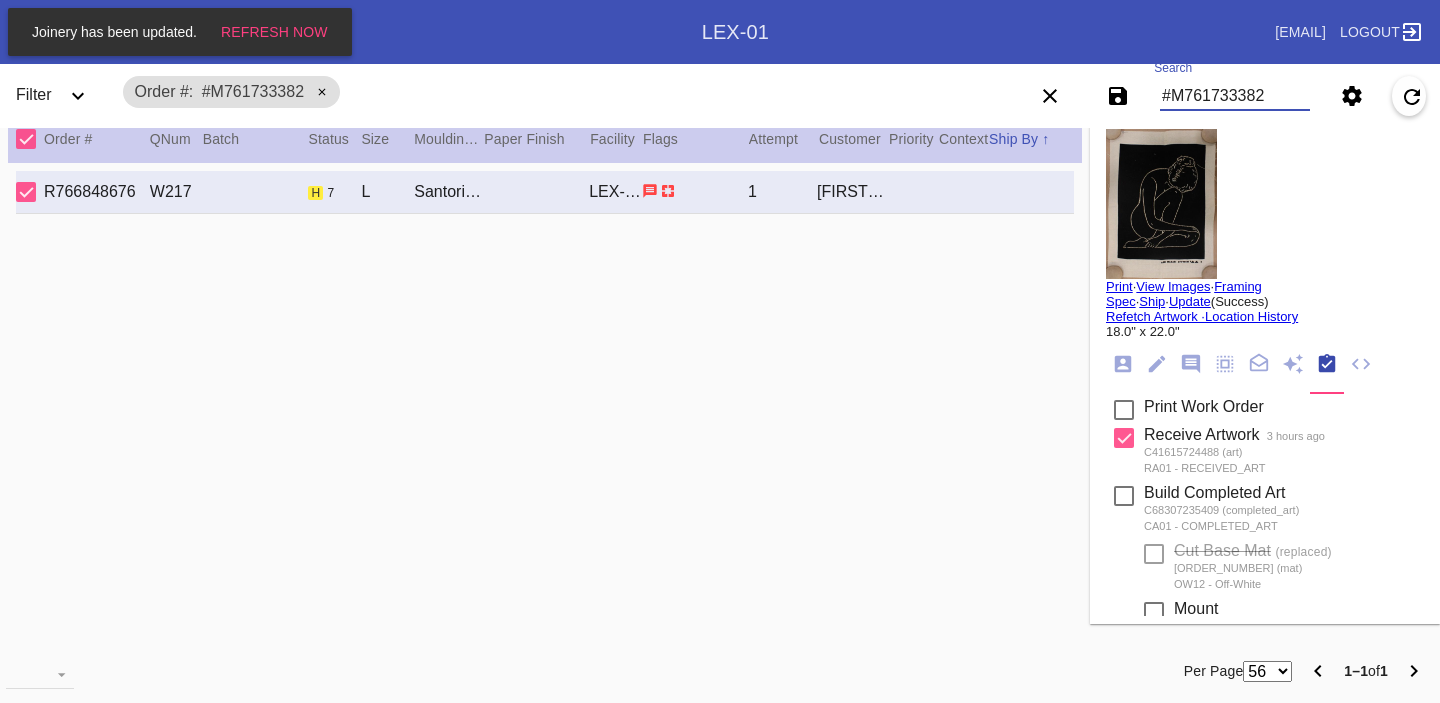 paste on "[ORDER_NUMBER]" 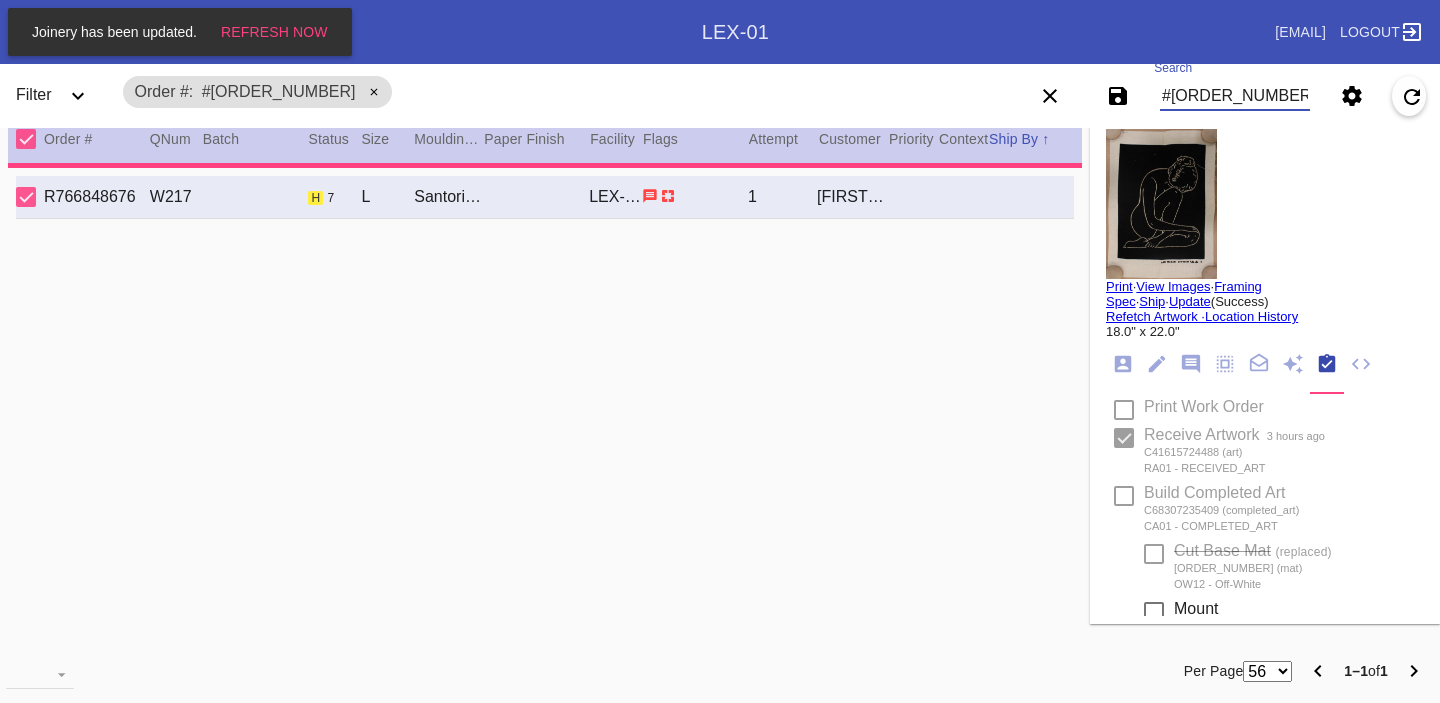 type on "0.0" 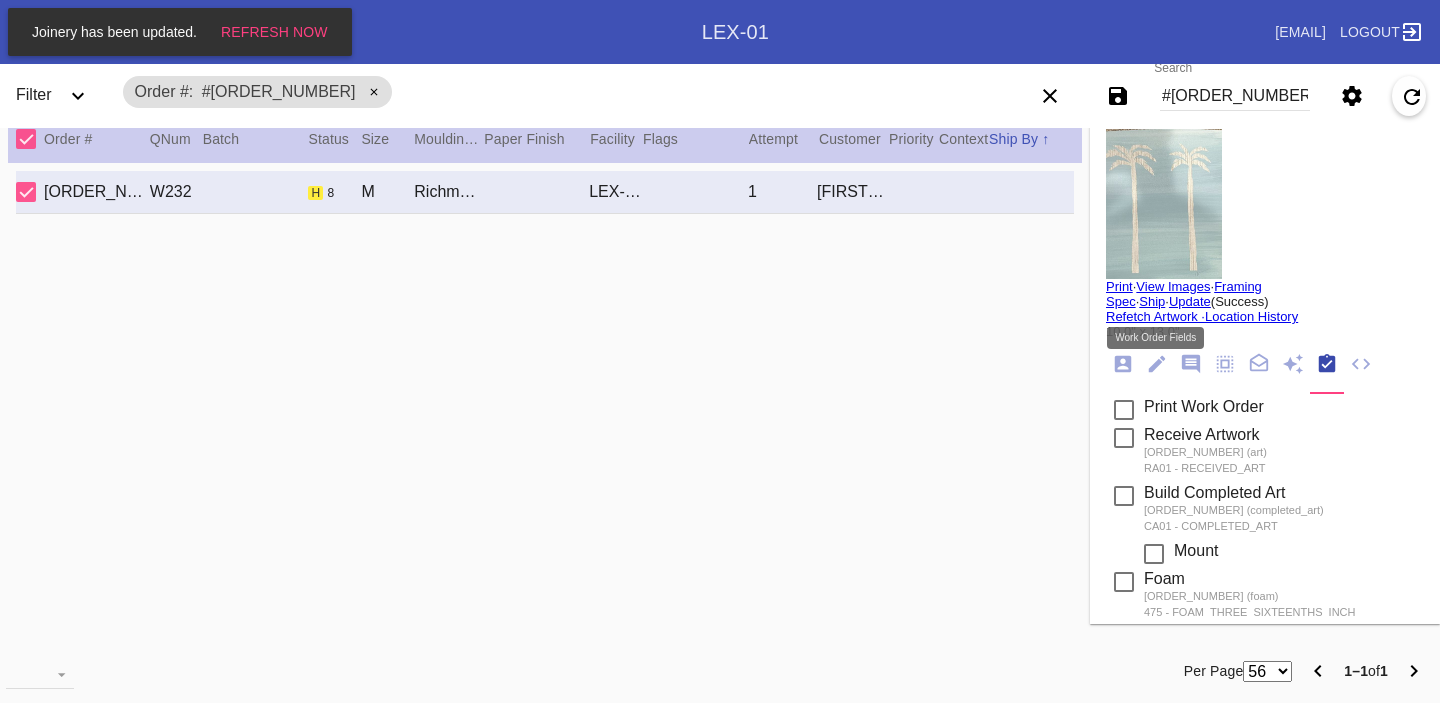 click 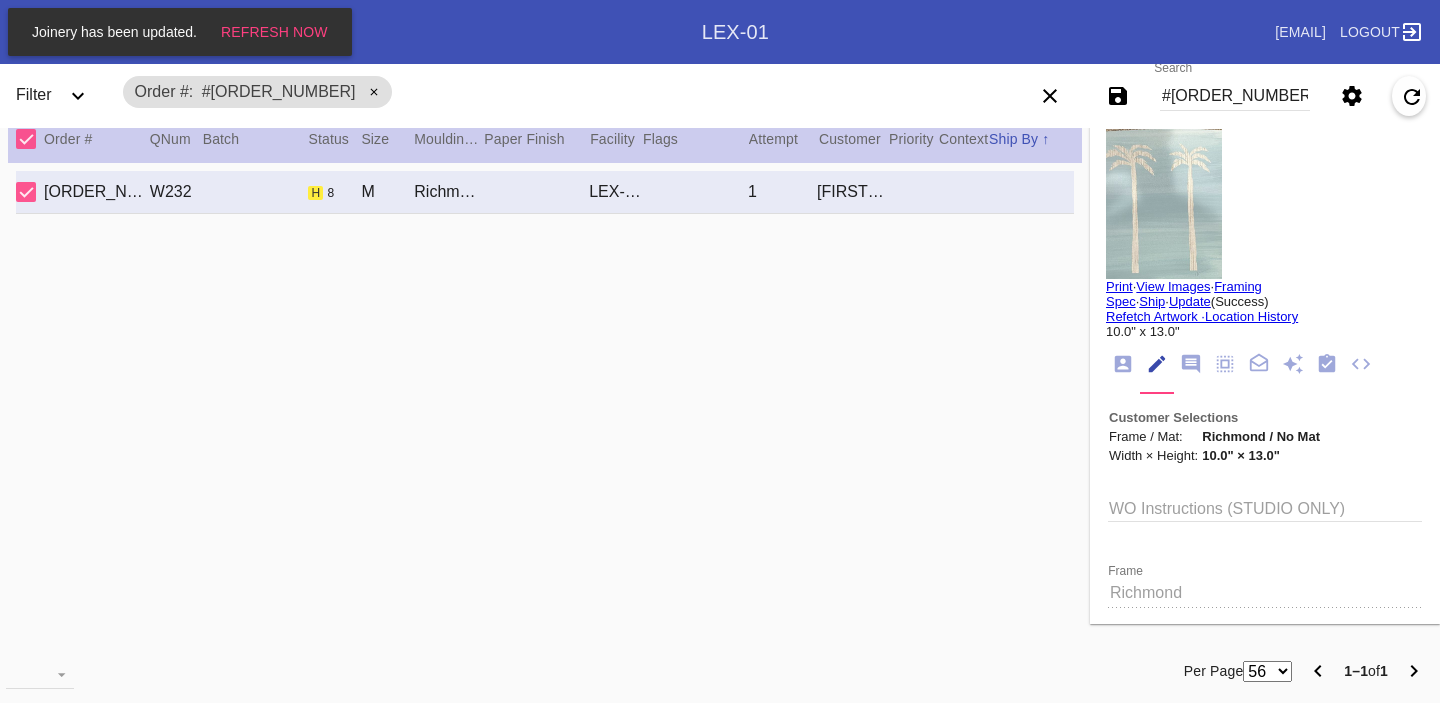 click 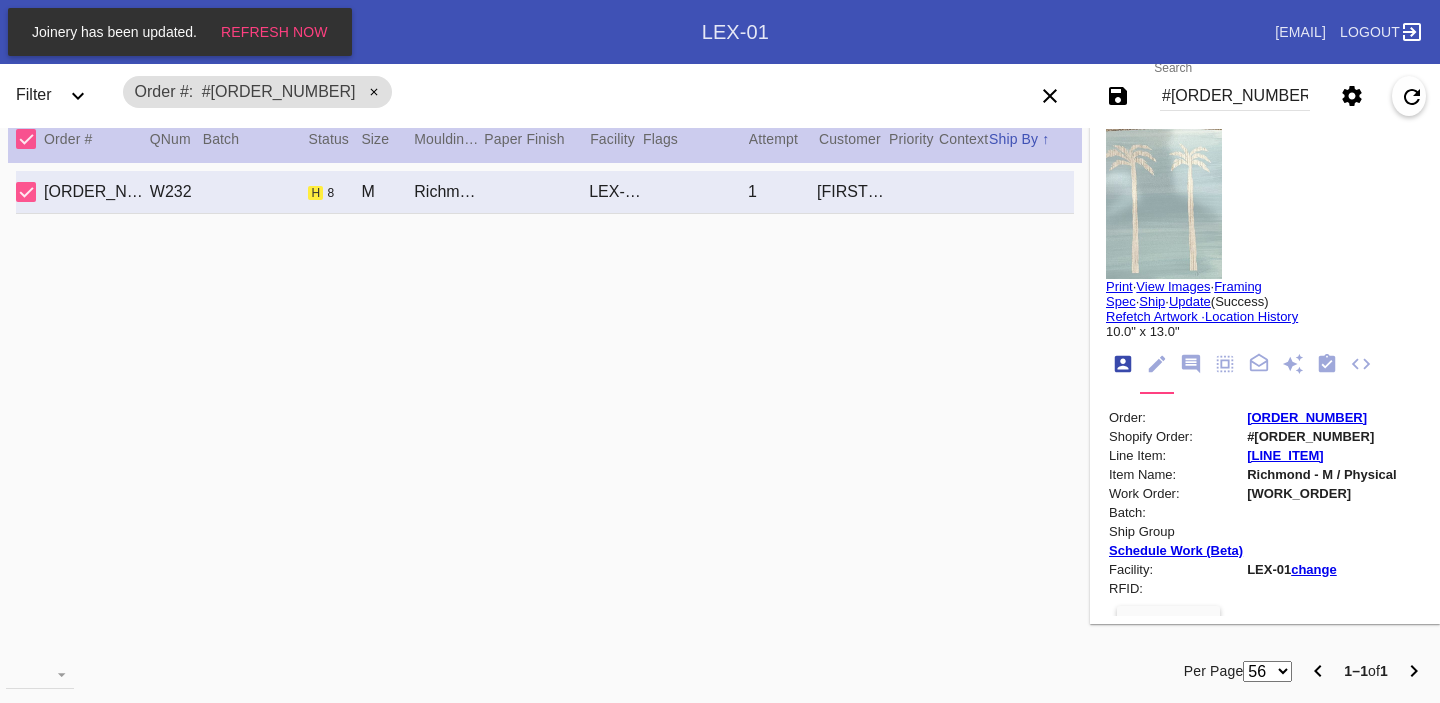 scroll, scrollTop: 24, scrollLeft: 0, axis: vertical 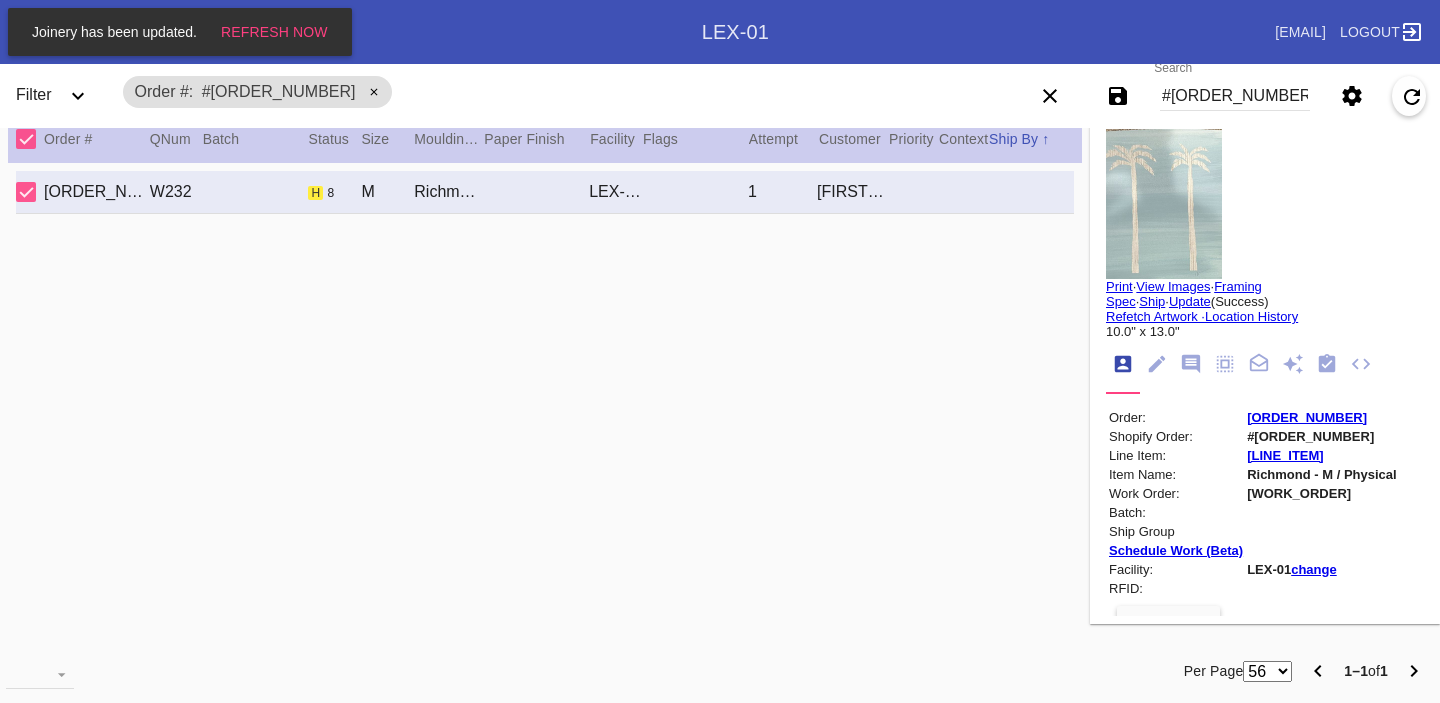 click at bounding box center [1265, 204] 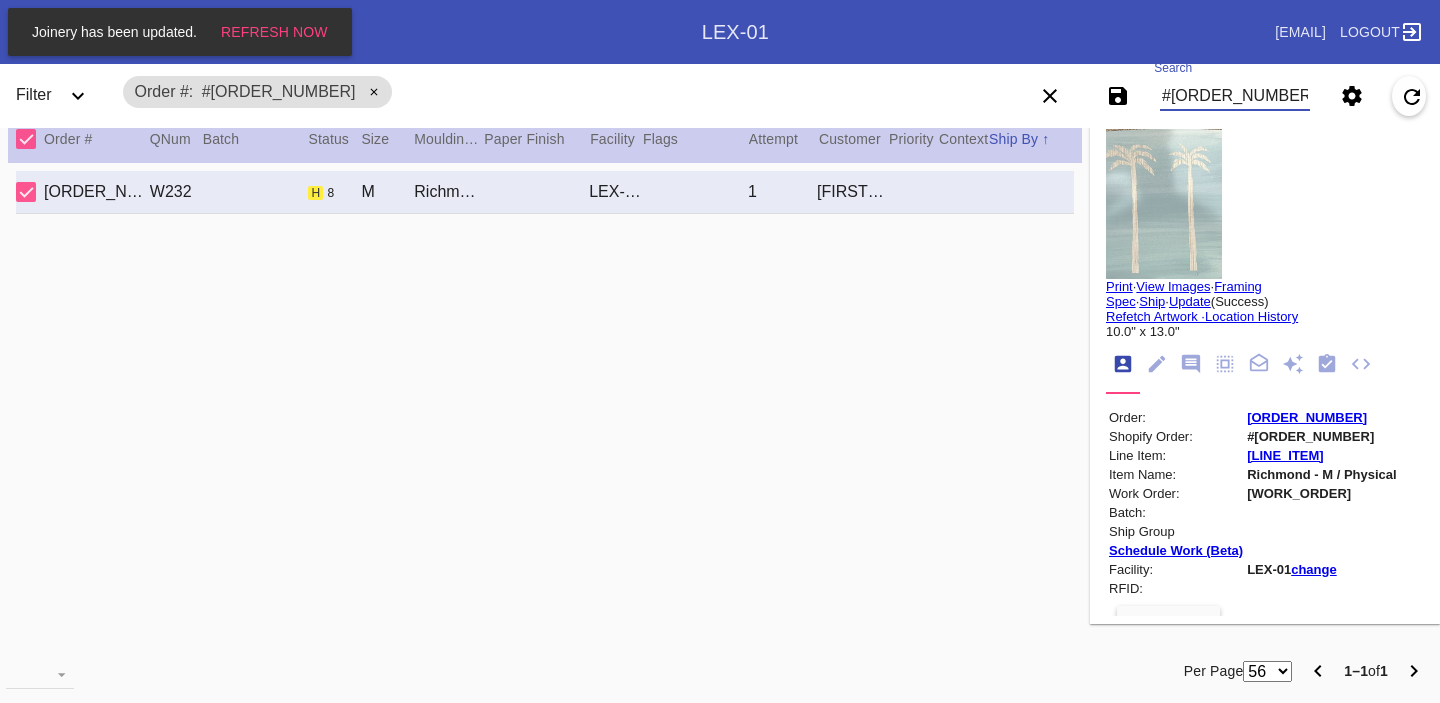 click on "#[ORDER_NUMBER]" at bounding box center [1235, 96] 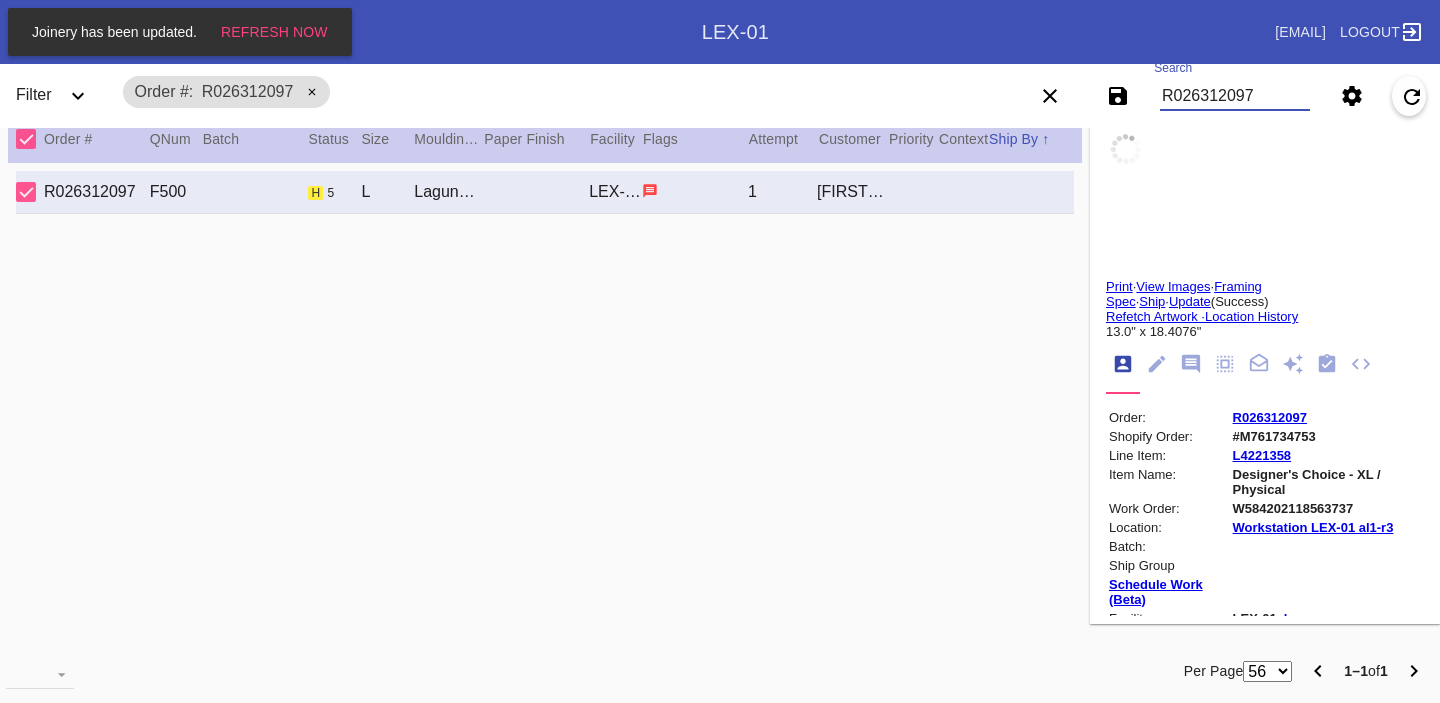 type on "13.0" 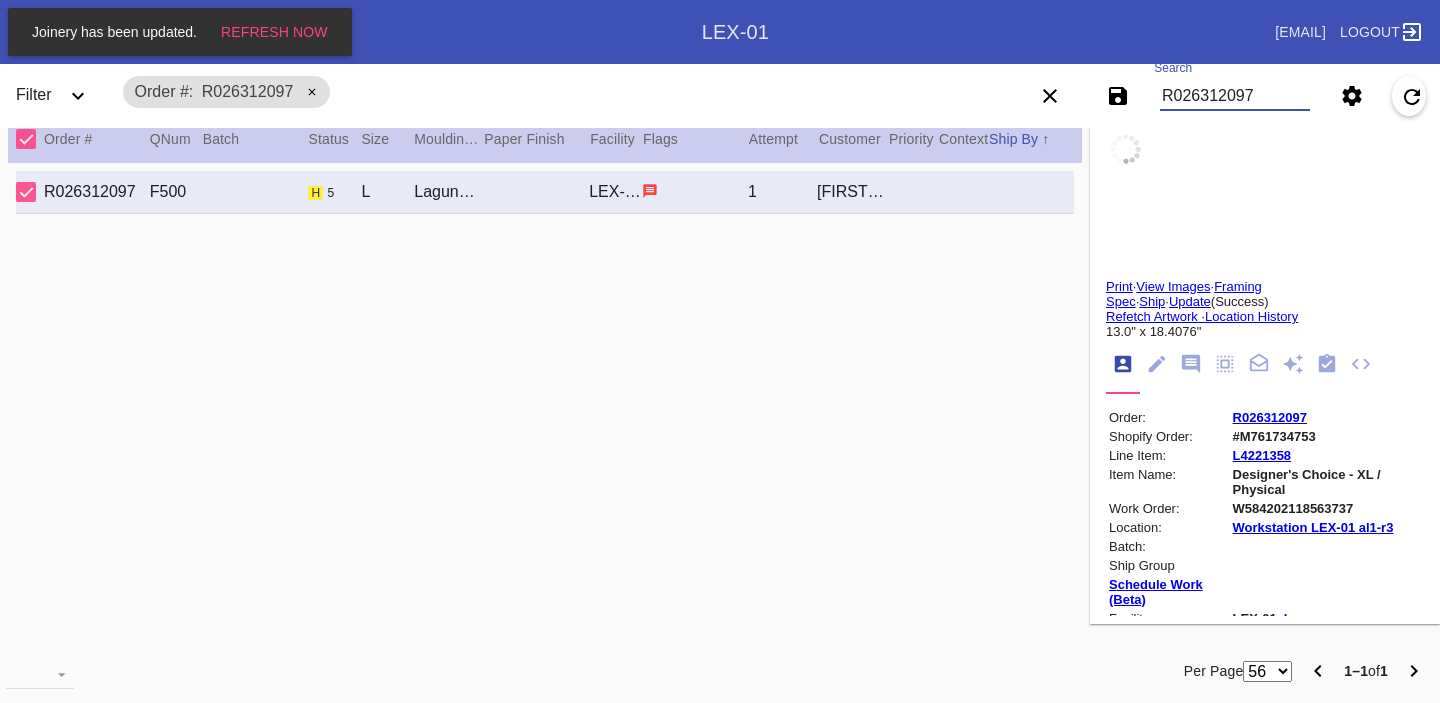 type on "18.375" 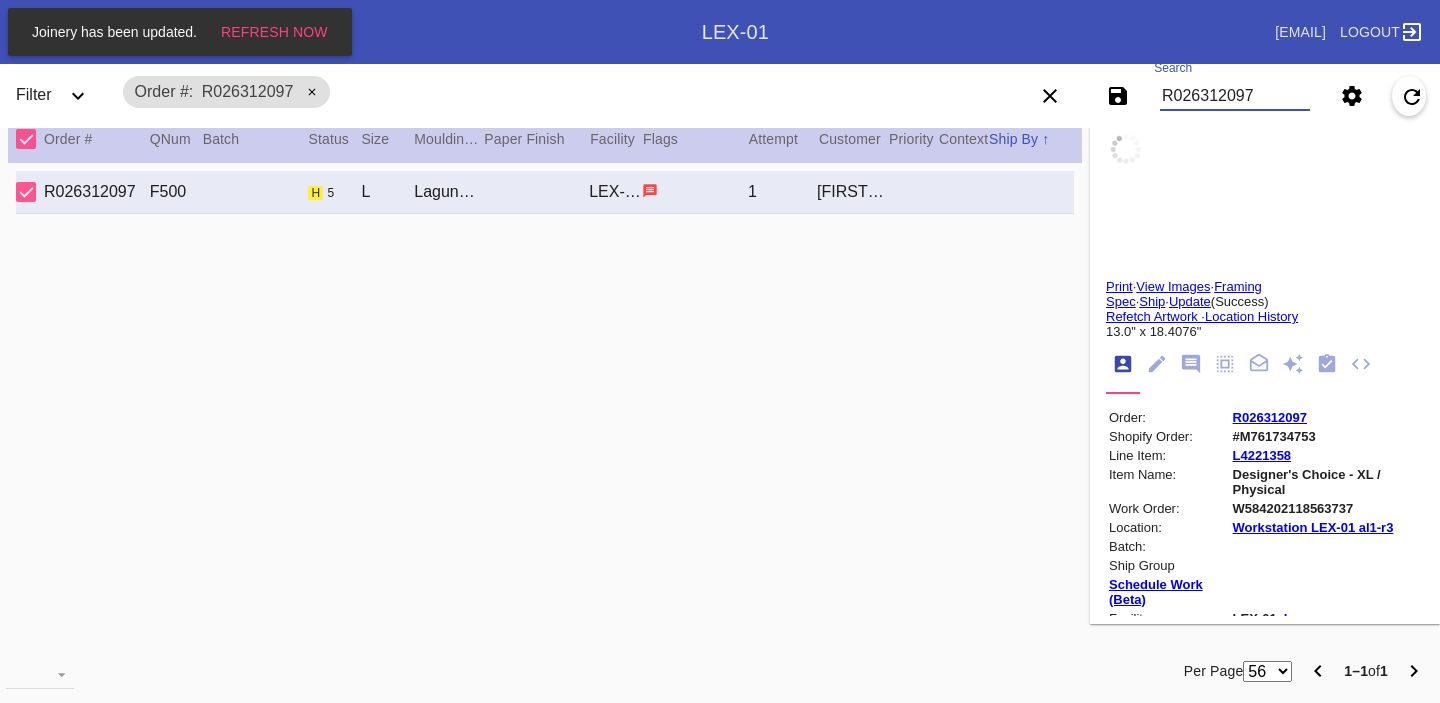 type on "several scuffs along top and bottom of art, rolled corners" 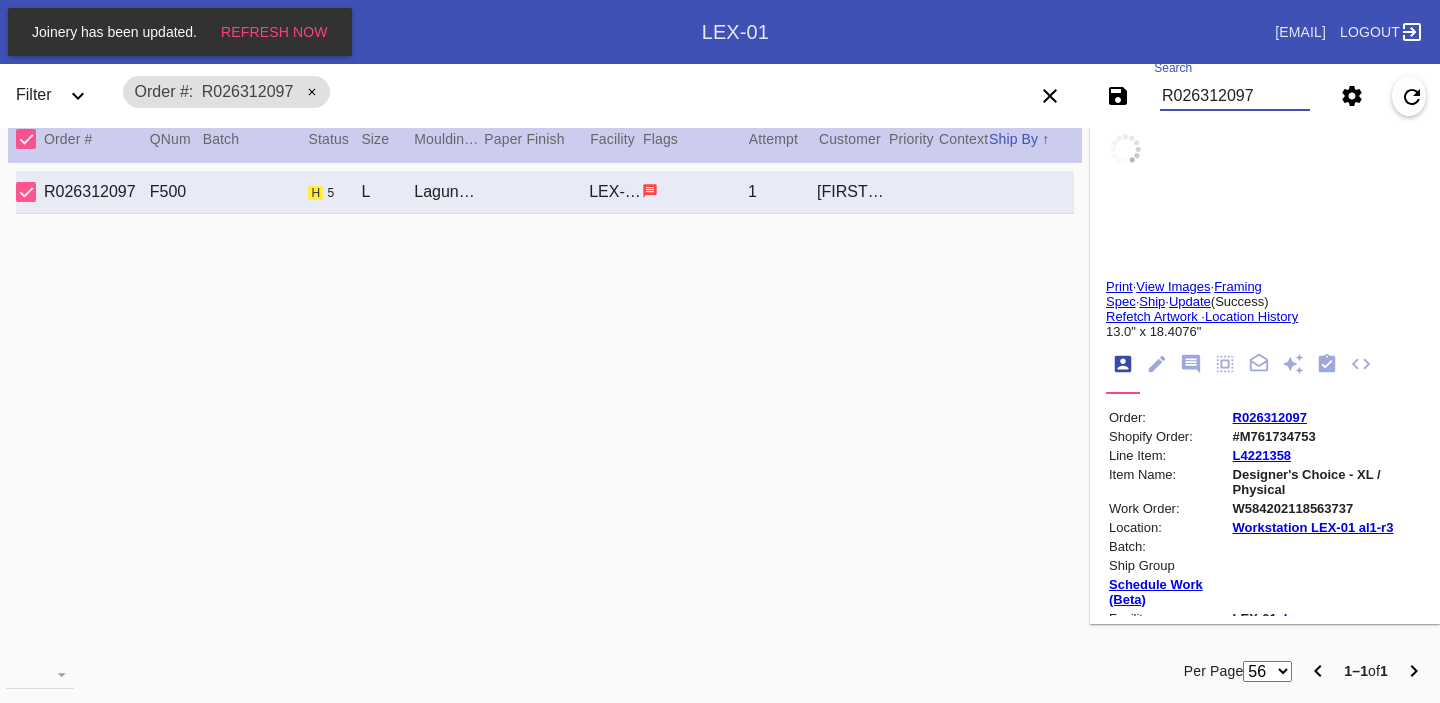 type on "8/4/2025" 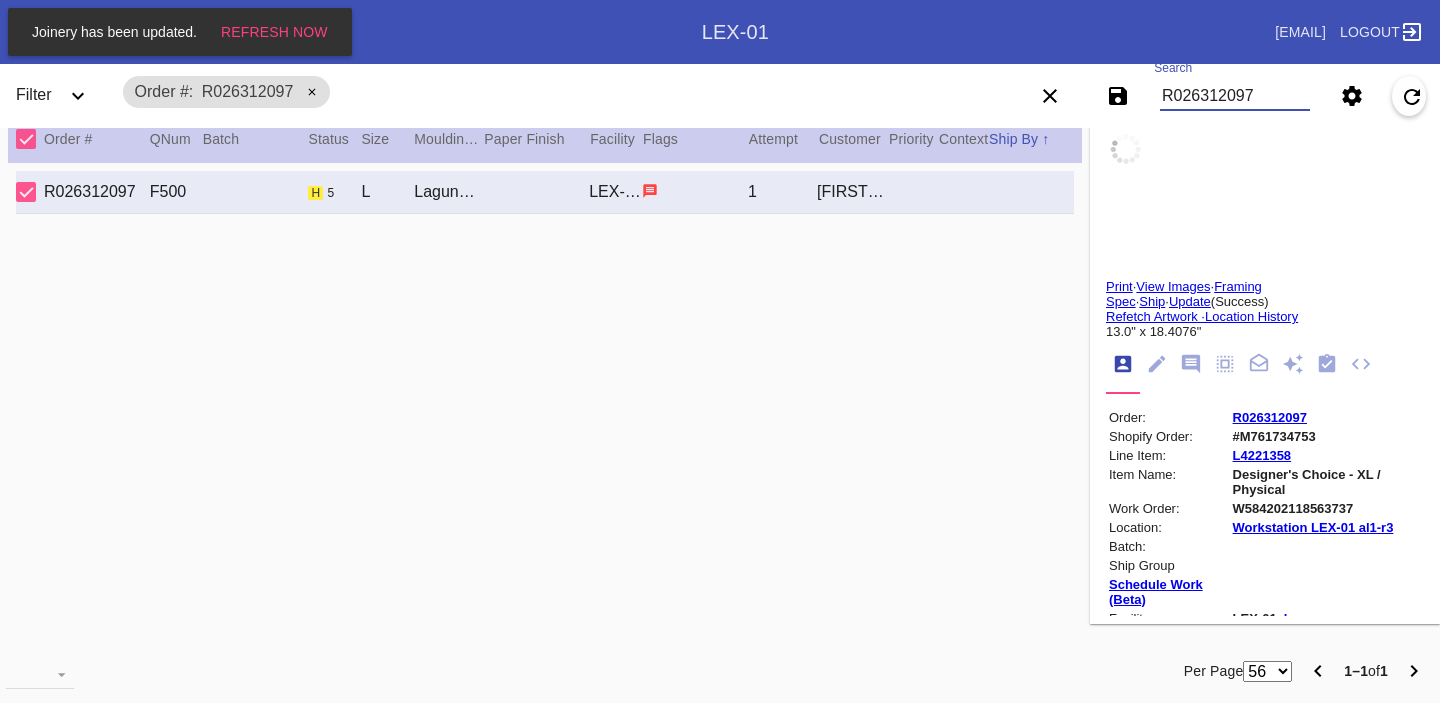 type on "8/5/2025" 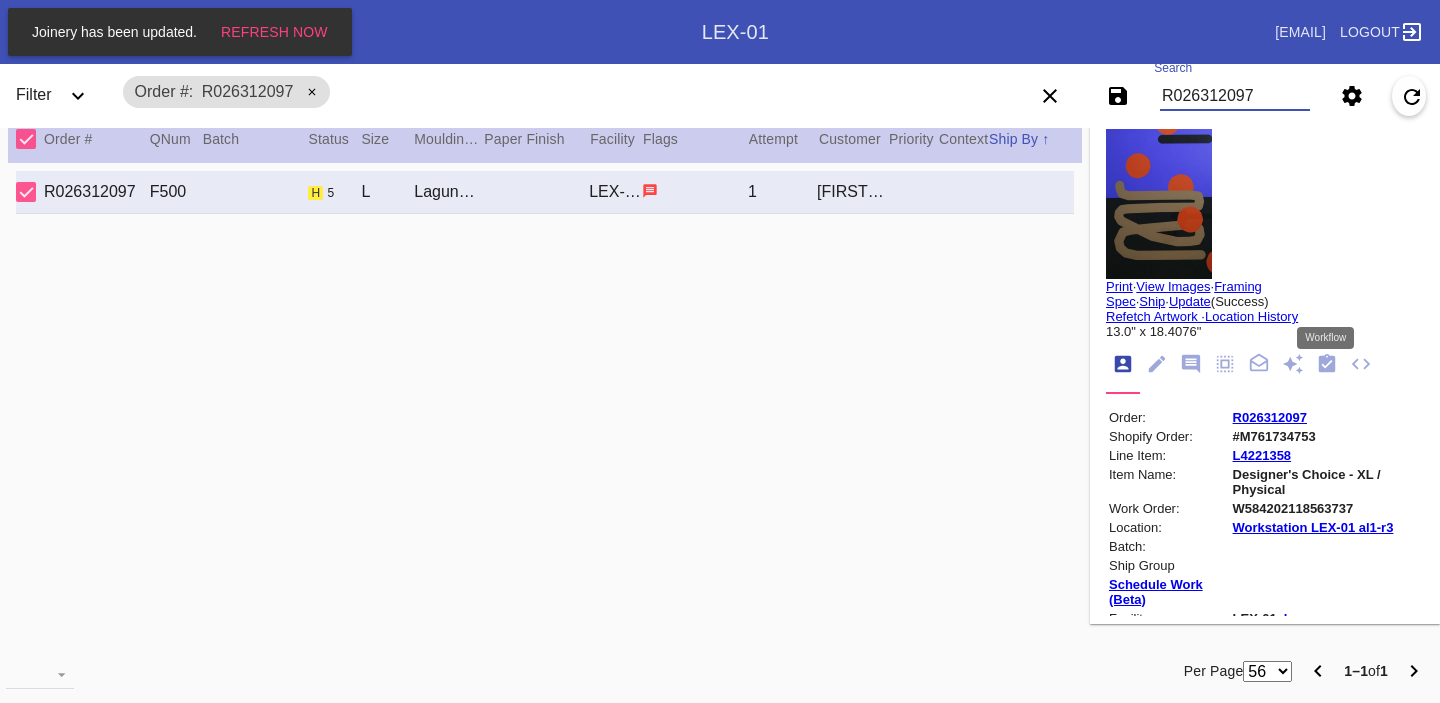 type on "R026312097" 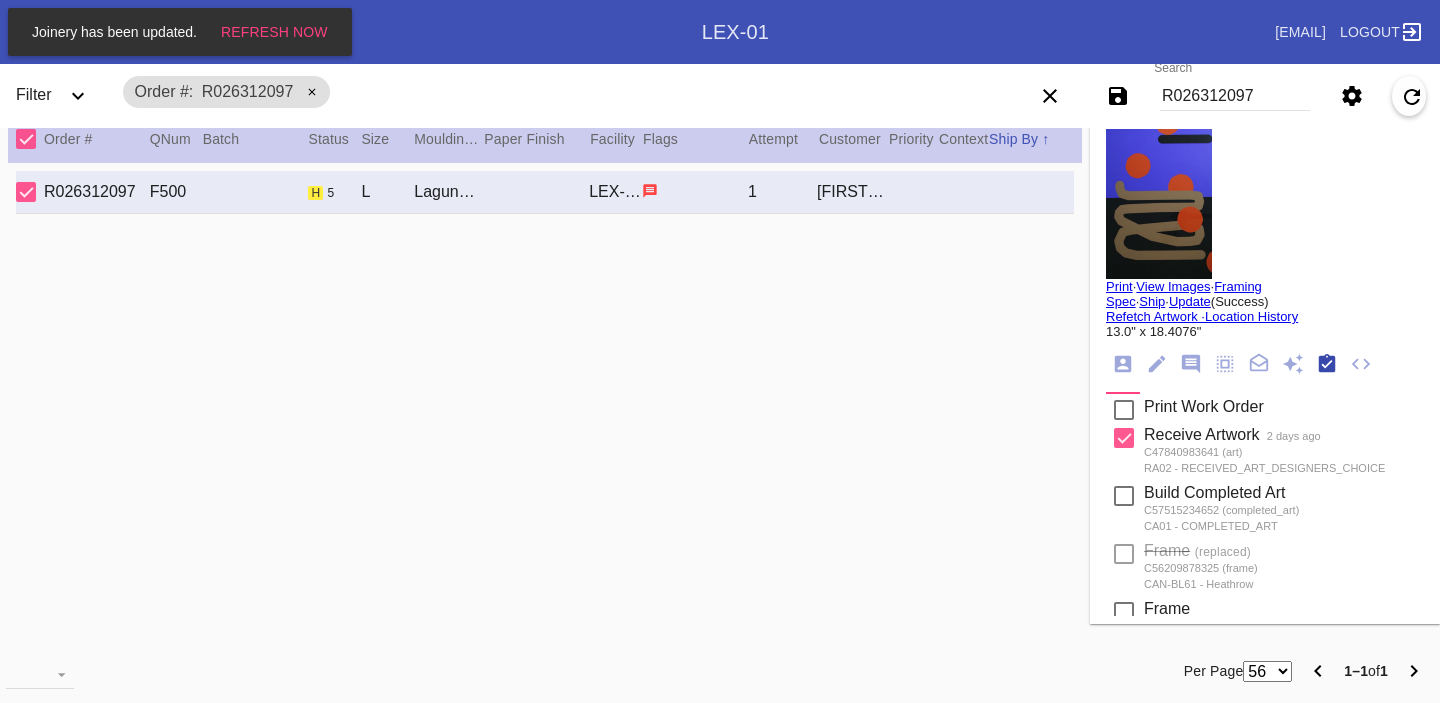 scroll, scrollTop: 320, scrollLeft: 0, axis: vertical 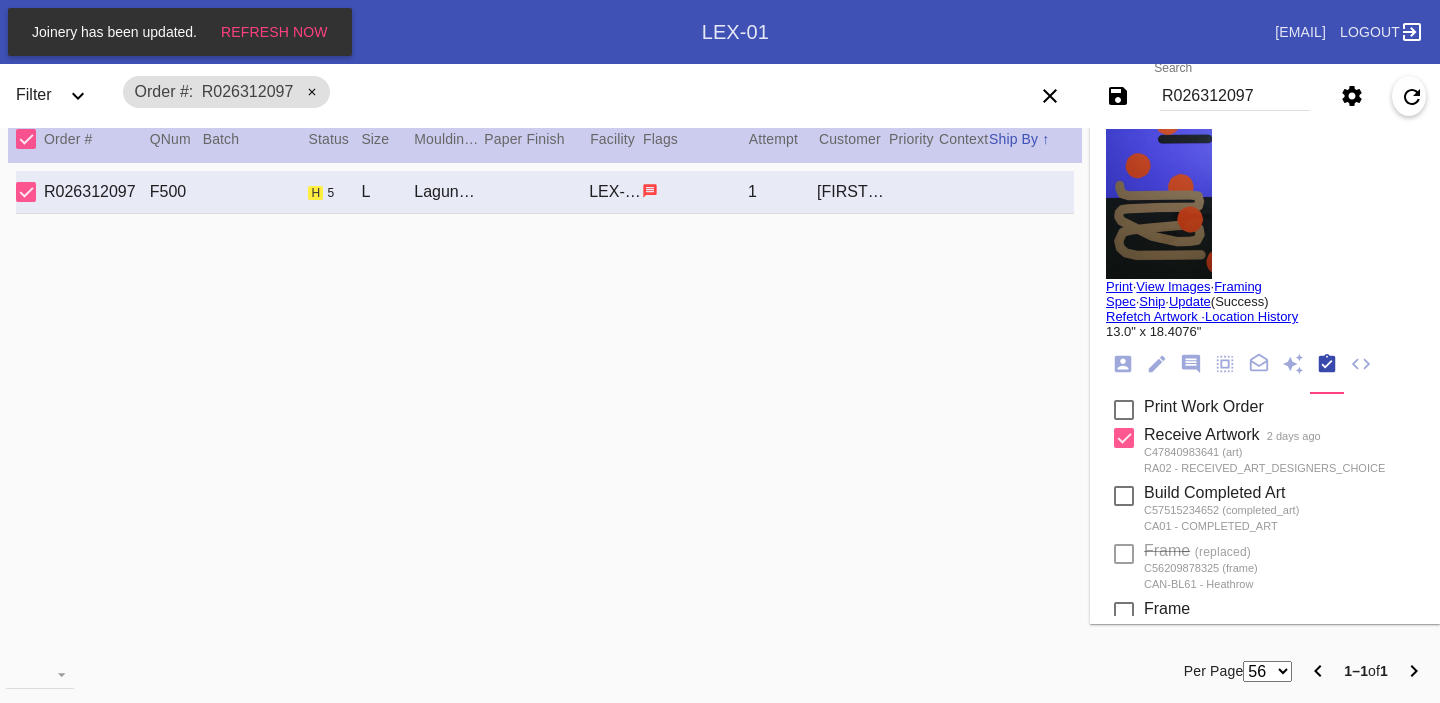 click 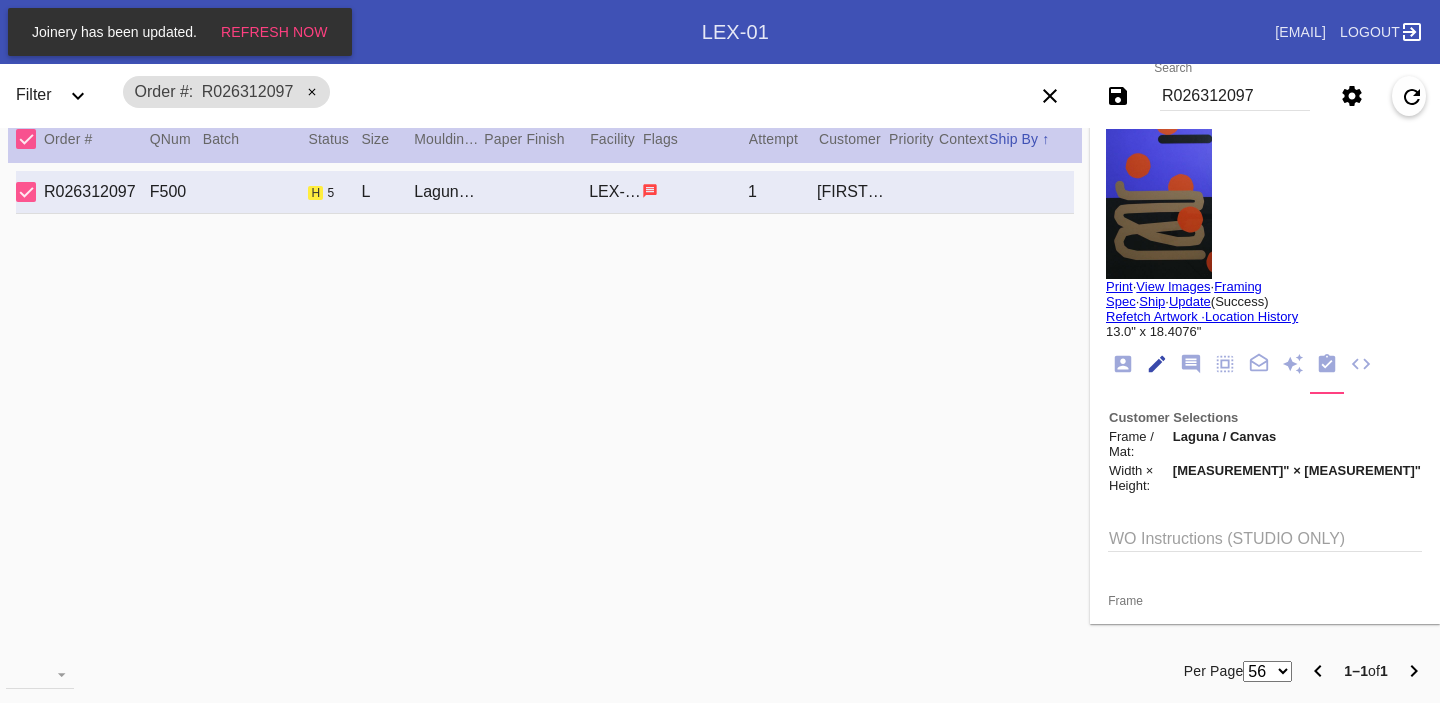 scroll, scrollTop: 73, scrollLeft: 0, axis: vertical 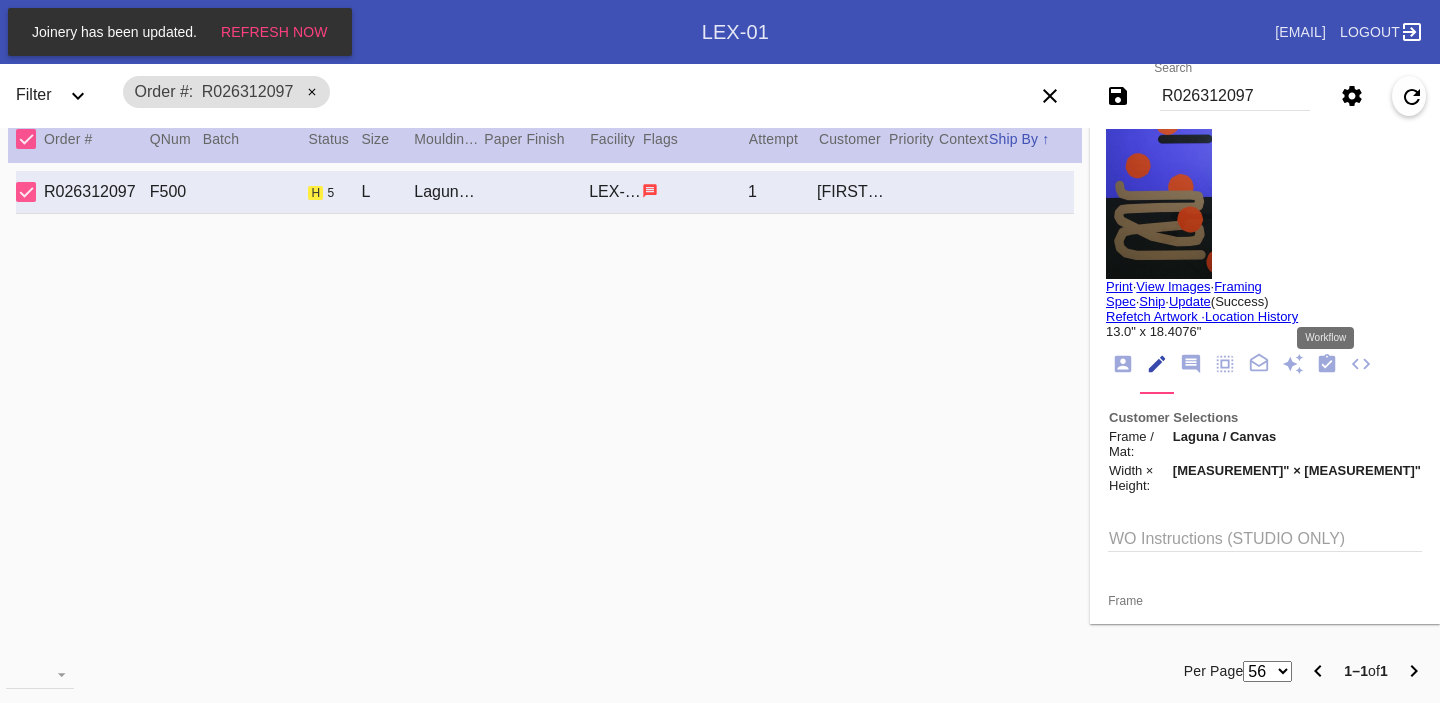 click at bounding box center (1327, 365) 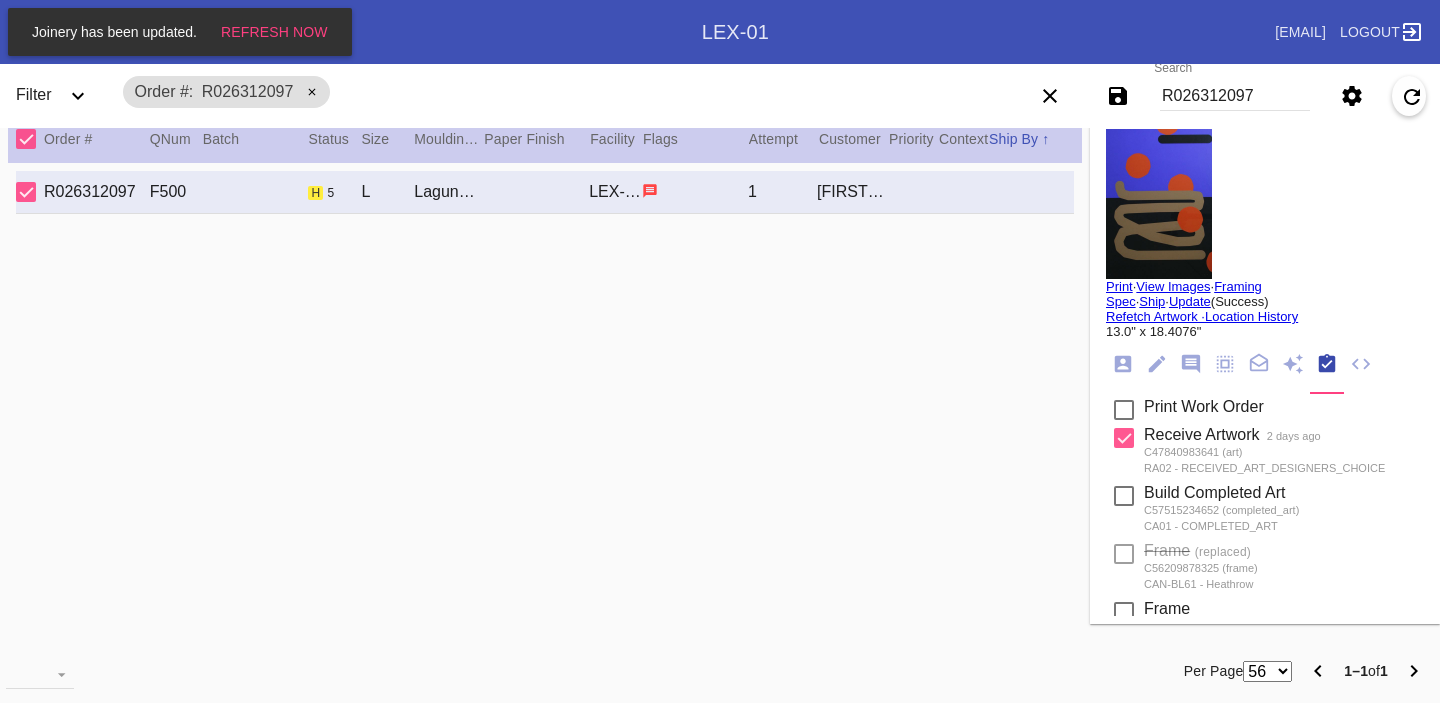 scroll, scrollTop: 684, scrollLeft: 0, axis: vertical 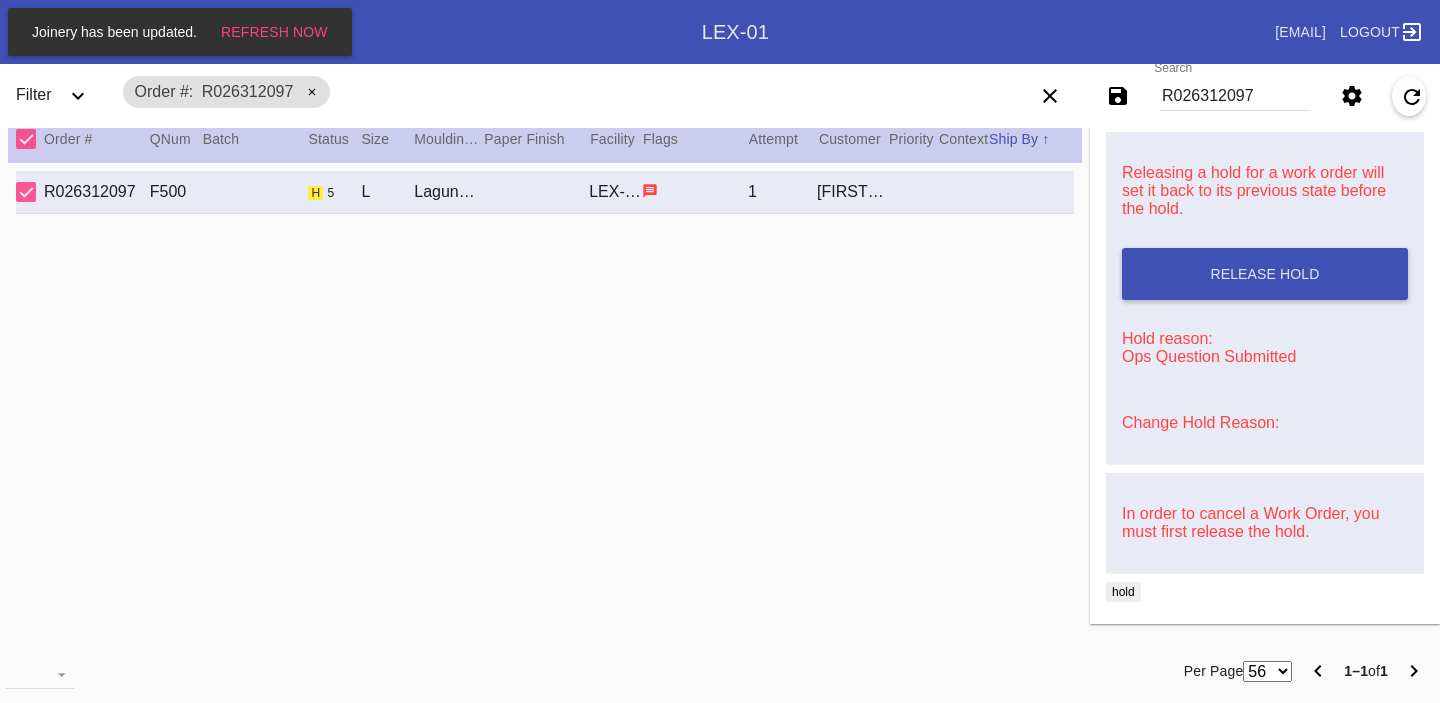 click on "Change Hold Reason:" at bounding box center (1200, 422) 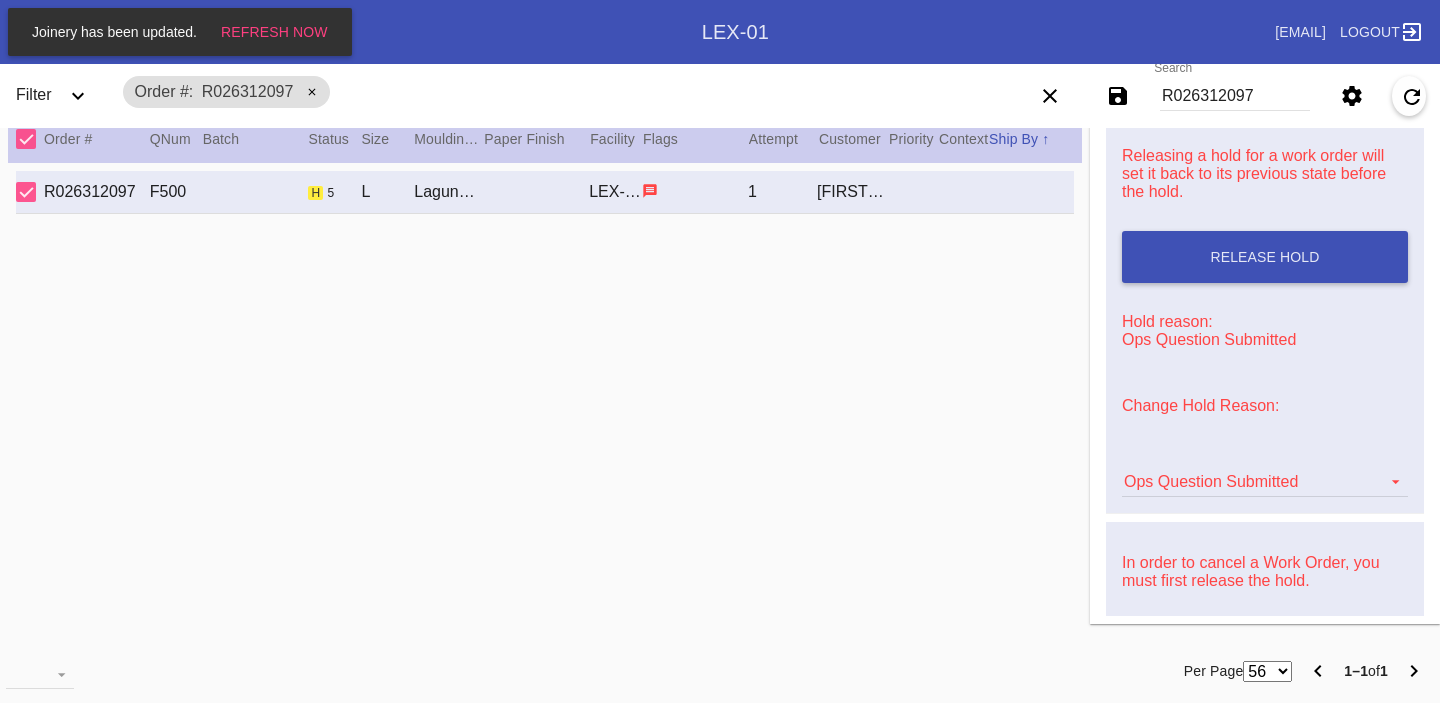 click on "Ops Question Submitted Artcare Artwork Review CA Proactive Outreach CX Artwork Review CX Asset Protection Review Embedded Mat Plaque F4B Order Update FB Internal Sample Facility Out of Stock HPO Not Received Ops Question Submitted Order Change Request Out of Stock Pull for Production Replacement Ordered Retail NSOGW Search and Rescue Update Work Order" at bounding box center (1265, 472) 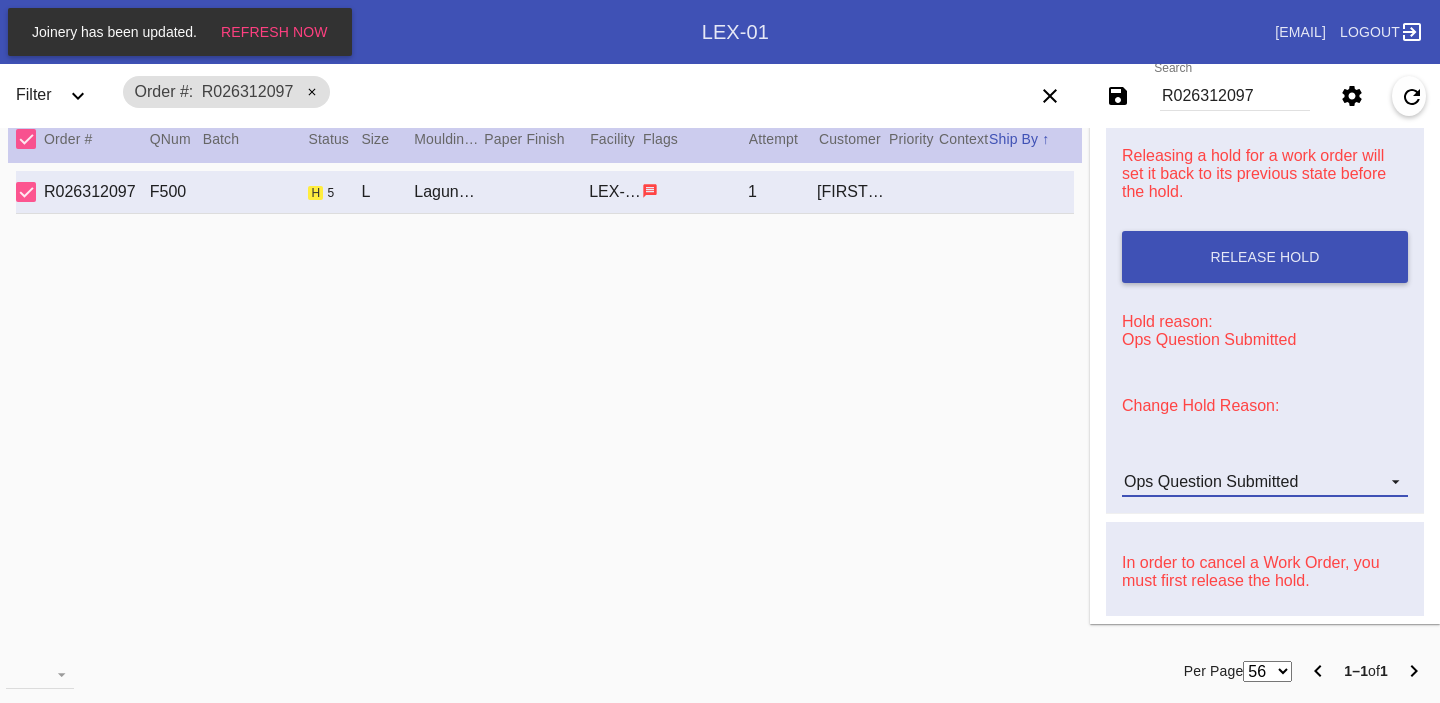 click on "Ops Question Submitted" at bounding box center [1211, 481] 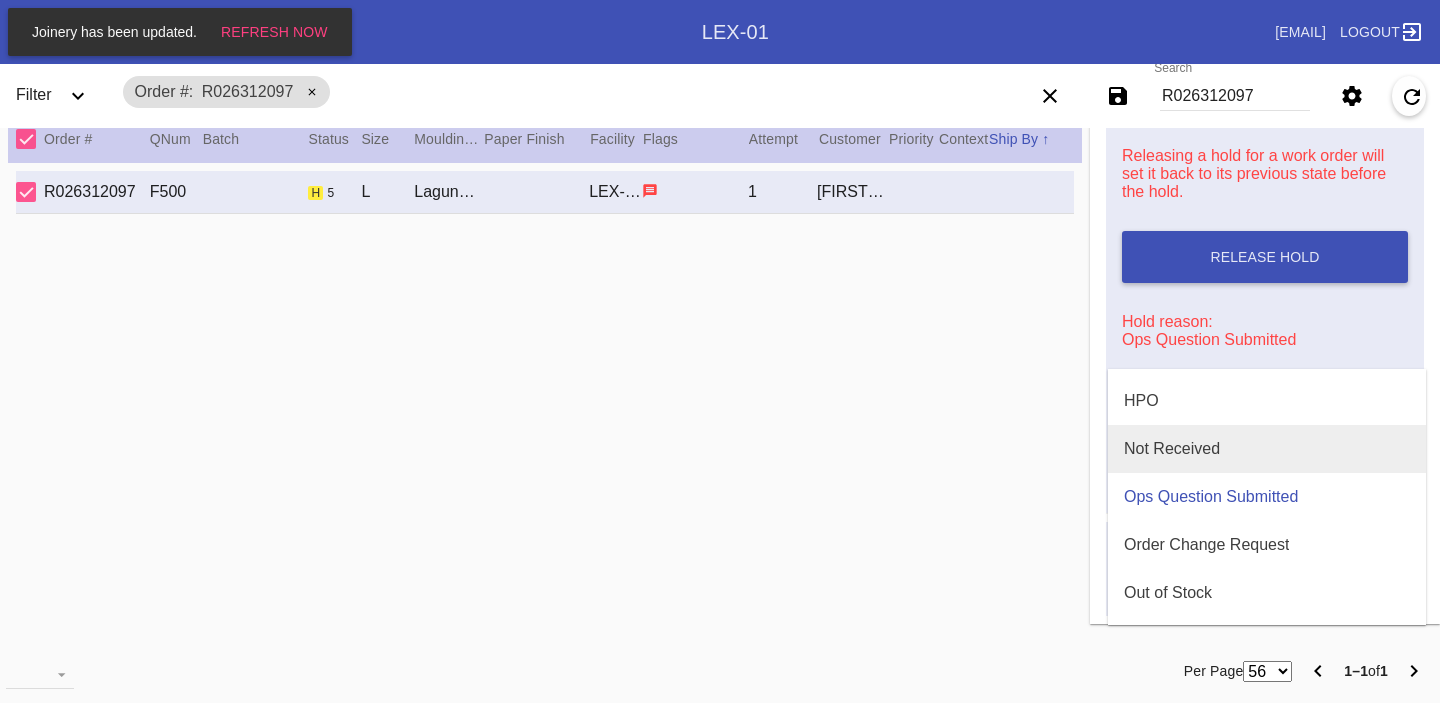 scroll, scrollTop: 0, scrollLeft: 0, axis: both 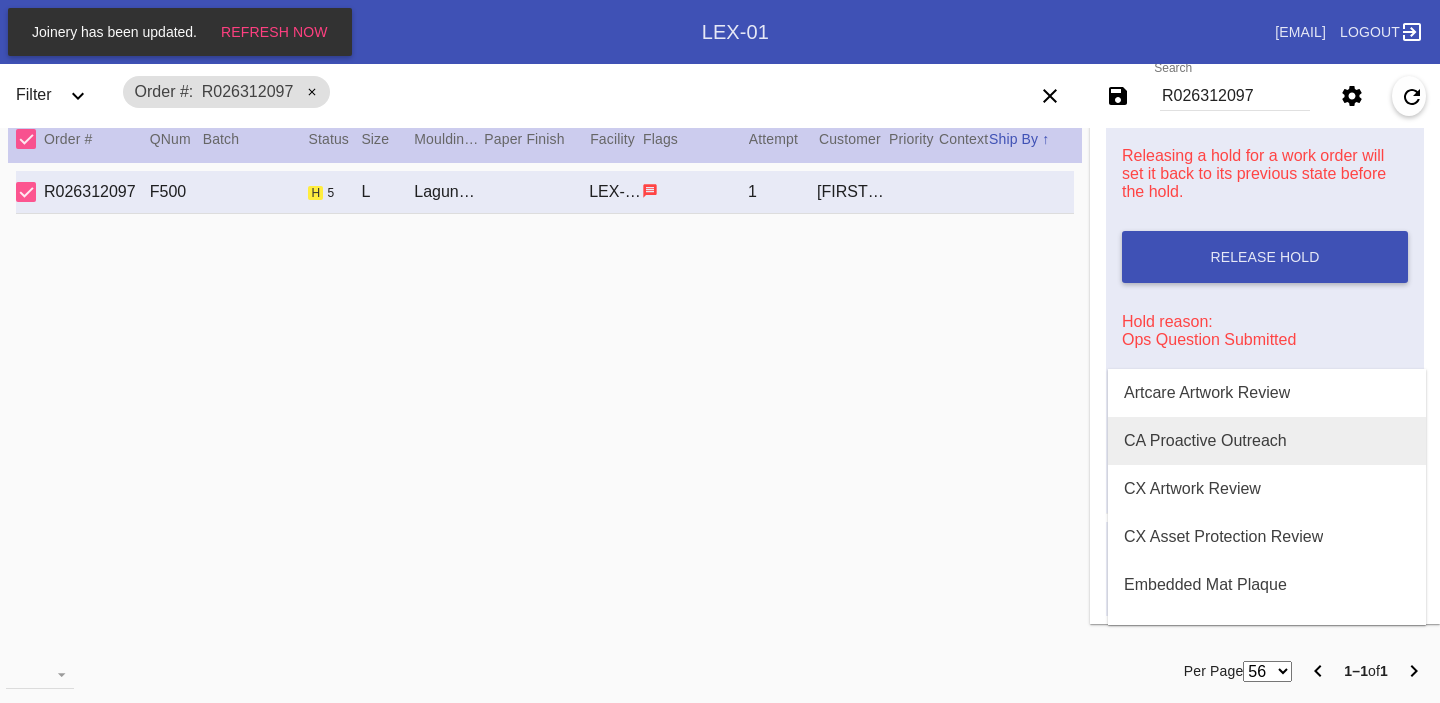 click on "CA Proactive Outreach" at bounding box center [1205, 441] 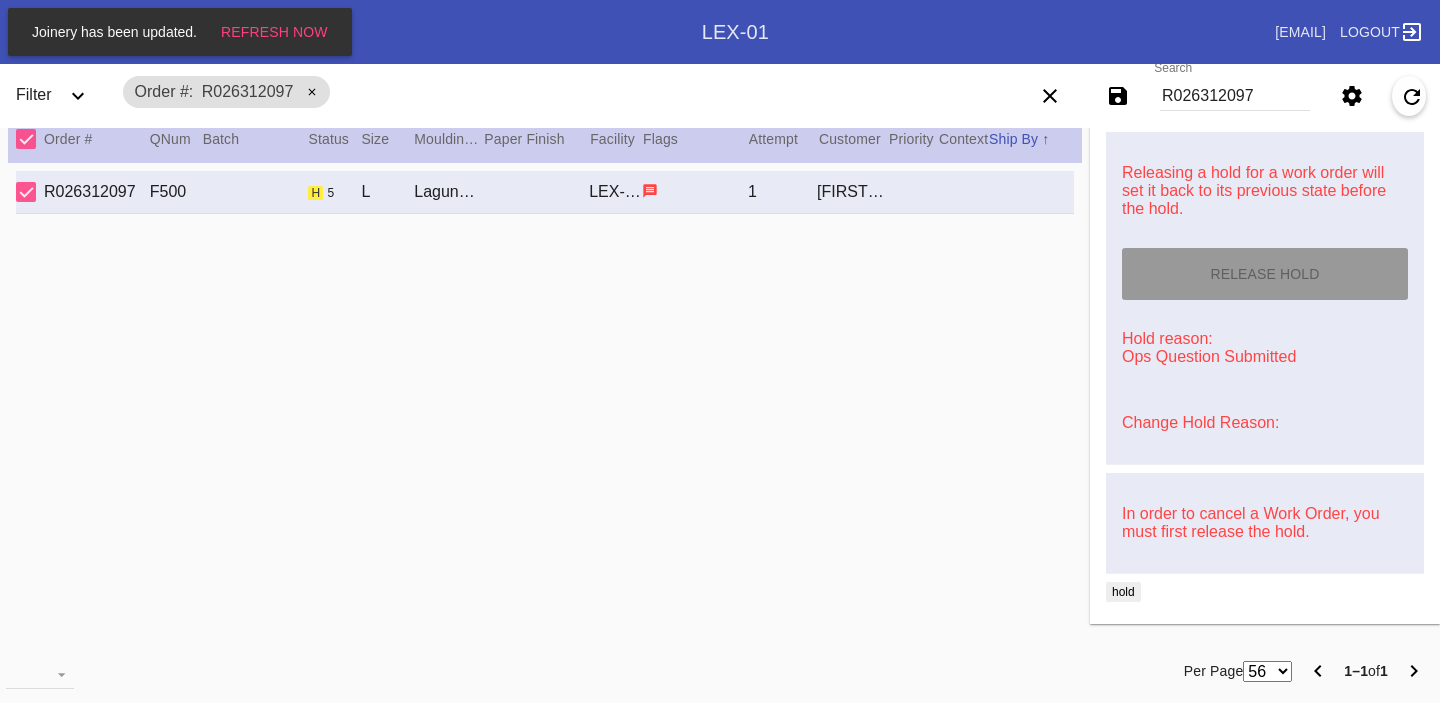 type on "8/3/2025" 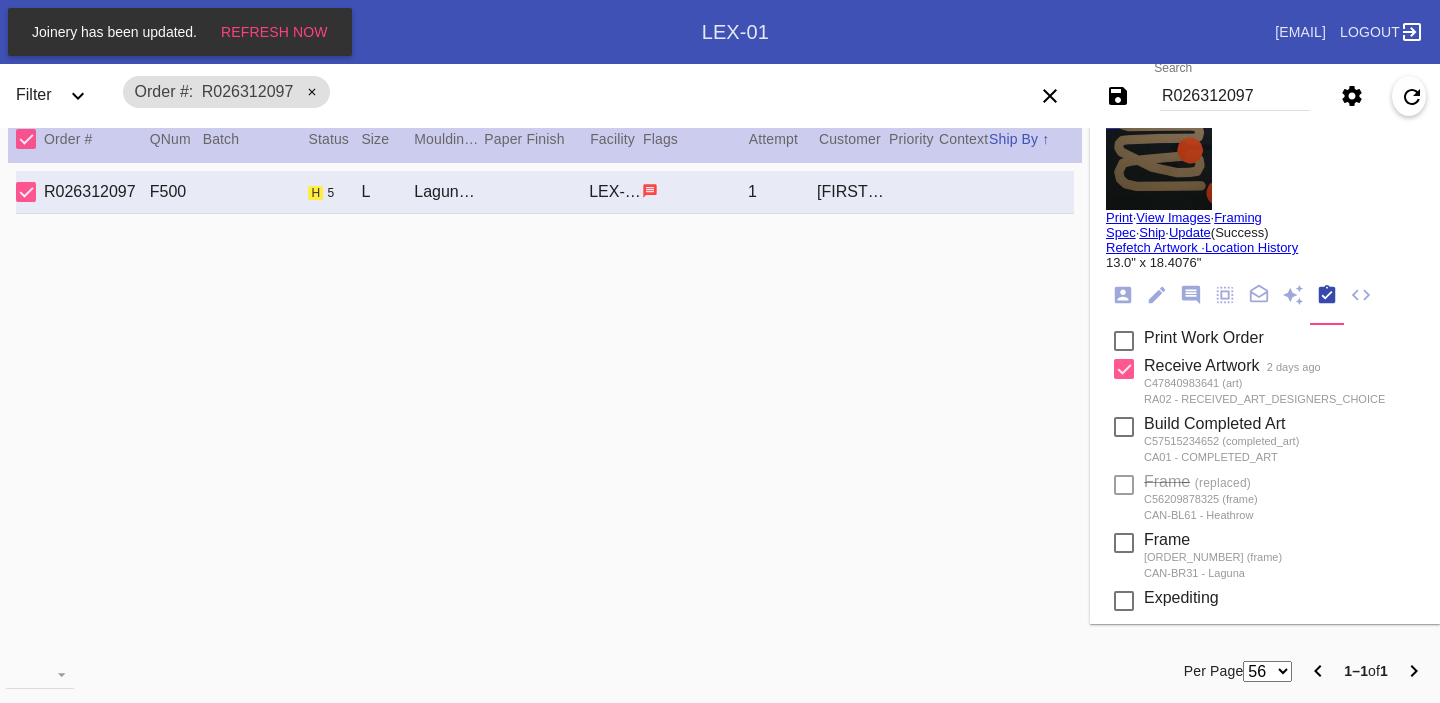 scroll, scrollTop: 0, scrollLeft: 0, axis: both 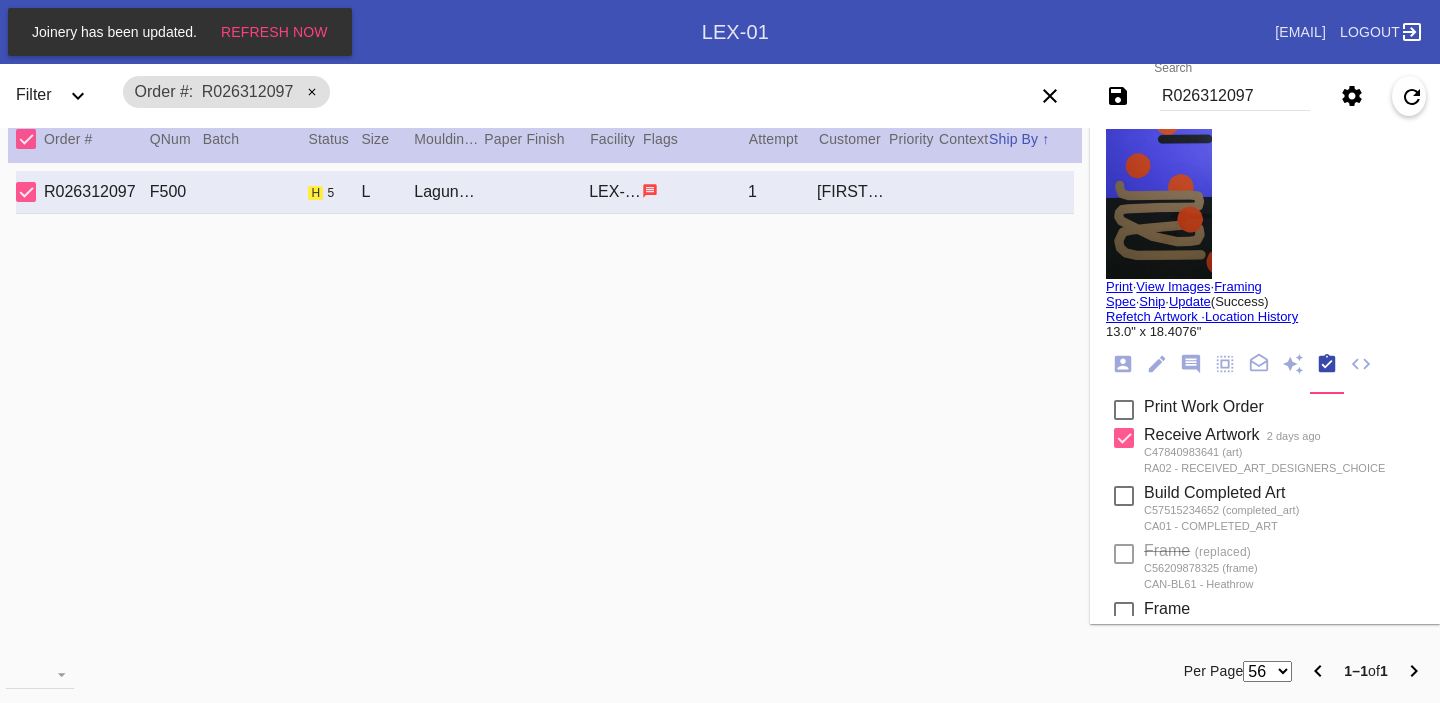 click 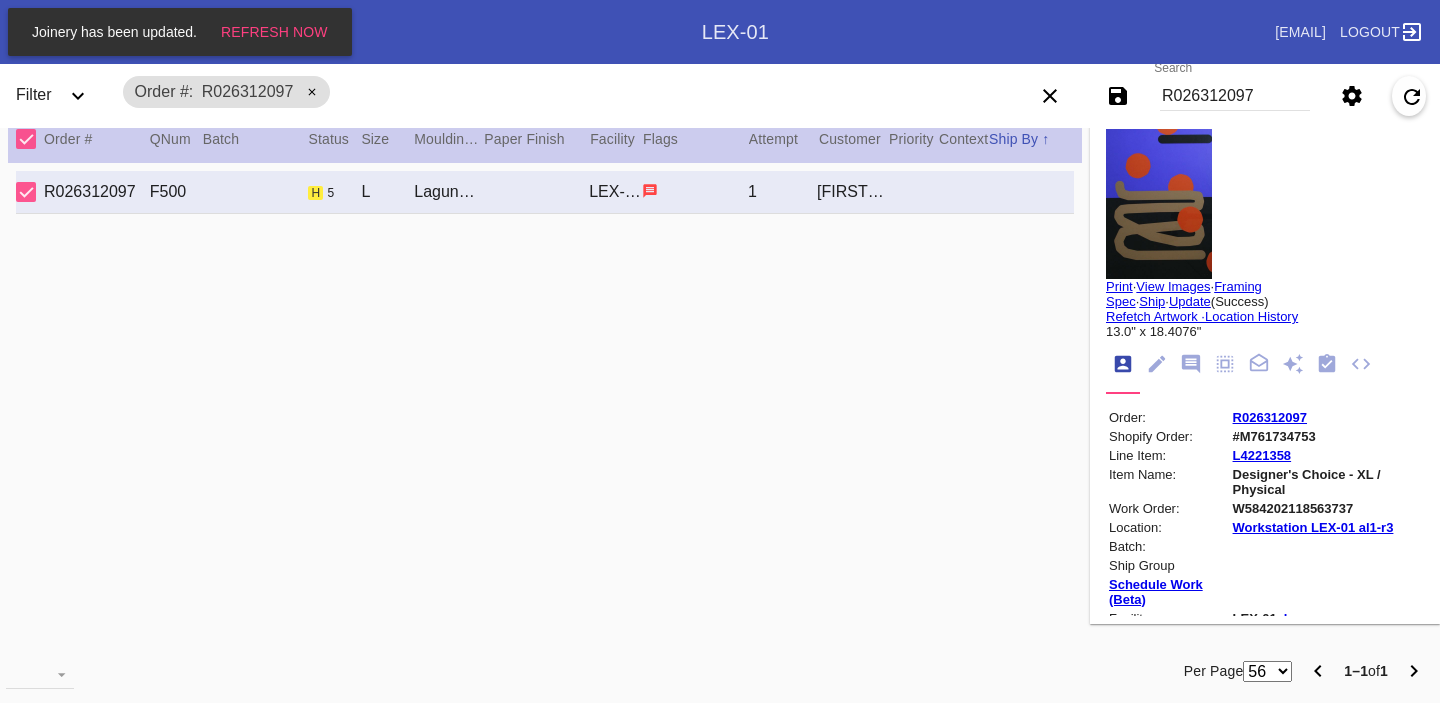 scroll, scrollTop: 24, scrollLeft: 0, axis: vertical 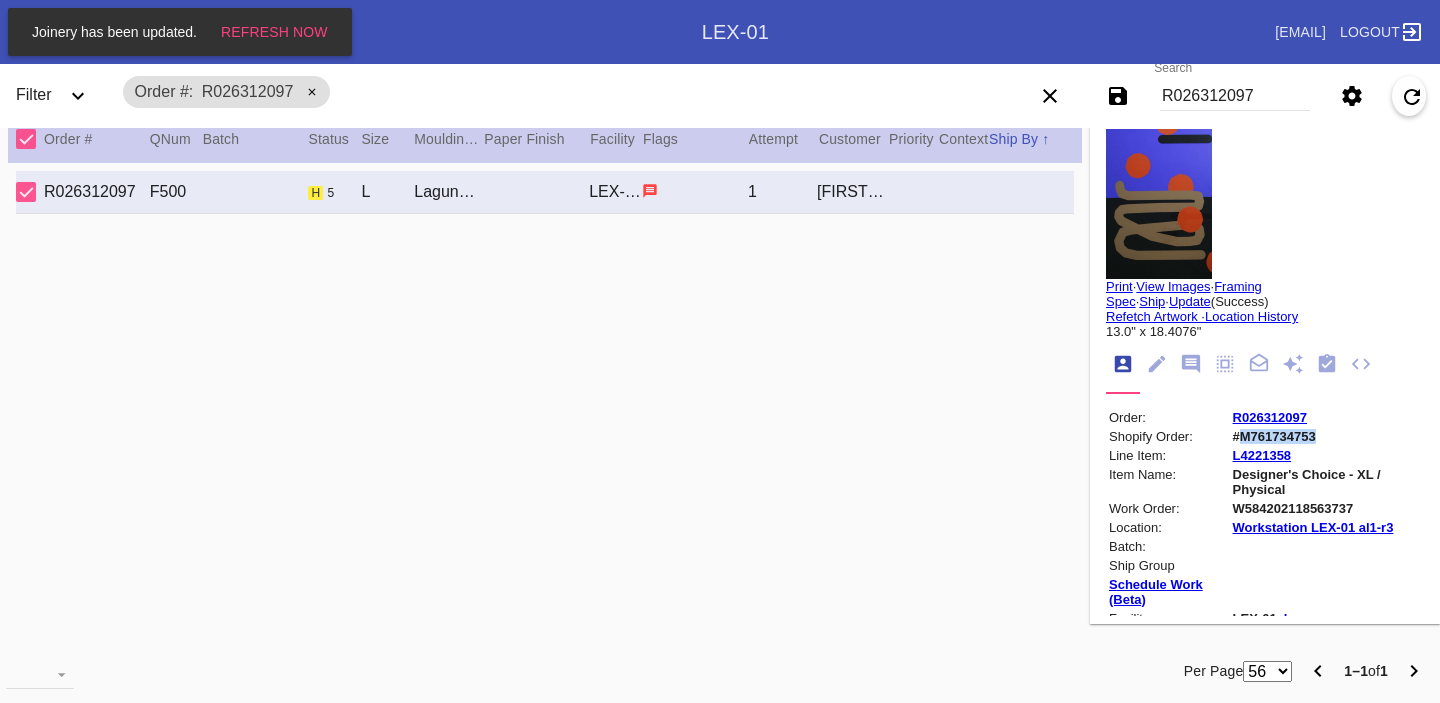 click on "#M761734753" at bounding box center [1327, 436] 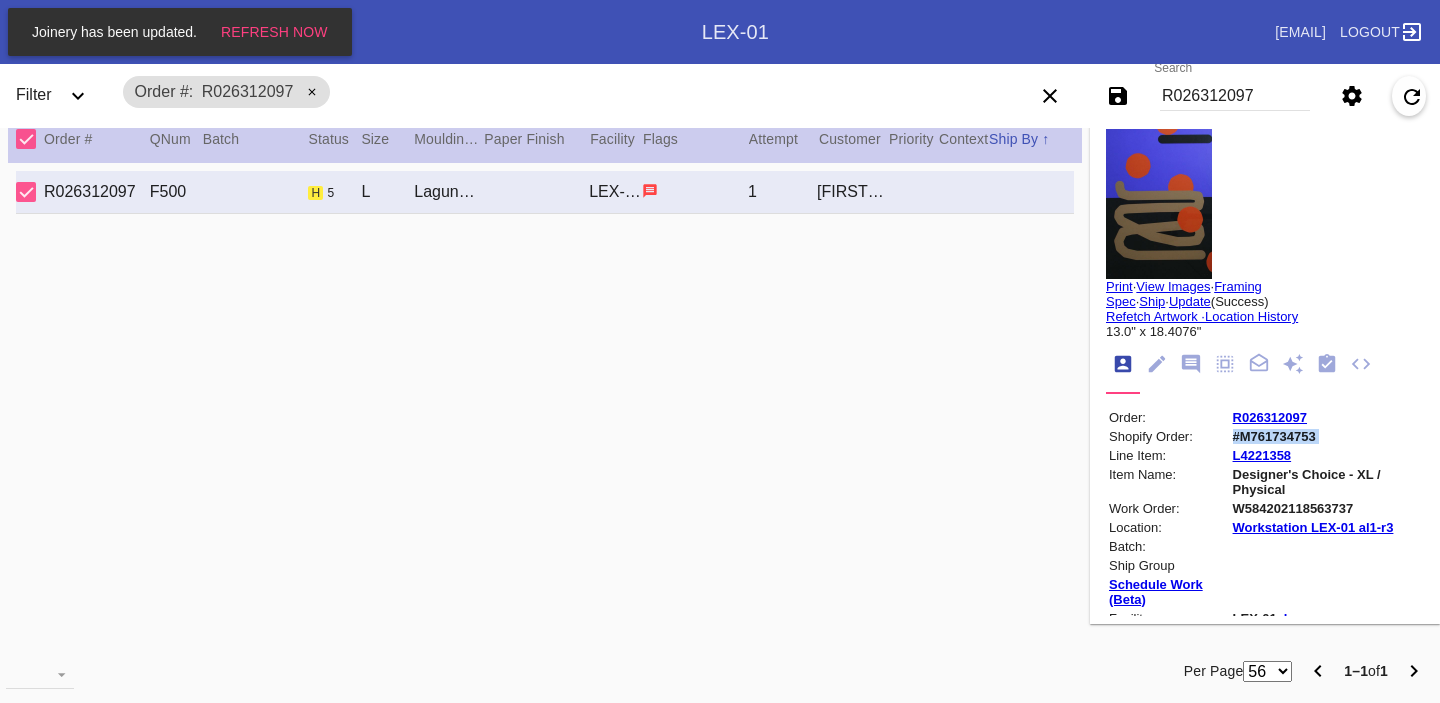 copy on "#M761734753" 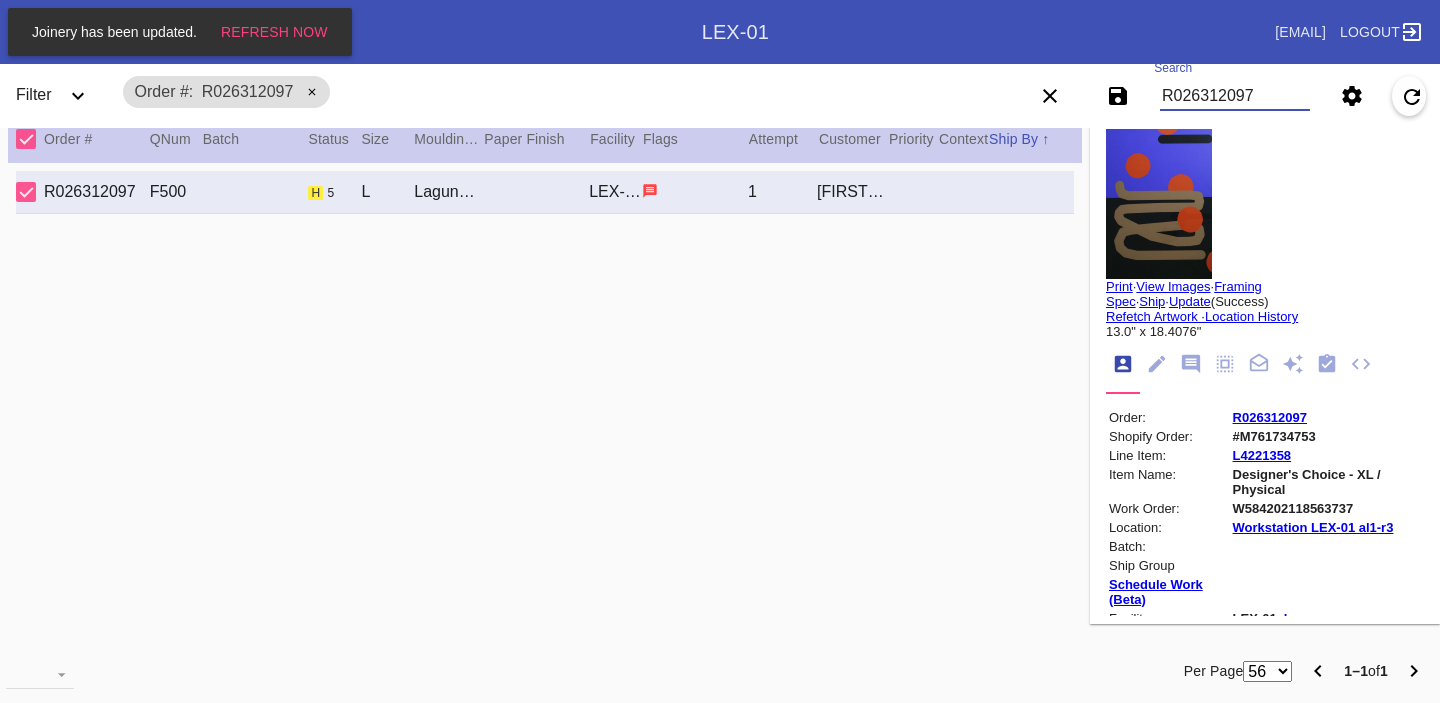 click on "R026312097" at bounding box center (1235, 96) 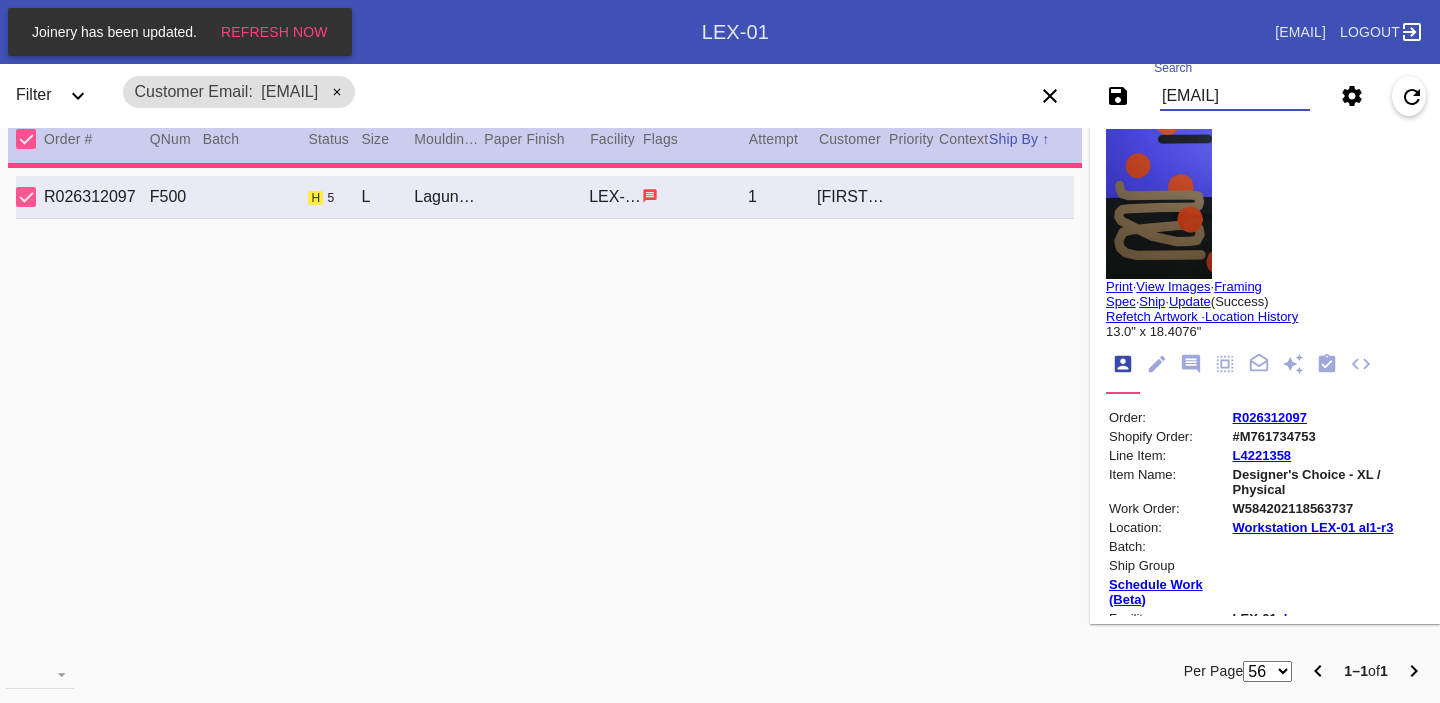 type 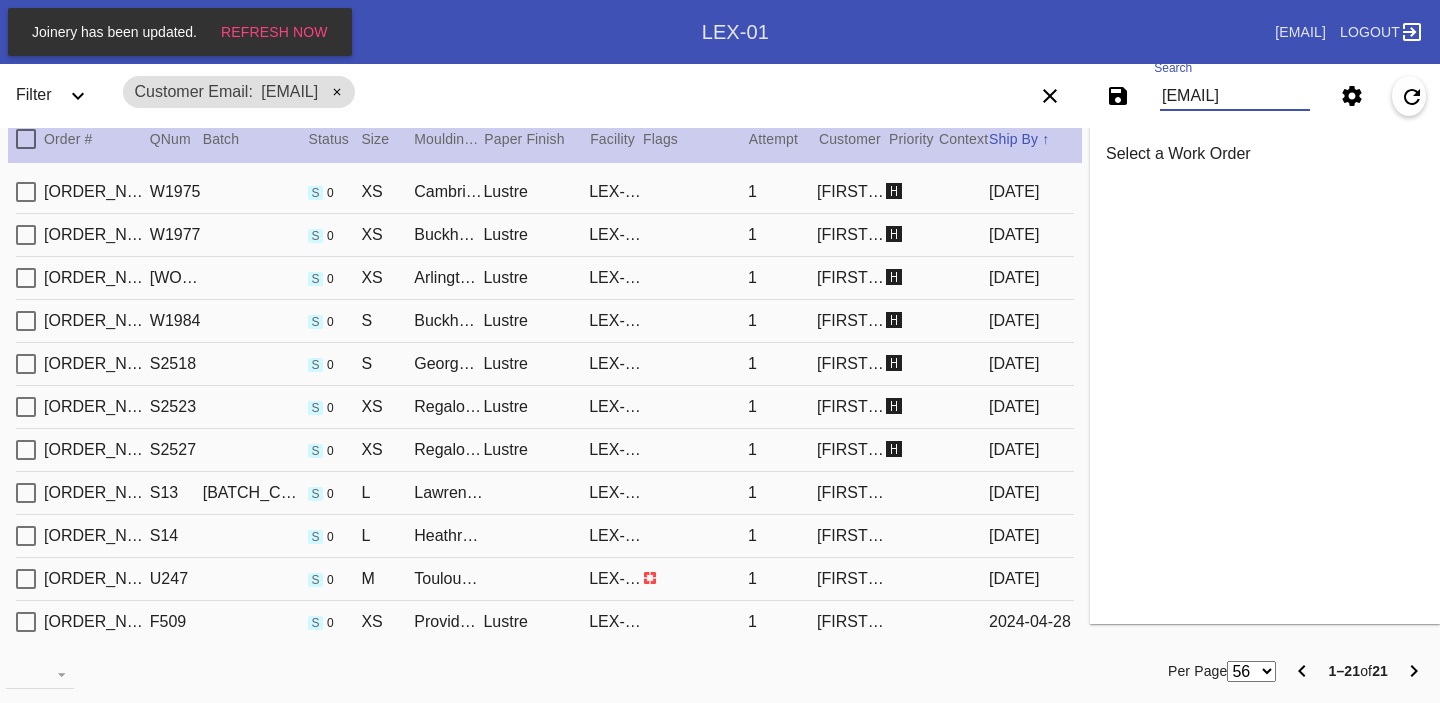 scroll, scrollTop: 464, scrollLeft: 0, axis: vertical 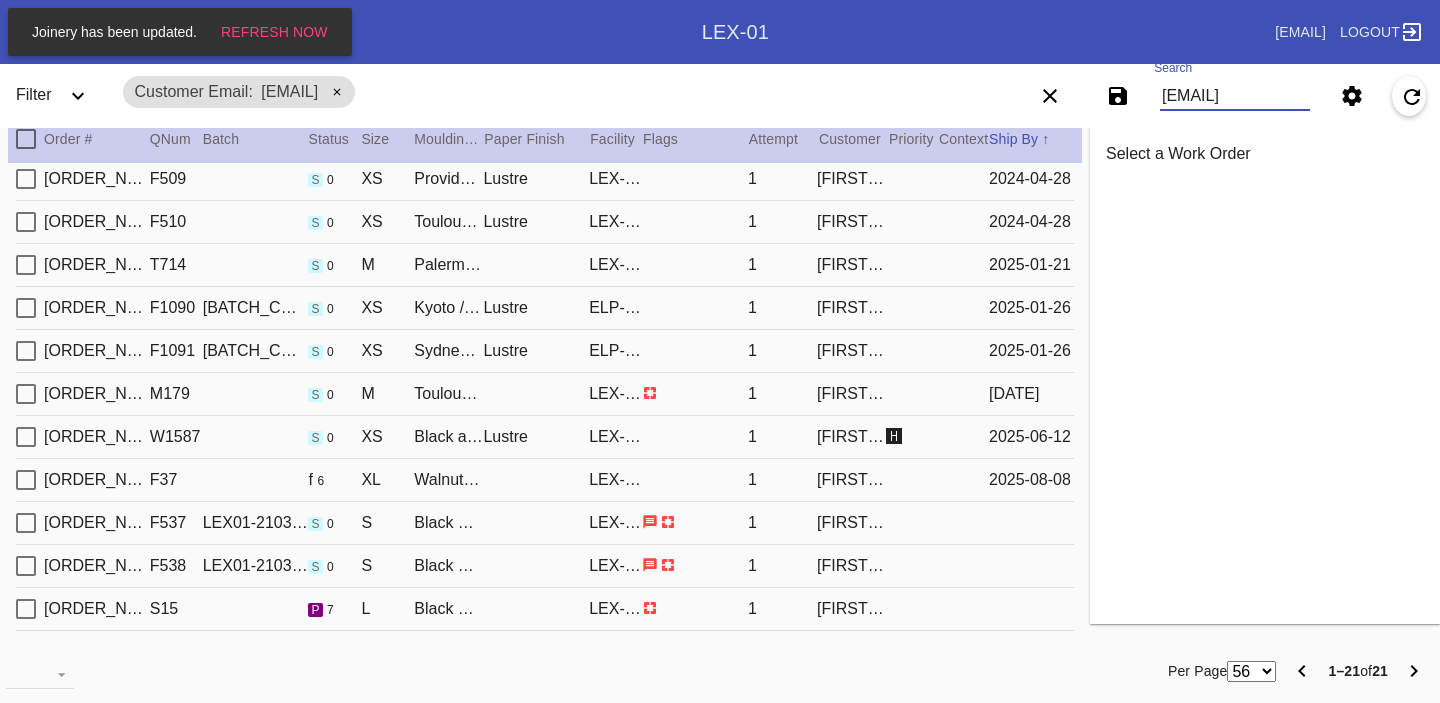 type on "[EMAIL]" 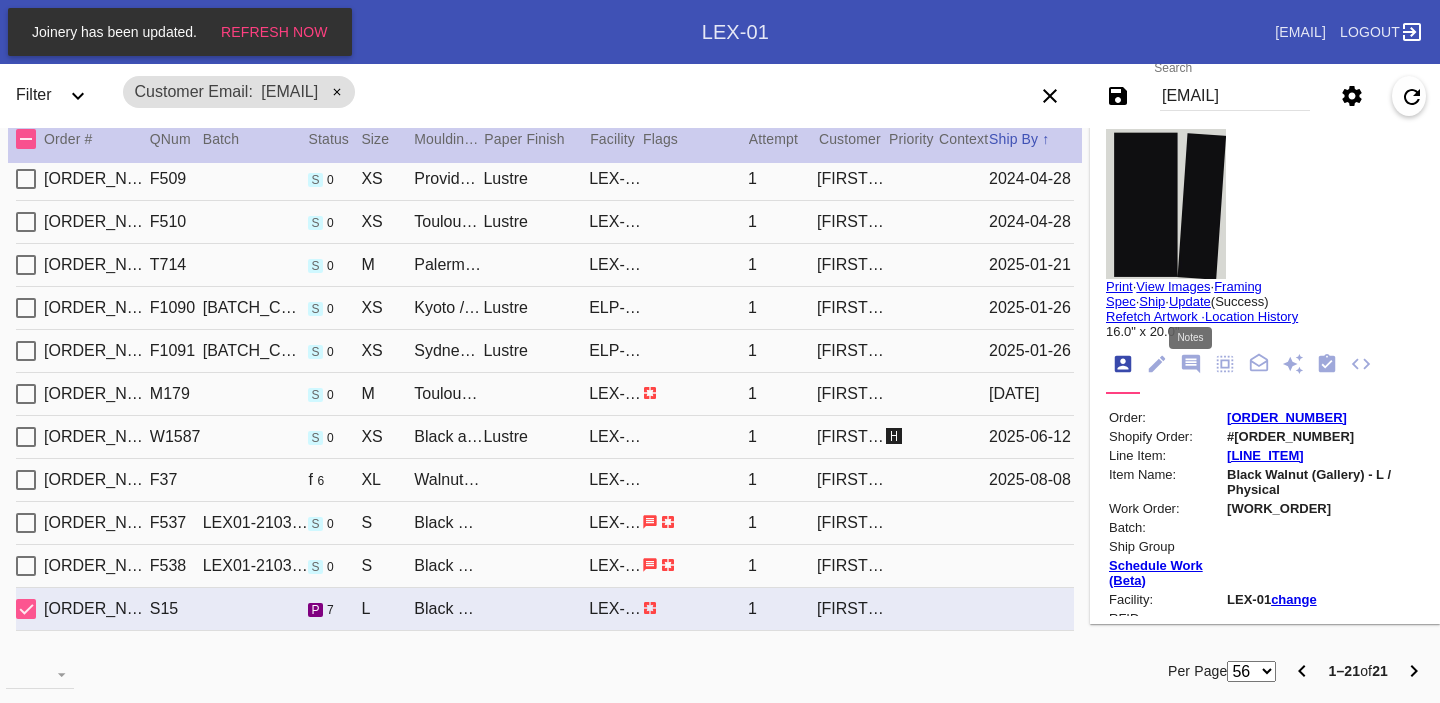 click 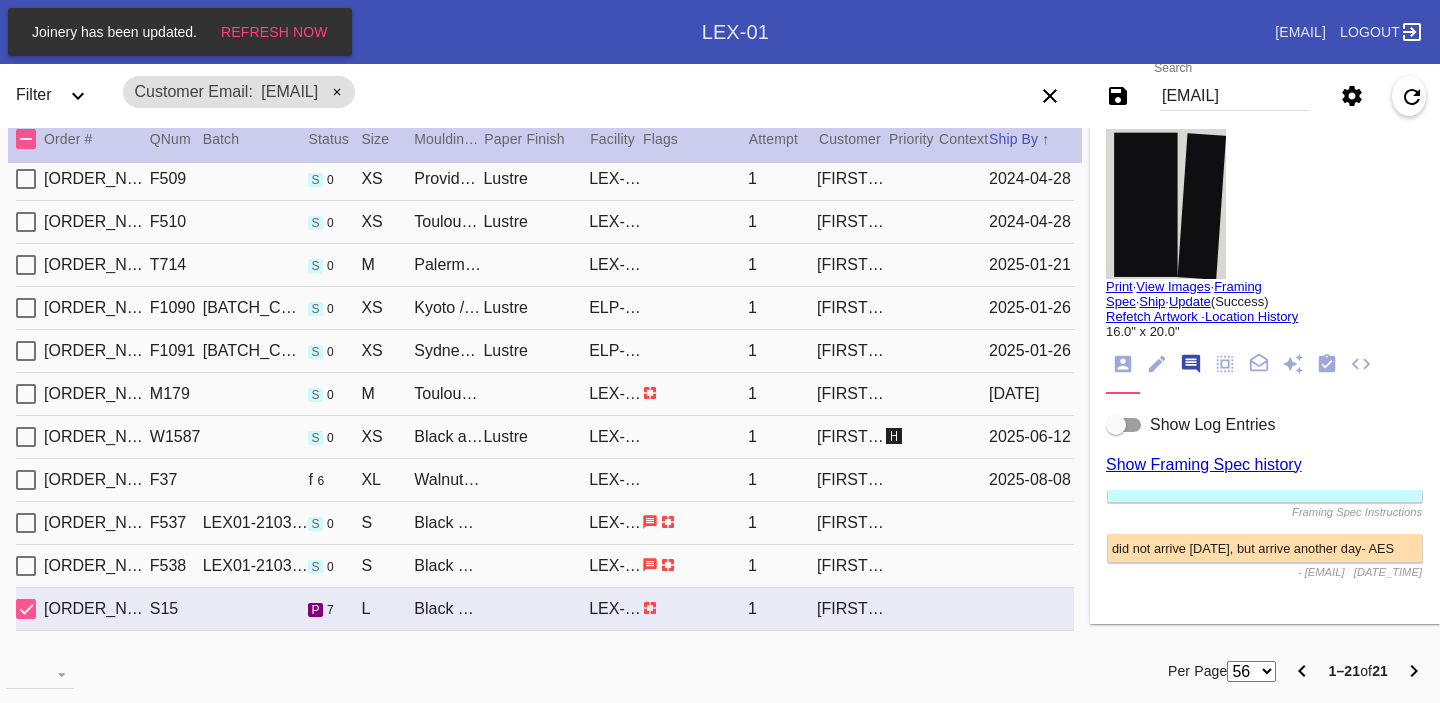 scroll, scrollTop: 123, scrollLeft: 0, axis: vertical 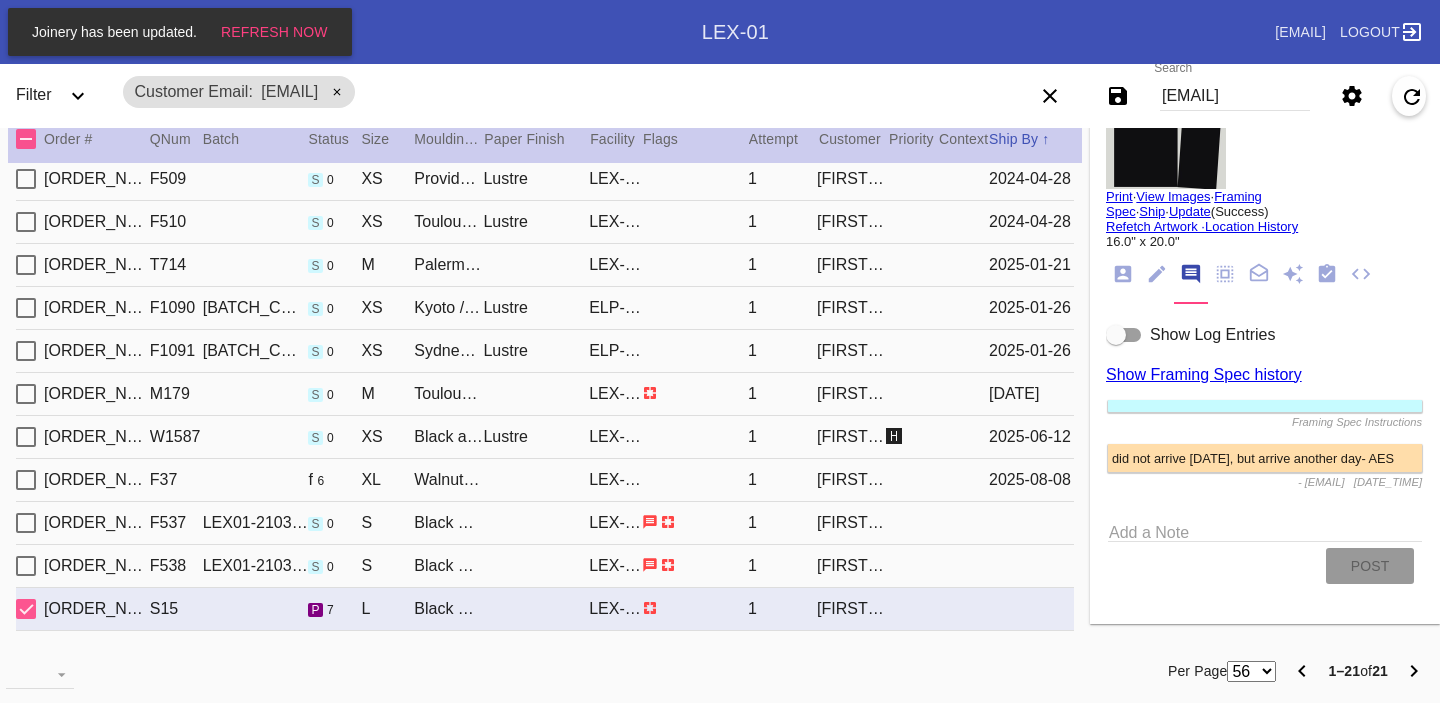 click 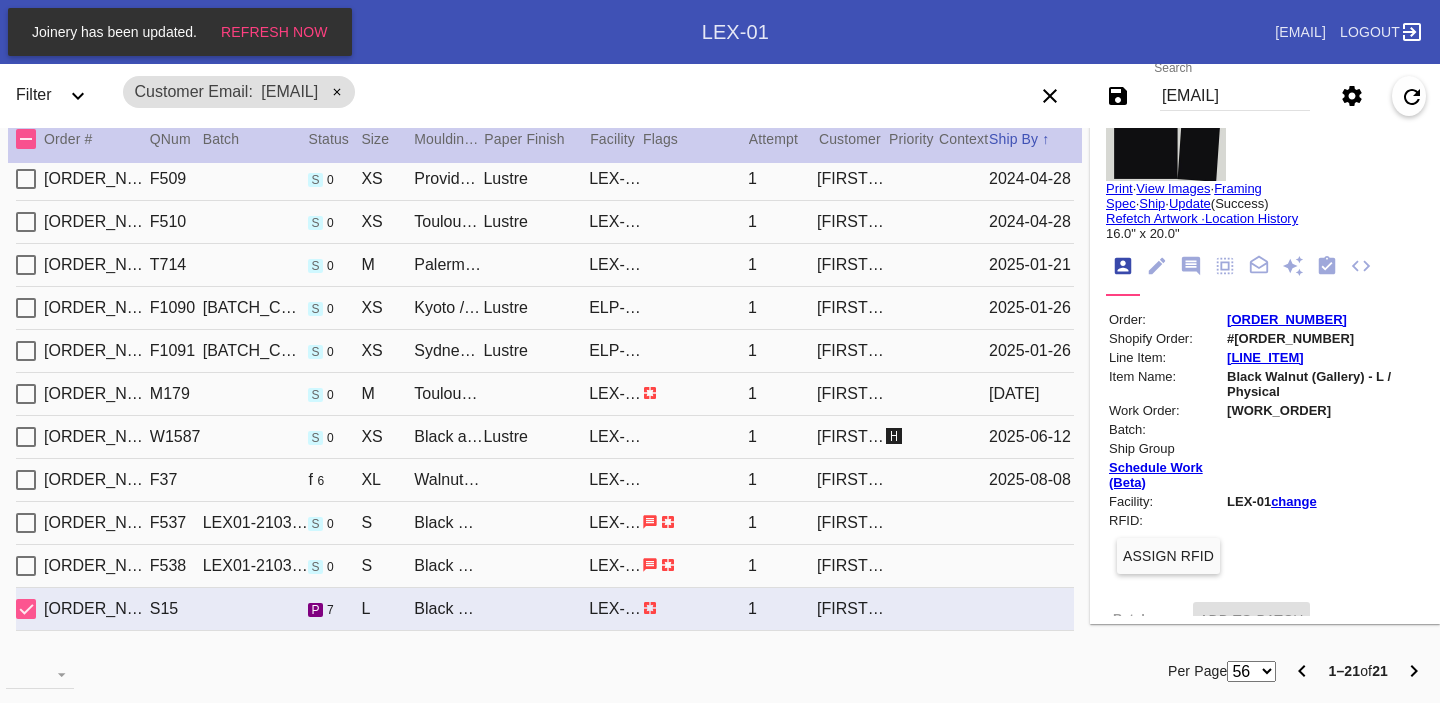 click on "[EMAIL]" at bounding box center (1235, 96) 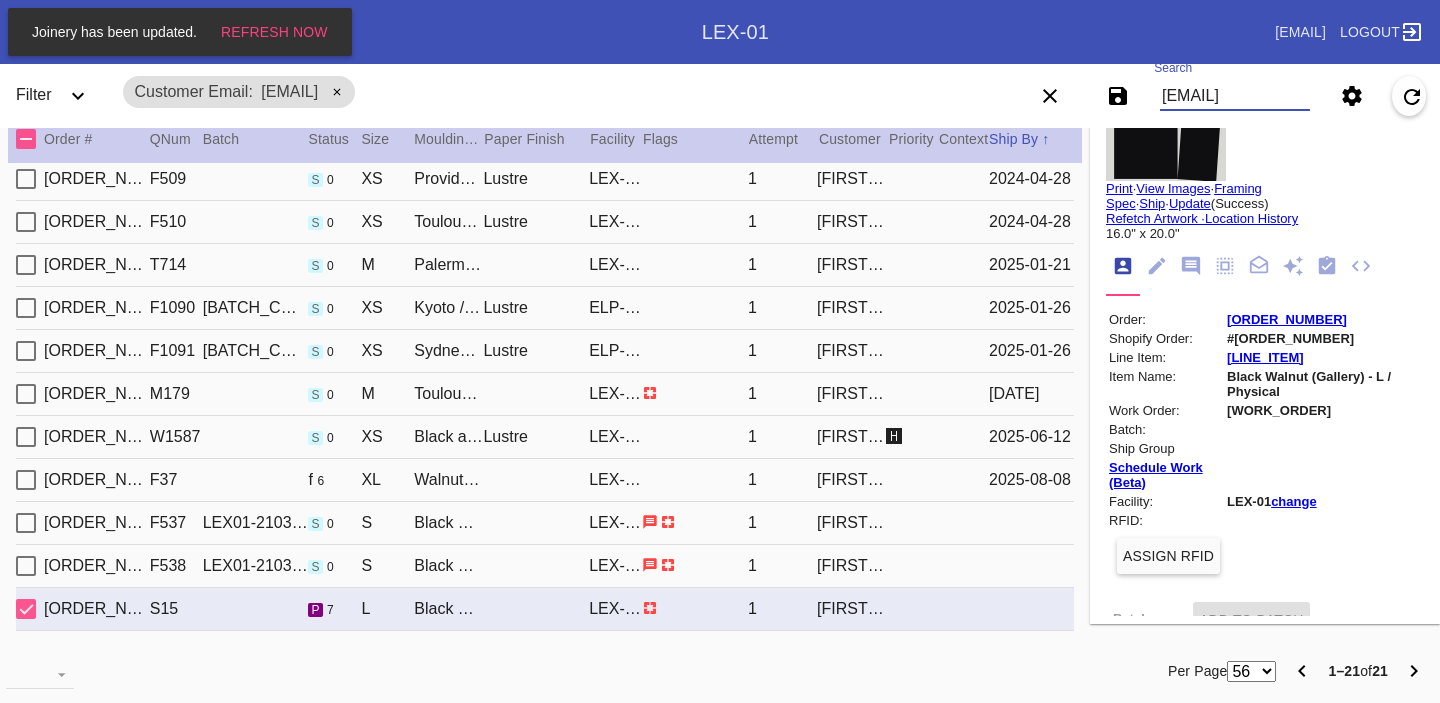 click on "[EMAIL]" at bounding box center (1235, 96) 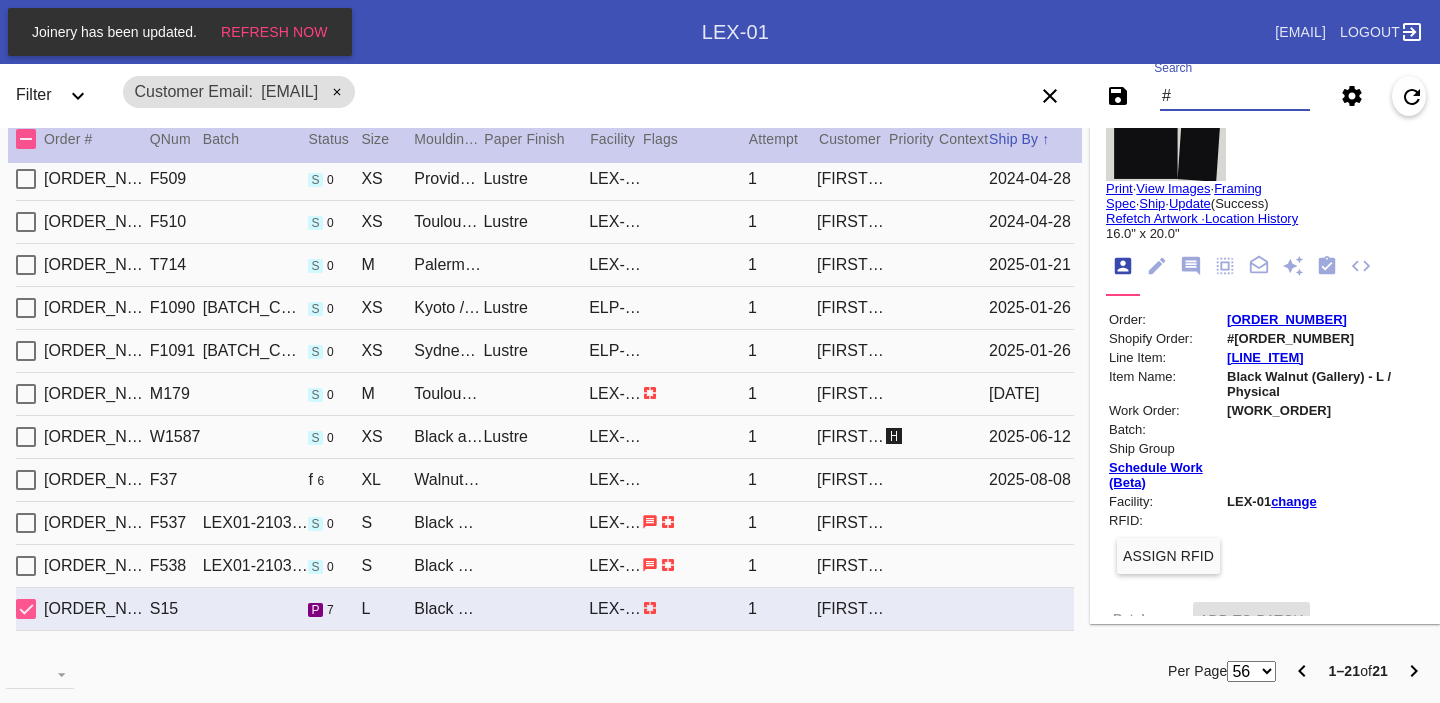 paste on "[ORDER_NUMBER]" 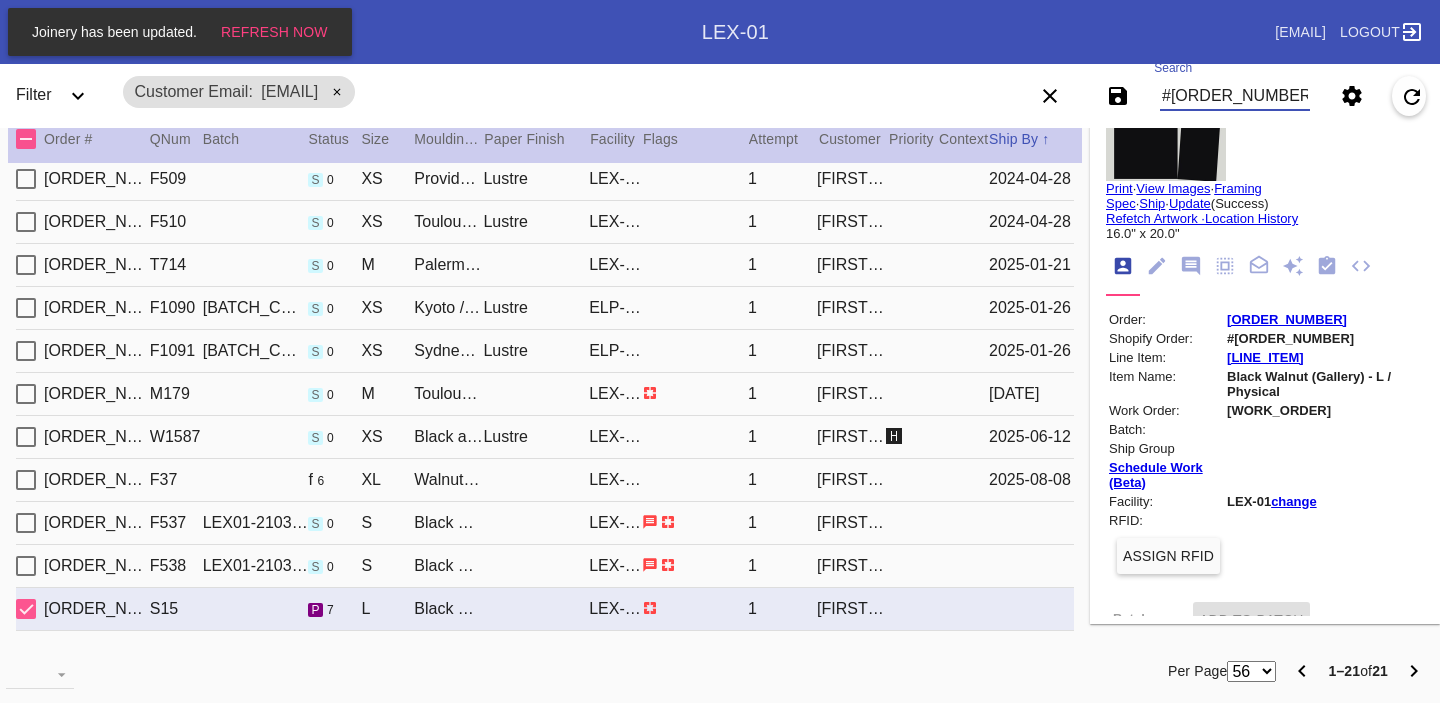 type on "#[ORDER_NUMBER]" 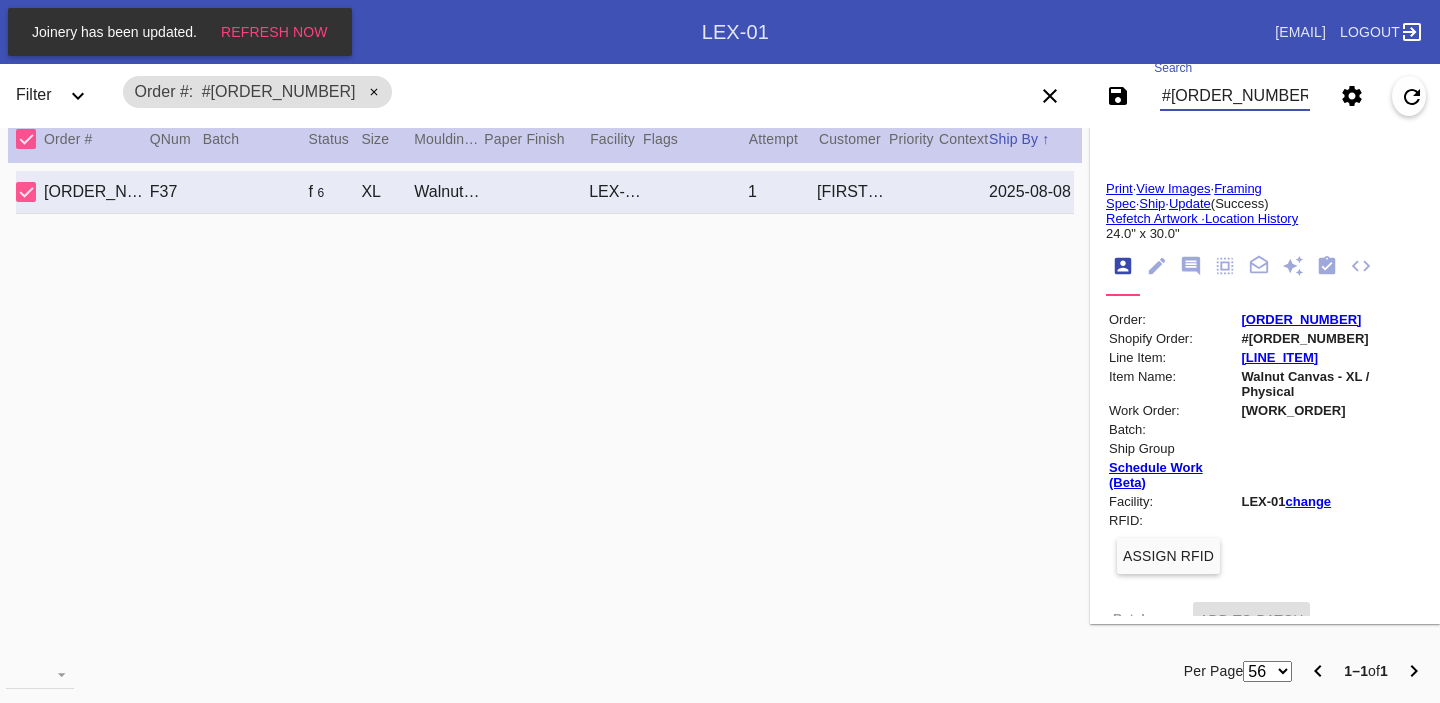 type on "24.0" 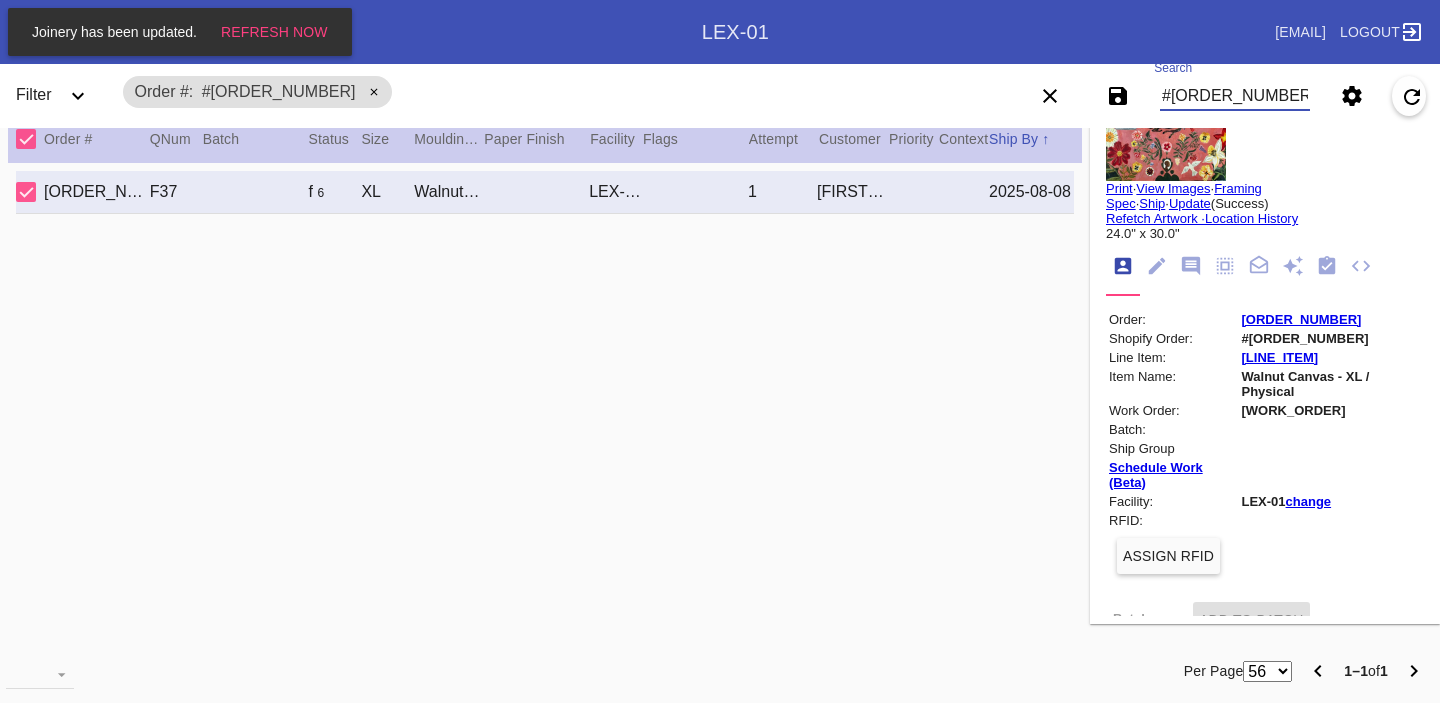 scroll, scrollTop: 0, scrollLeft: 0, axis: both 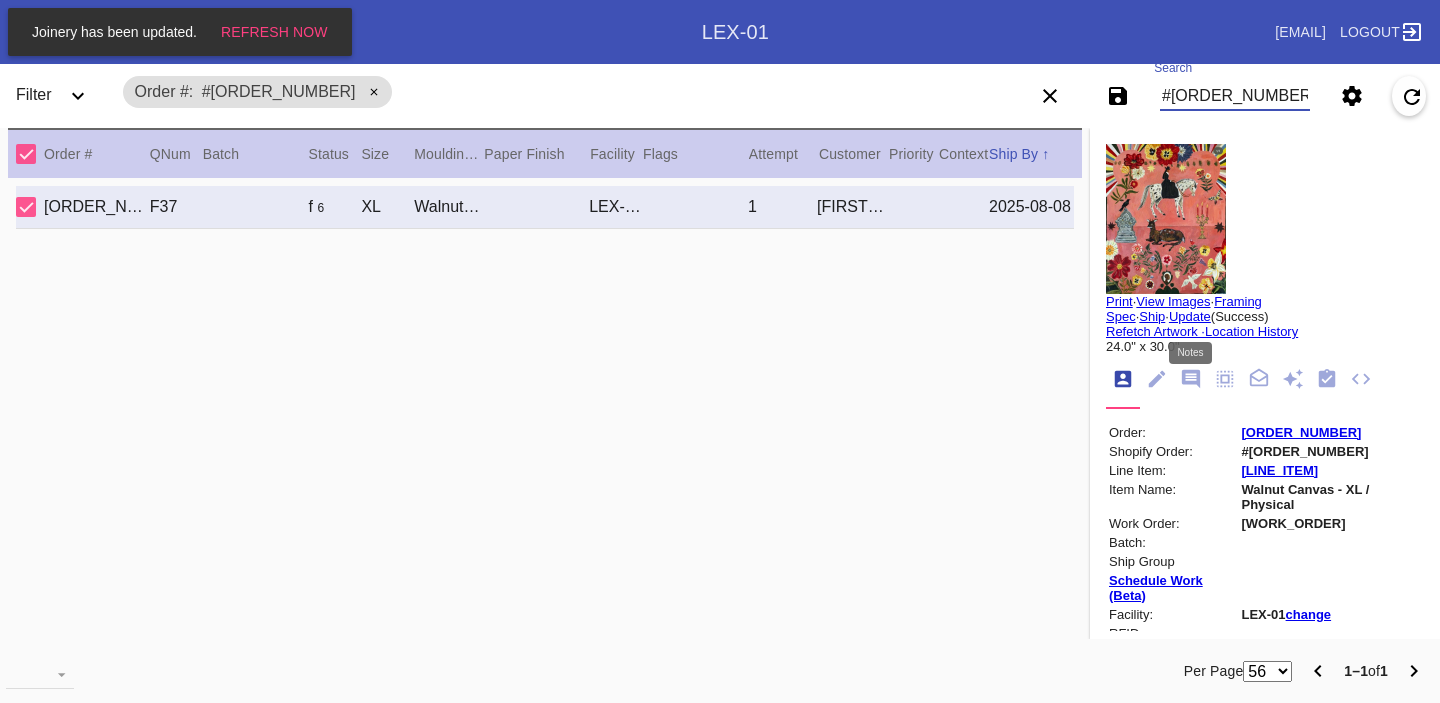 click 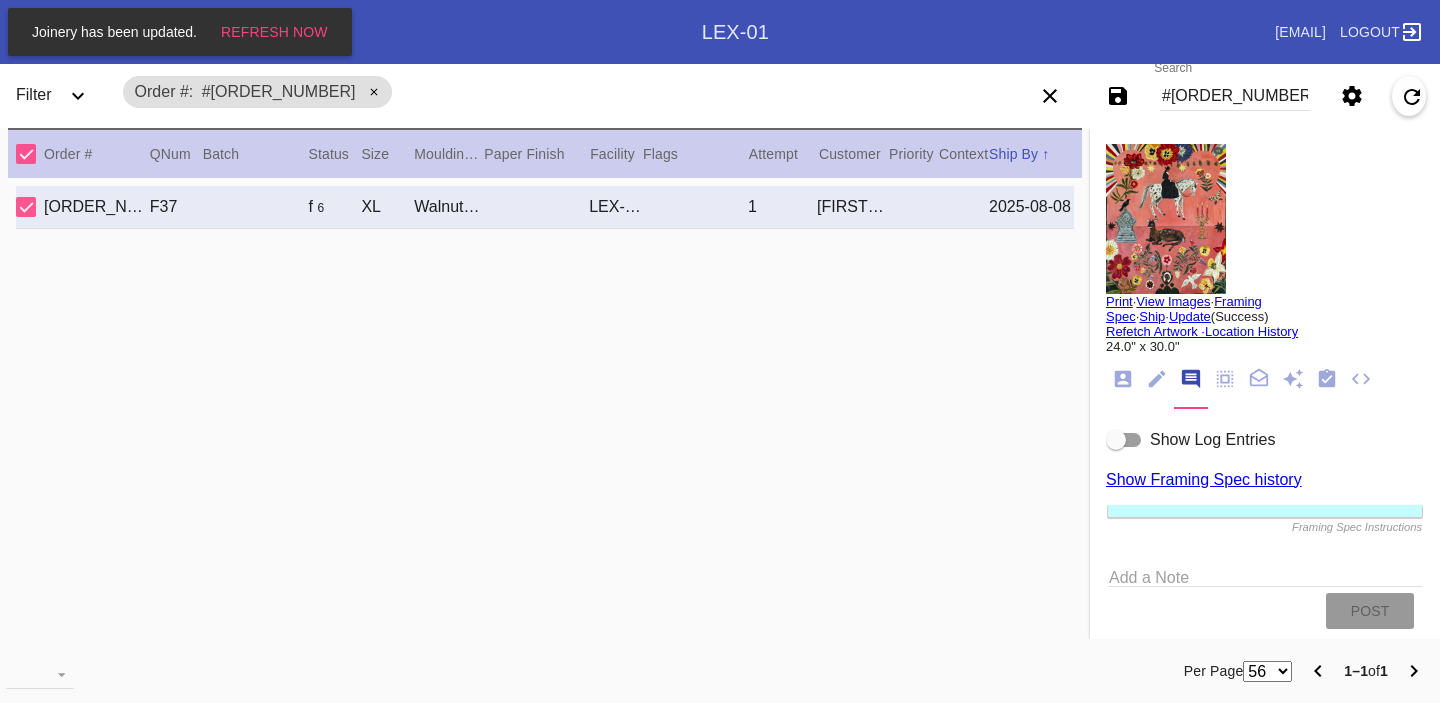 click at bounding box center [1157, 380] 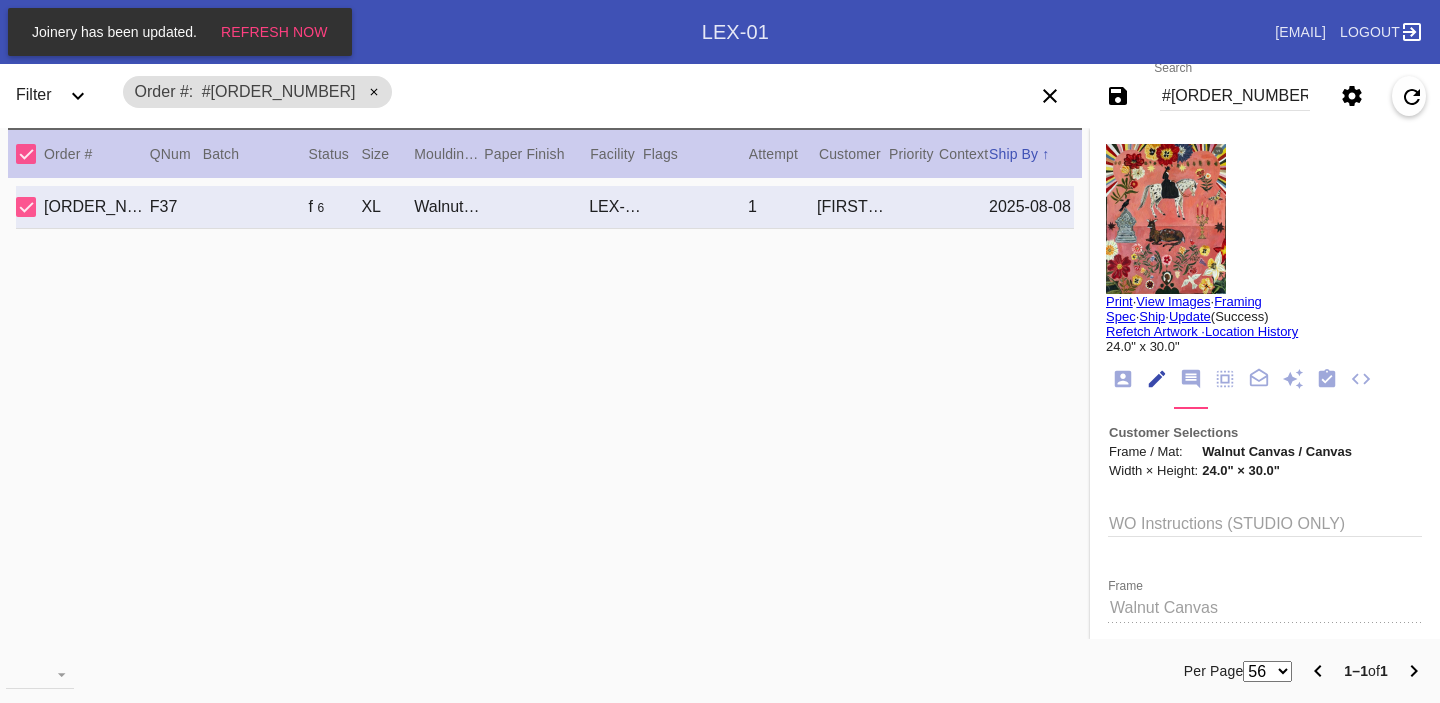 scroll, scrollTop: 73, scrollLeft: 0, axis: vertical 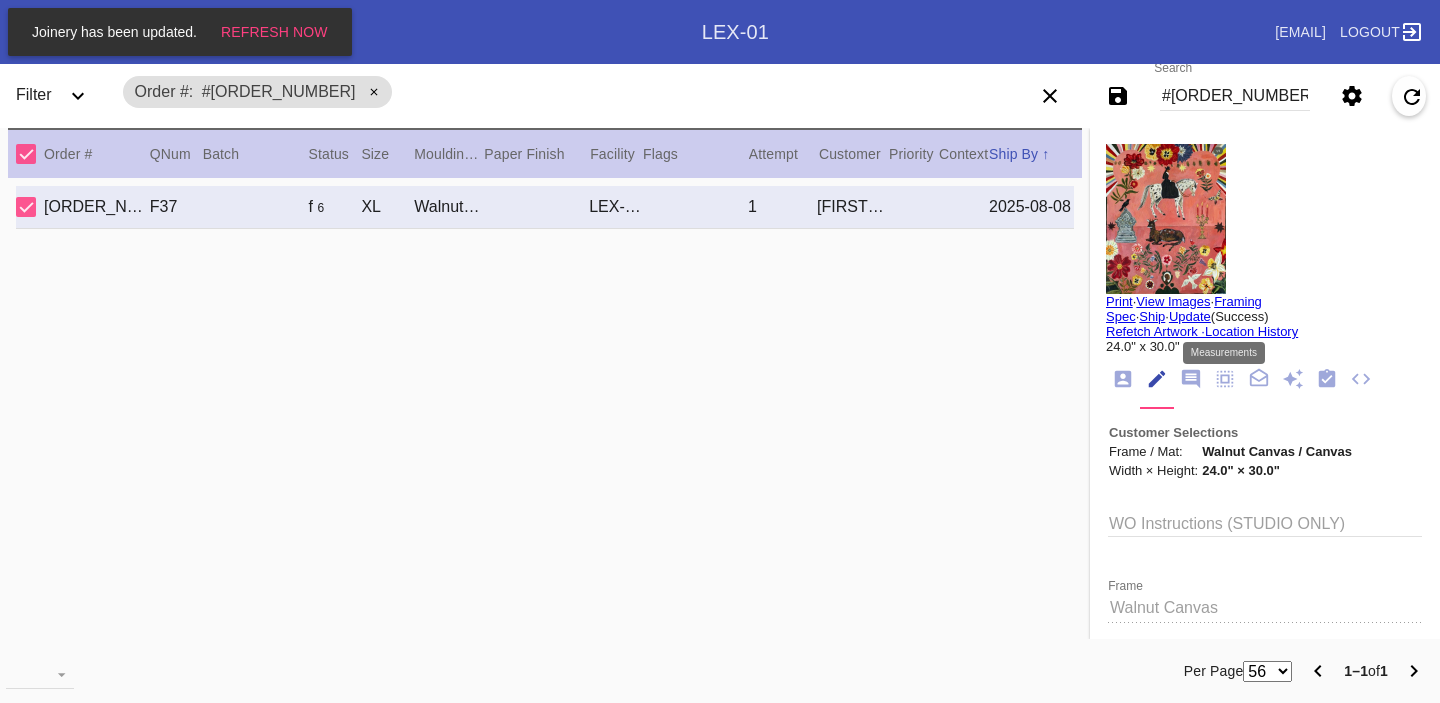 click 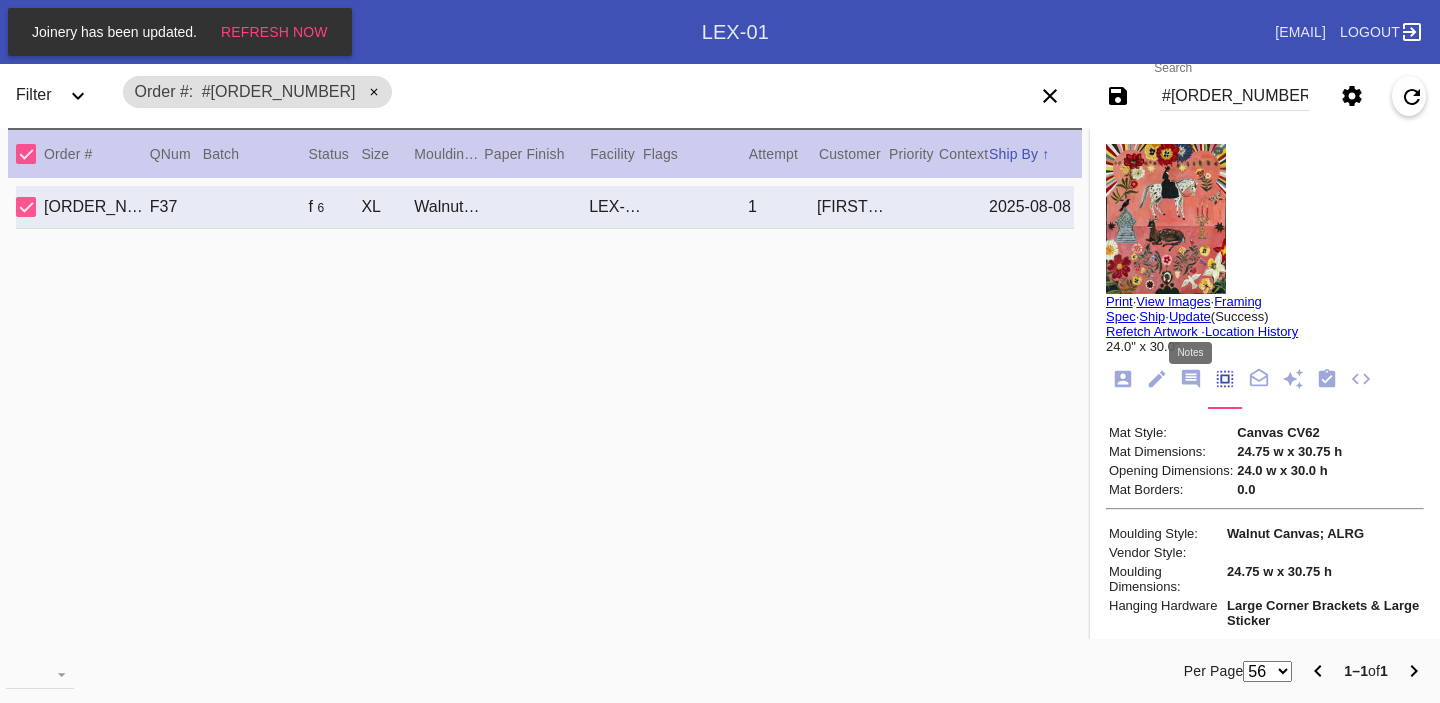 click 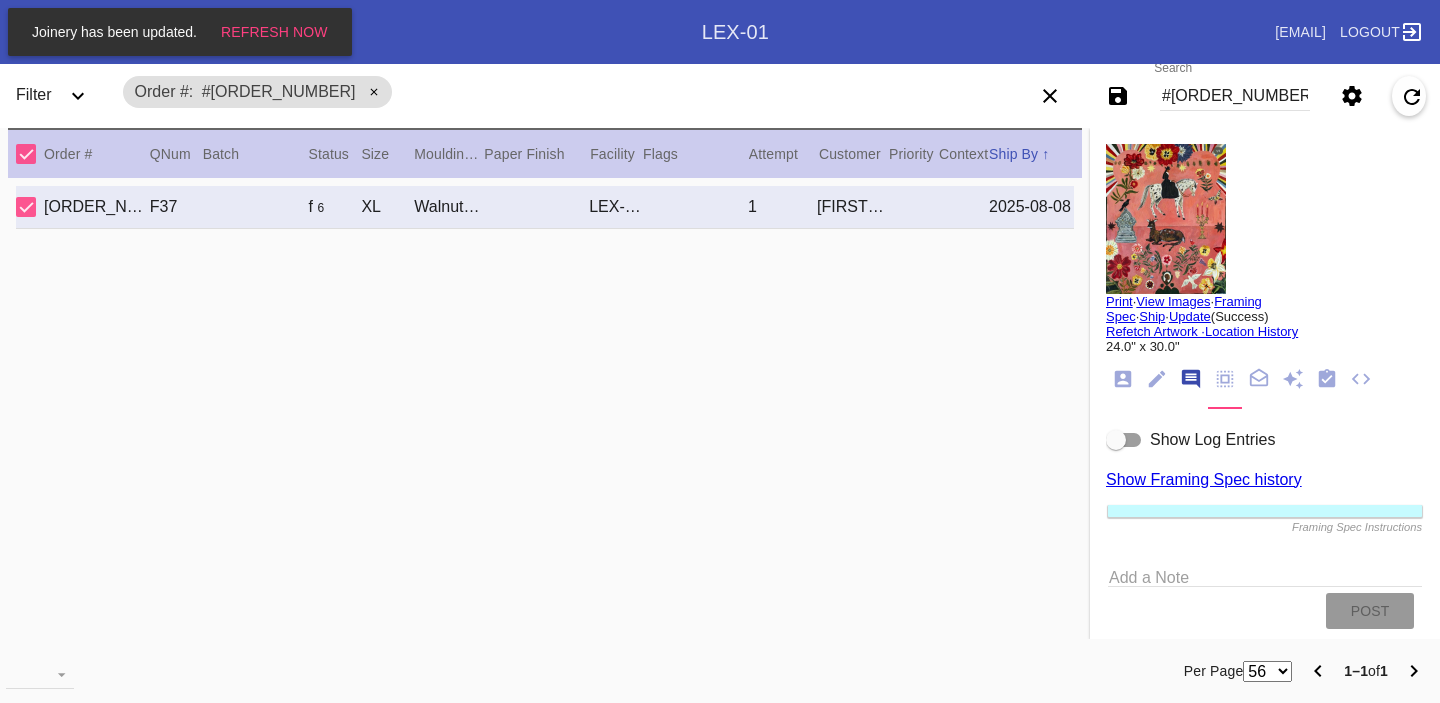 scroll, scrollTop: 123, scrollLeft: 0, axis: vertical 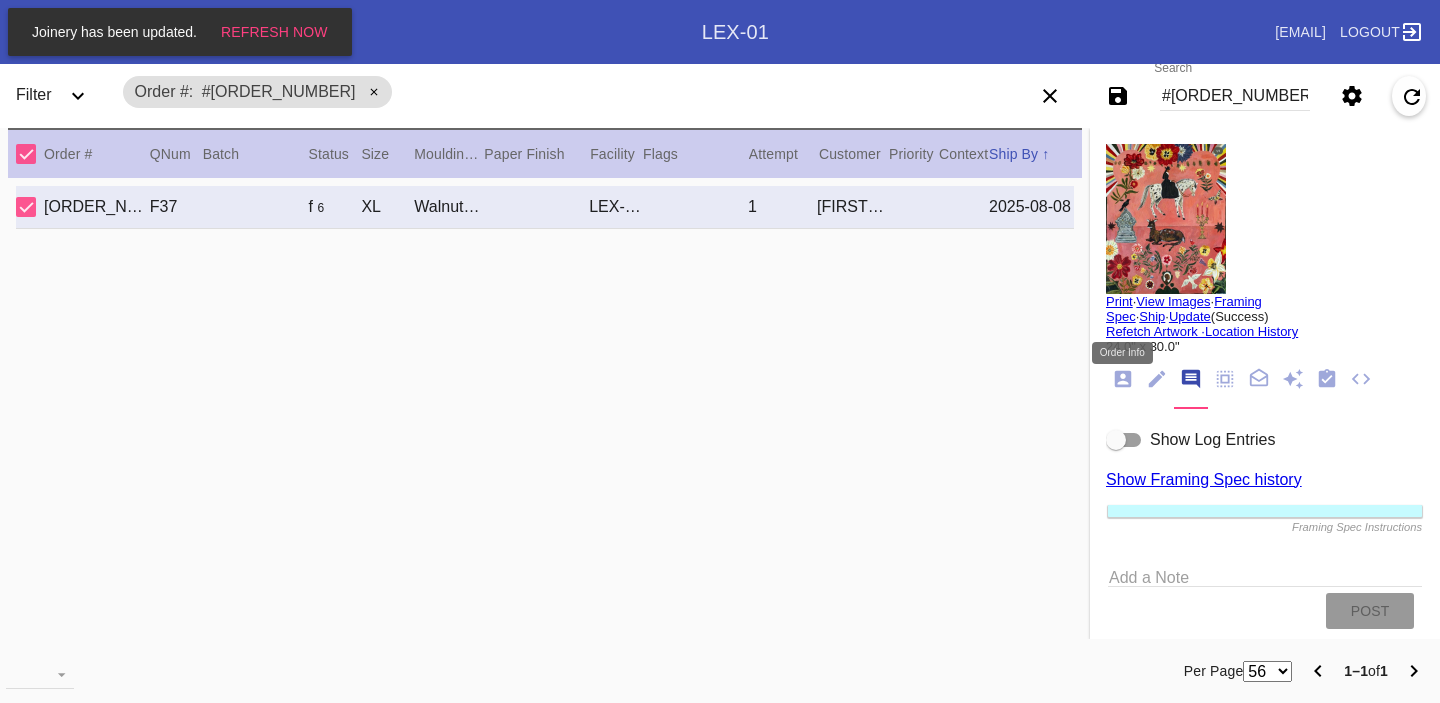 click 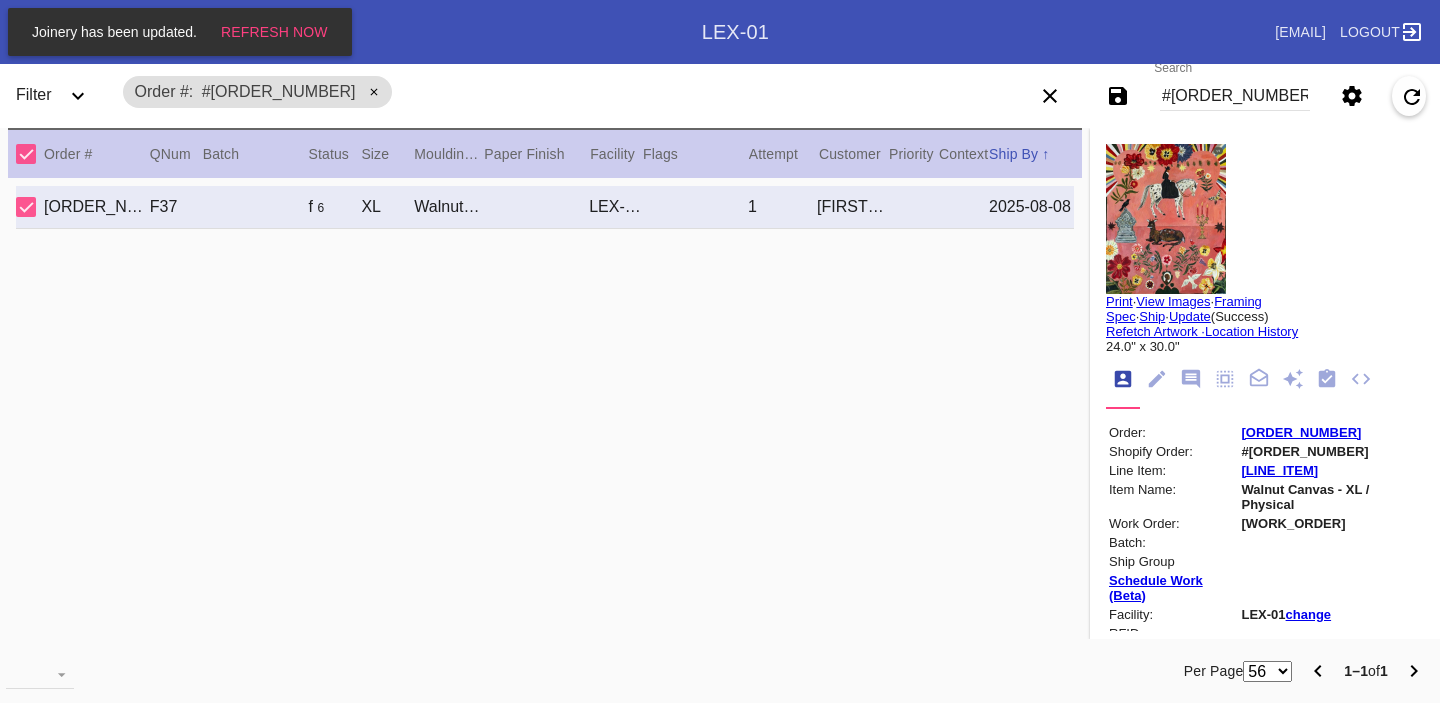 click on "#[ORDER_NUMBER]" at bounding box center [1235, 96] 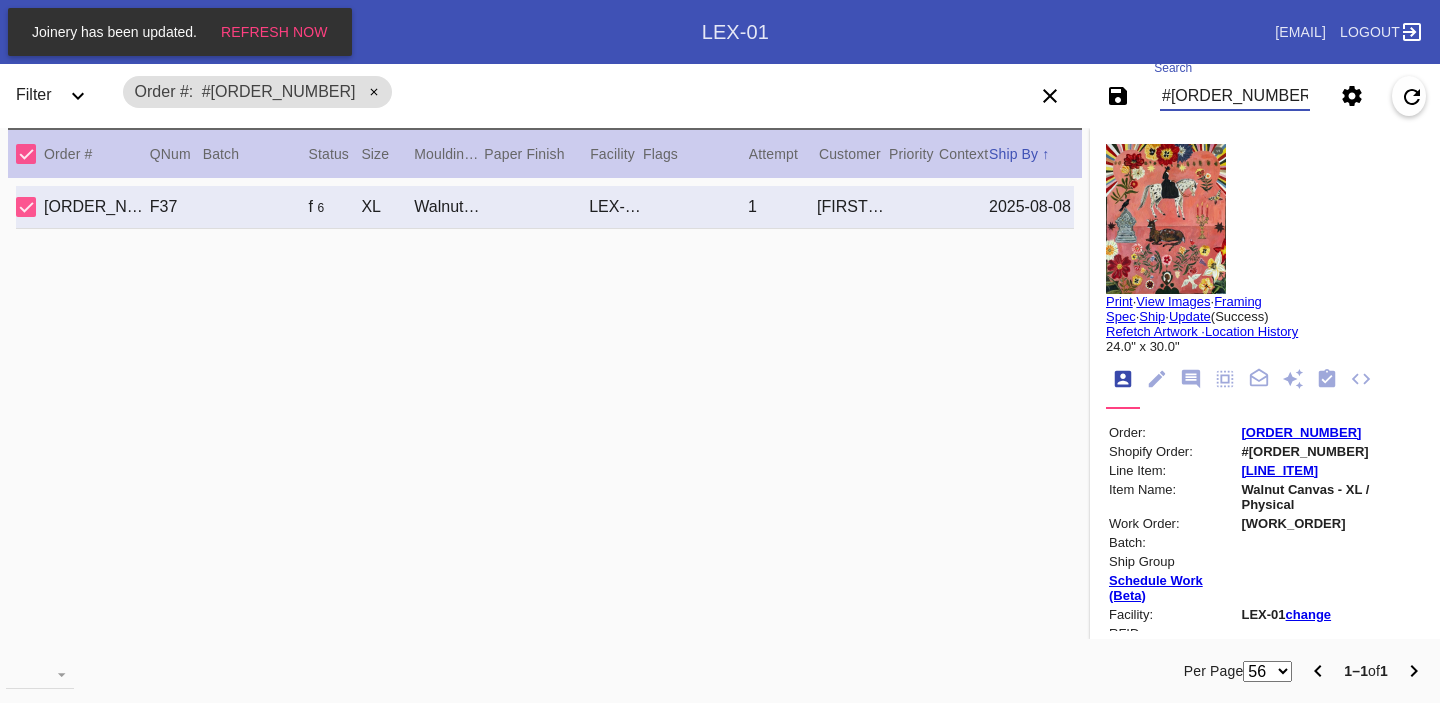 click on "#[ORDER_NUMBER]" at bounding box center [1235, 96] 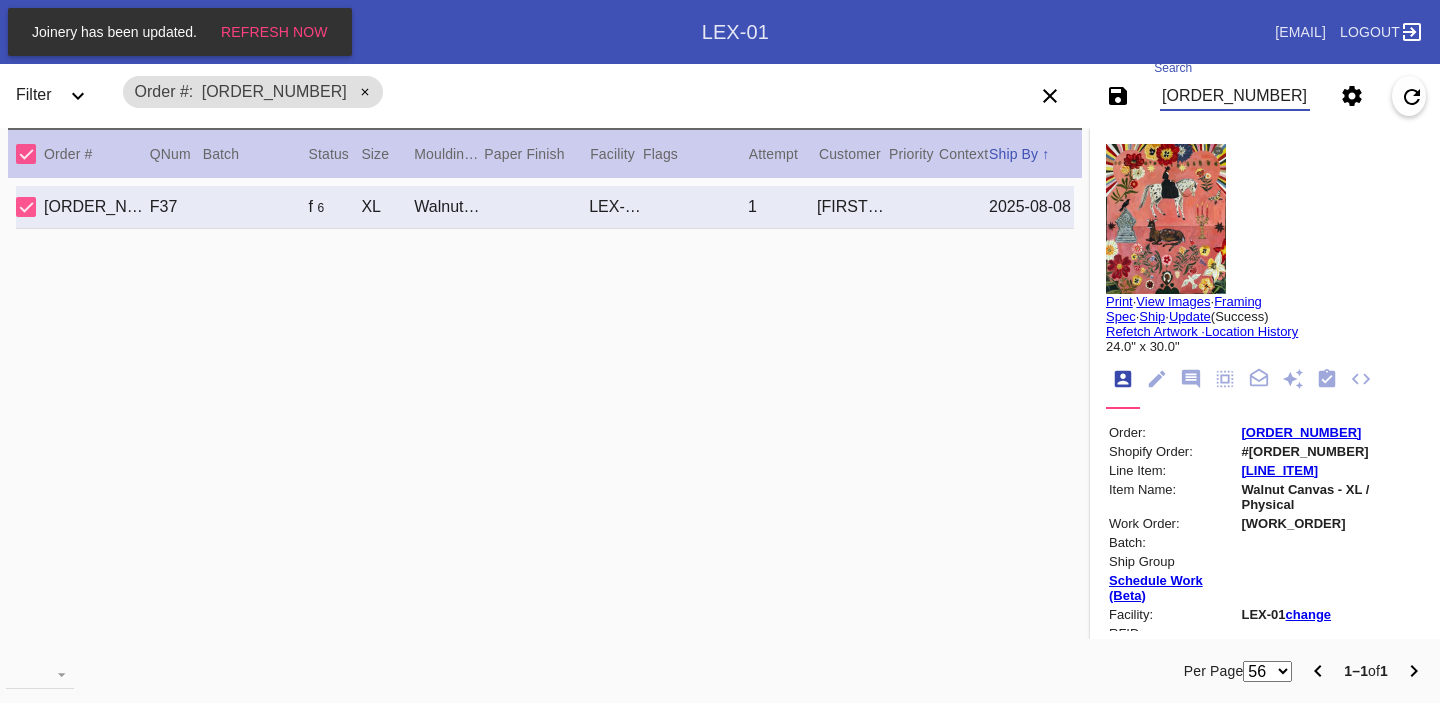 click on "[ORDER_NUMBER]" at bounding box center (1235, 96) 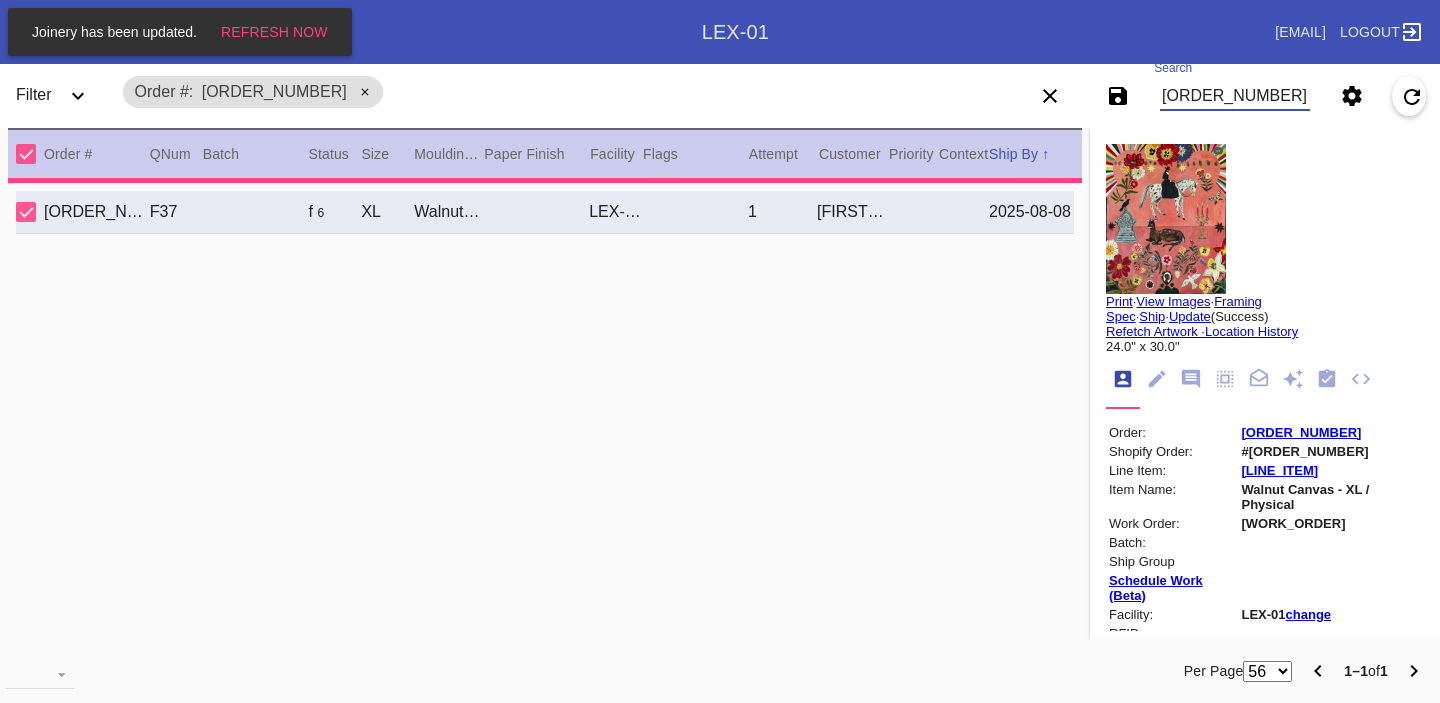 type on "10.0" 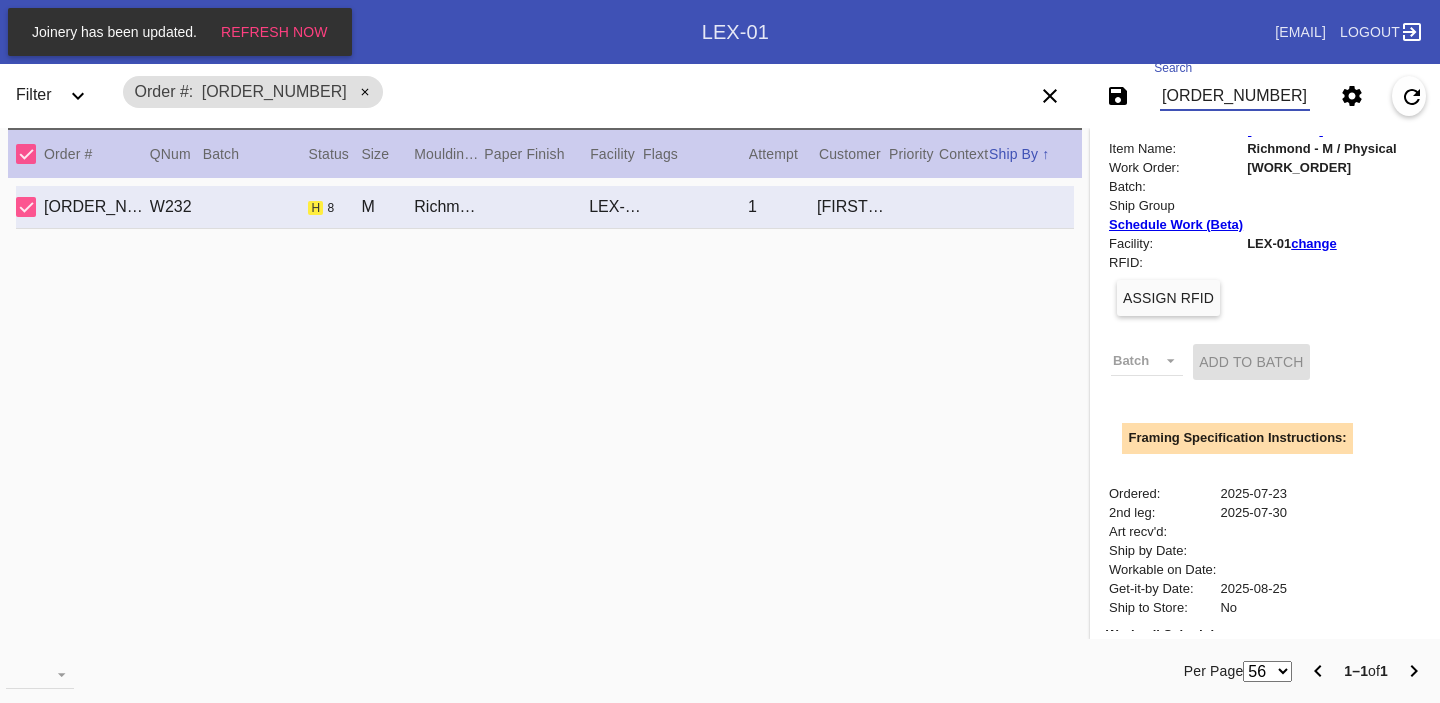 scroll, scrollTop: 0, scrollLeft: 0, axis: both 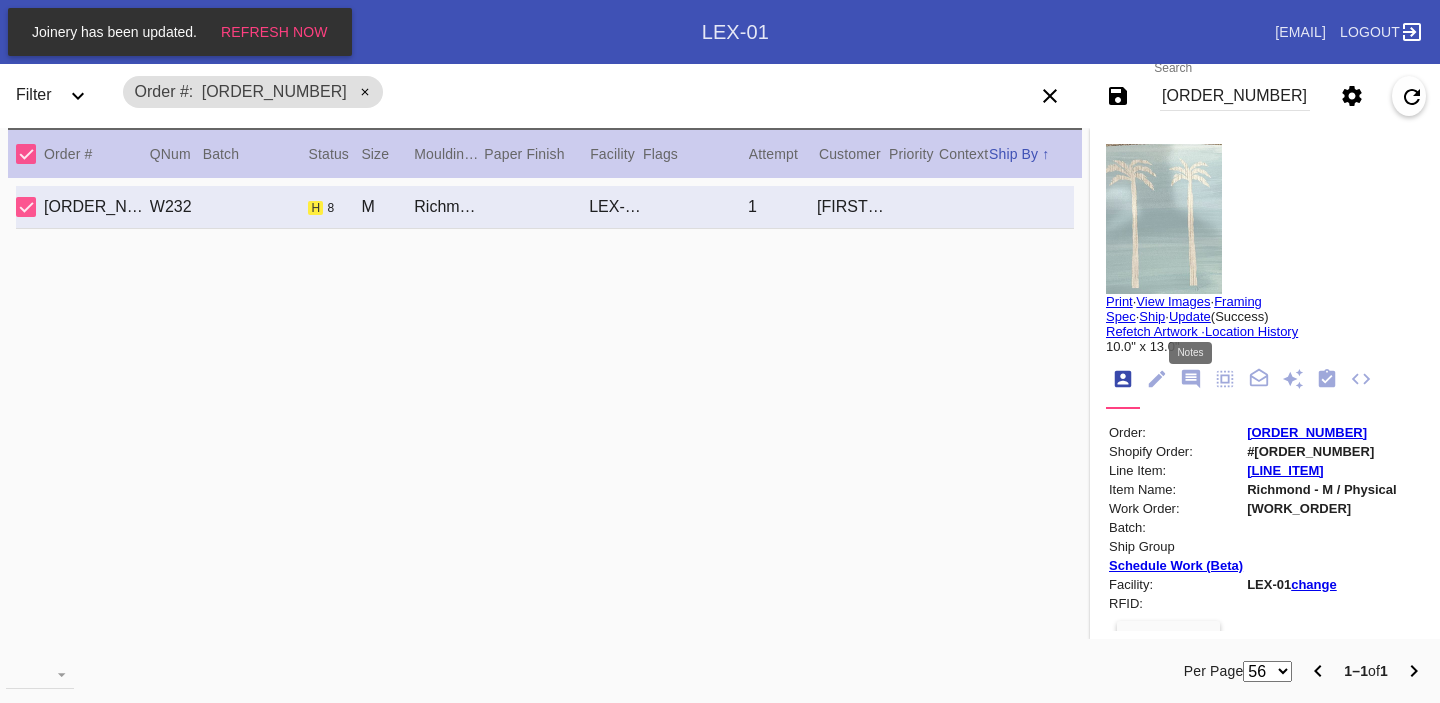click 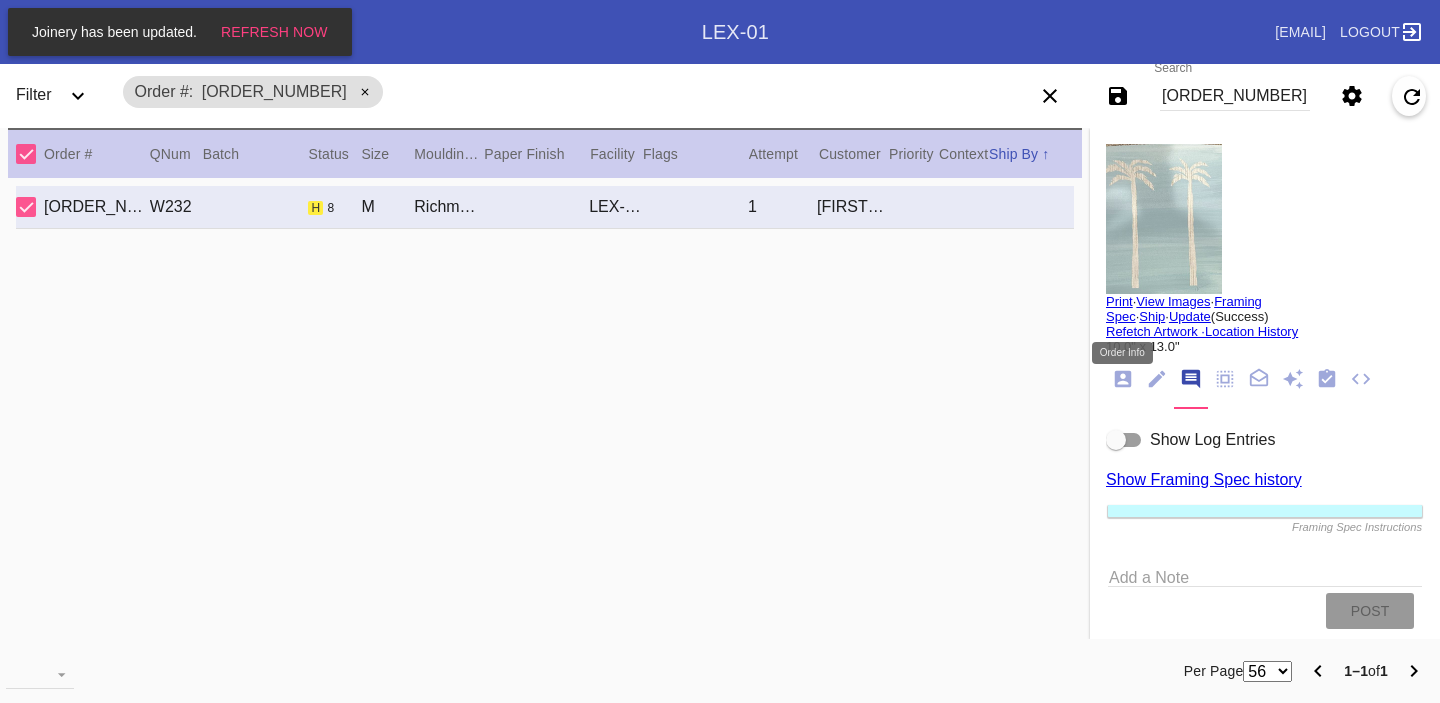click 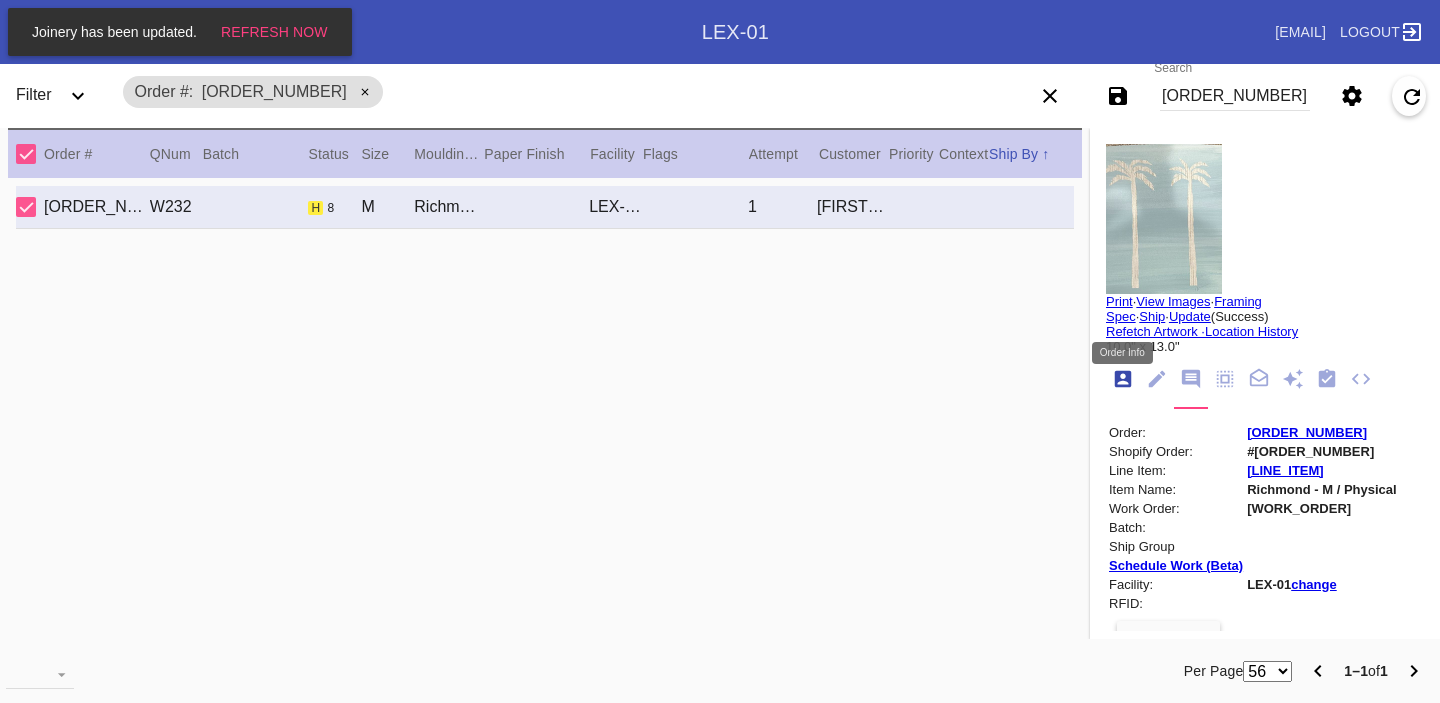 scroll, scrollTop: 24, scrollLeft: 0, axis: vertical 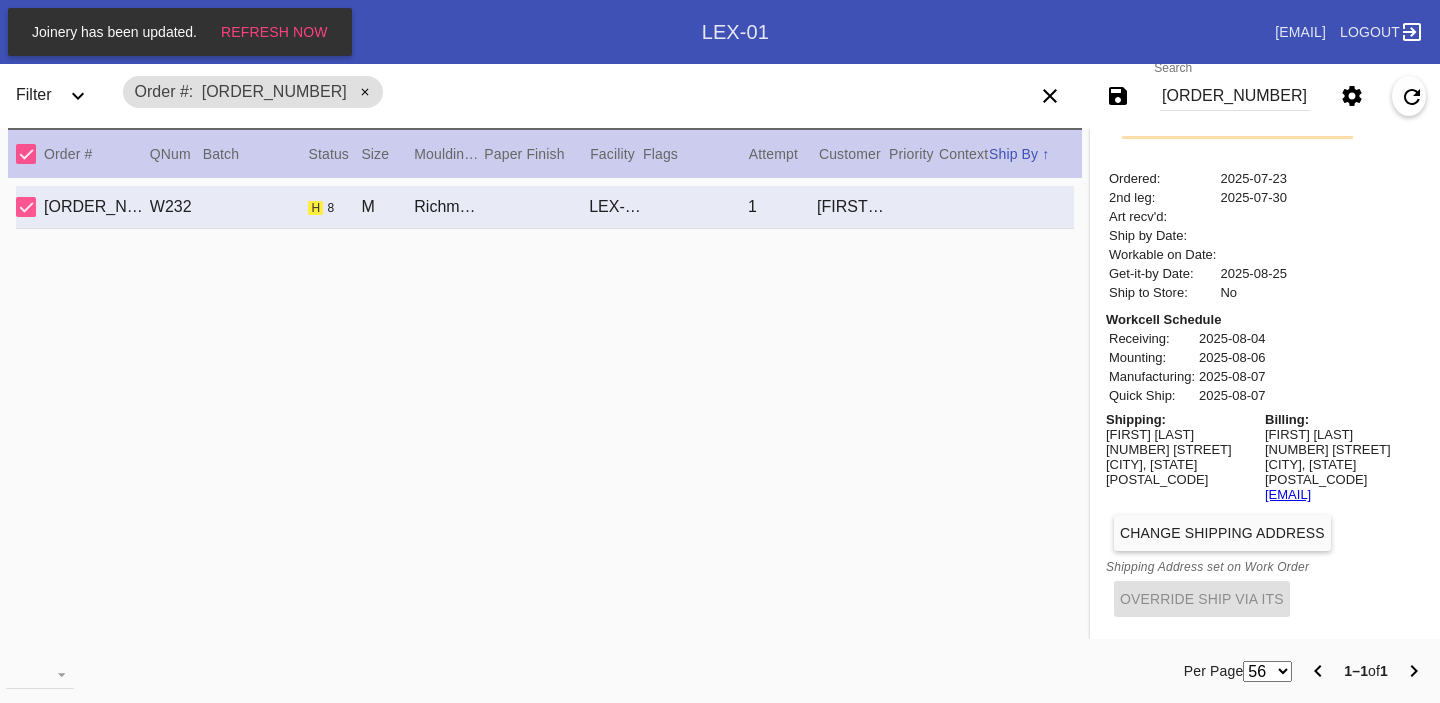 drag, startPoint x: 1369, startPoint y: 505, endPoint x: 1239, endPoint y: 494, distance: 130.46455 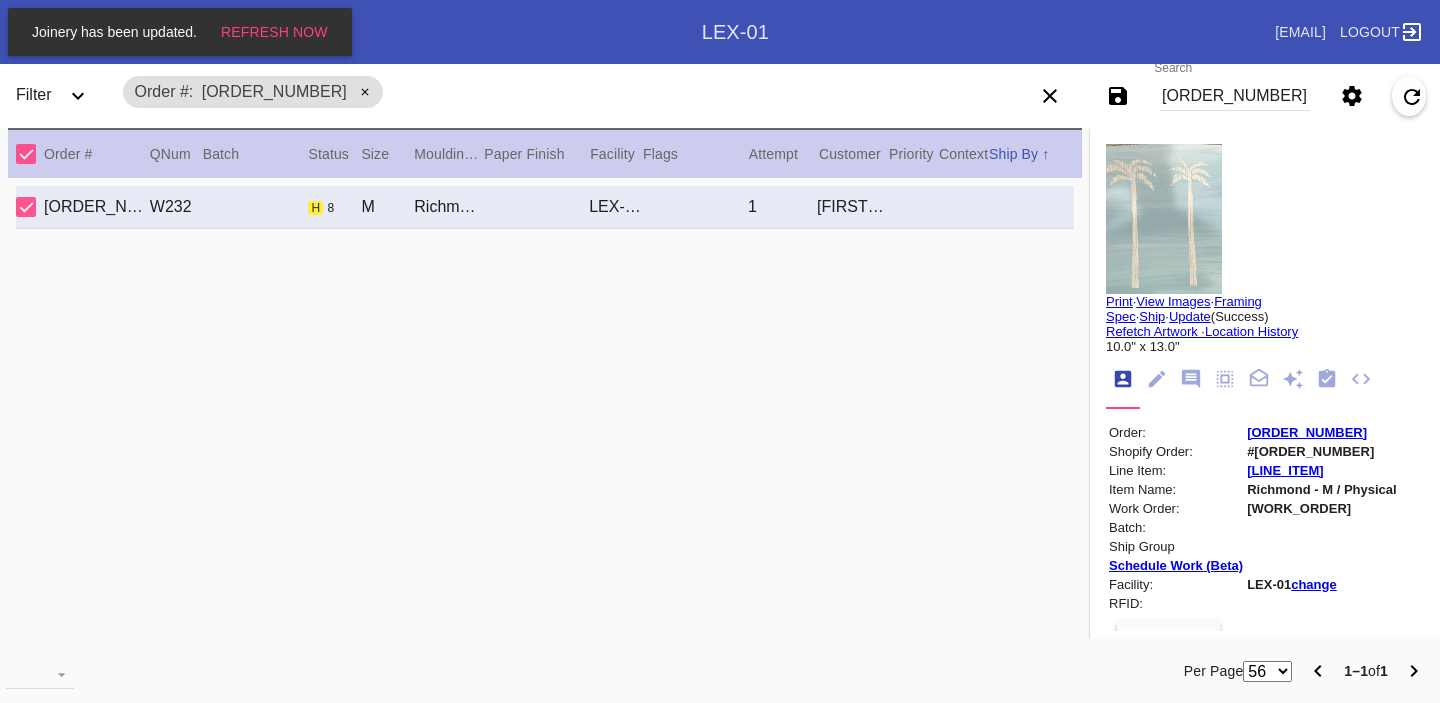 scroll, scrollTop: 674, scrollLeft: 0, axis: vertical 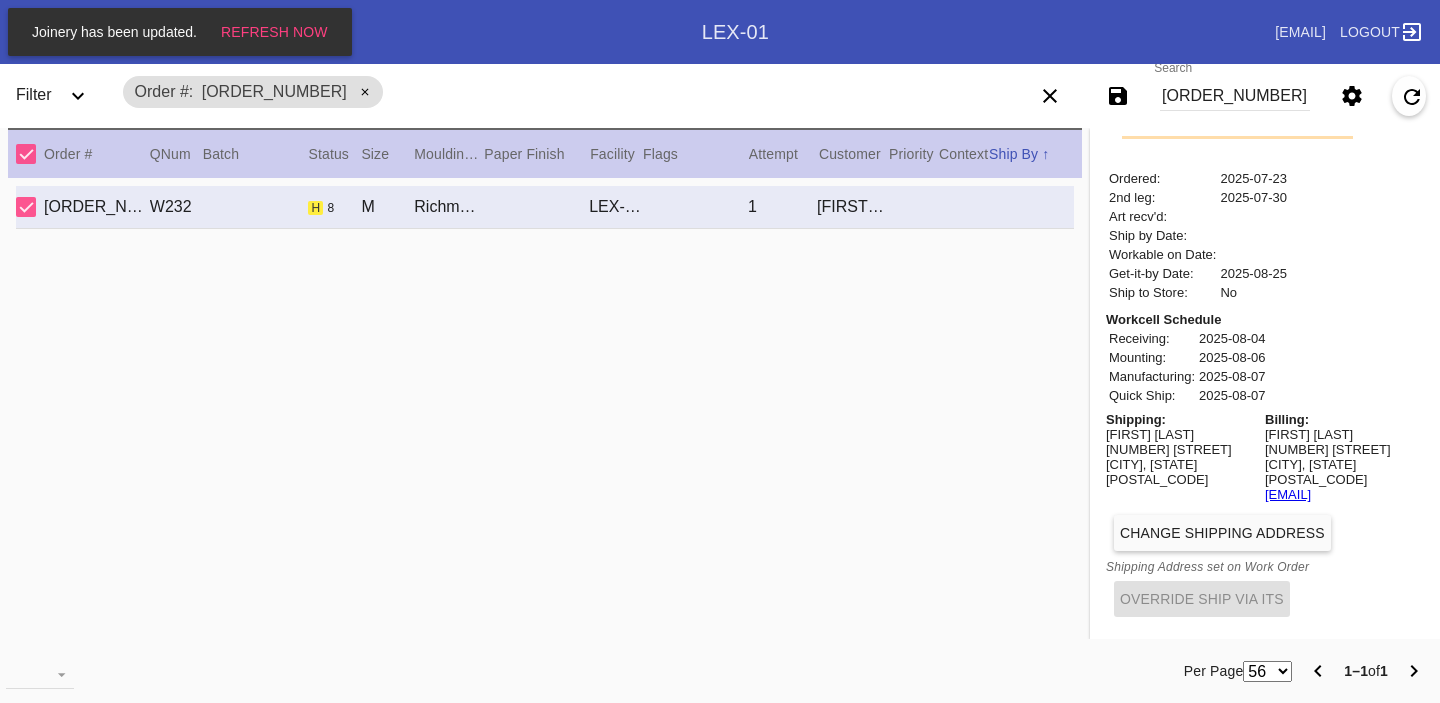 copy on "[EMAIL]" 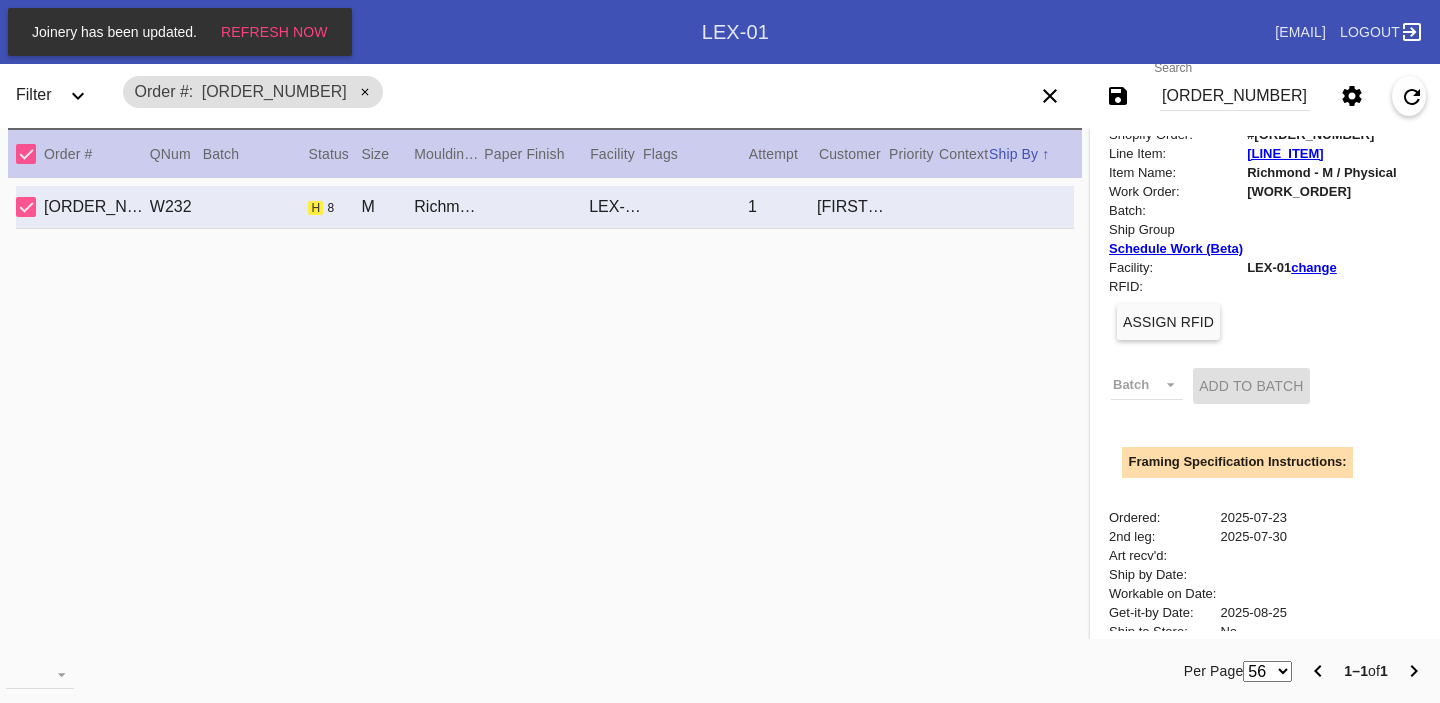 scroll, scrollTop: 0, scrollLeft: 0, axis: both 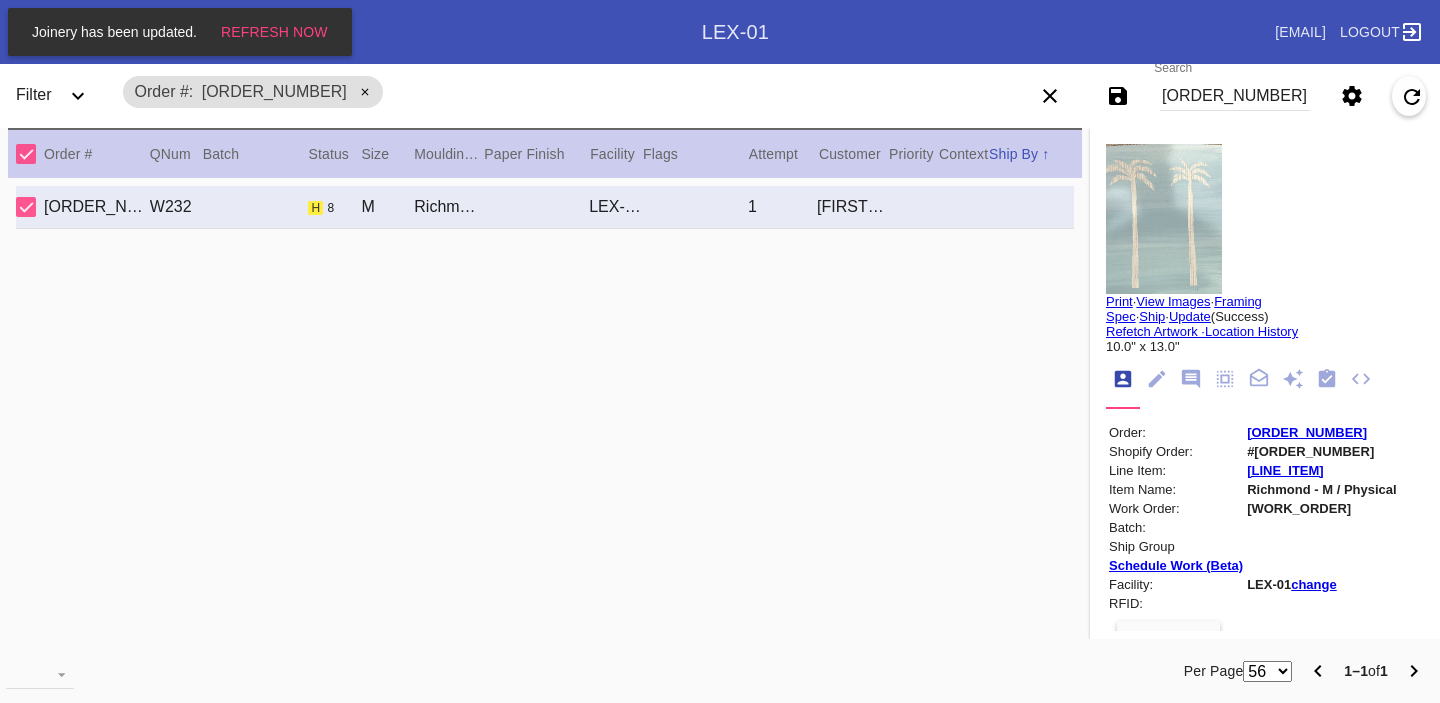 click on "#[ORDER_NUMBER]" at bounding box center [1322, 451] 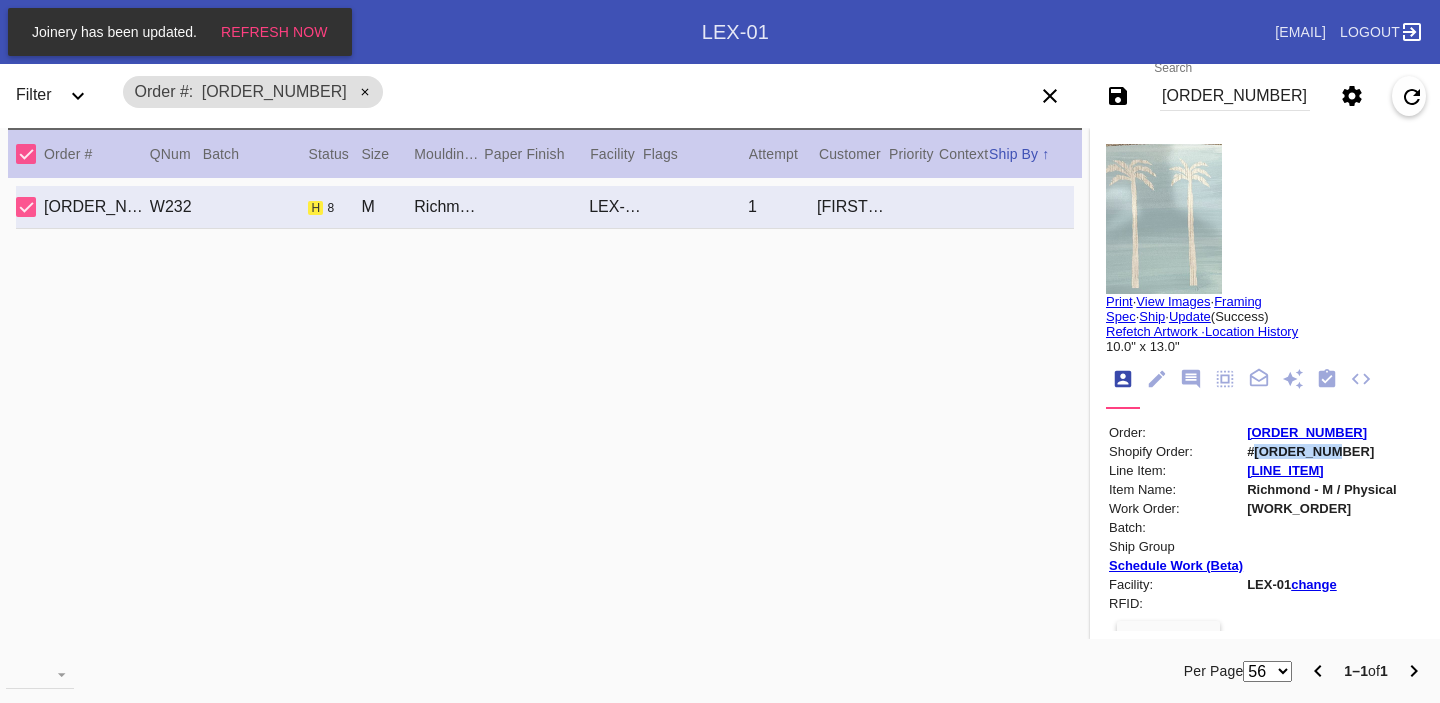 copy on "[ORDER_NUMBER]" 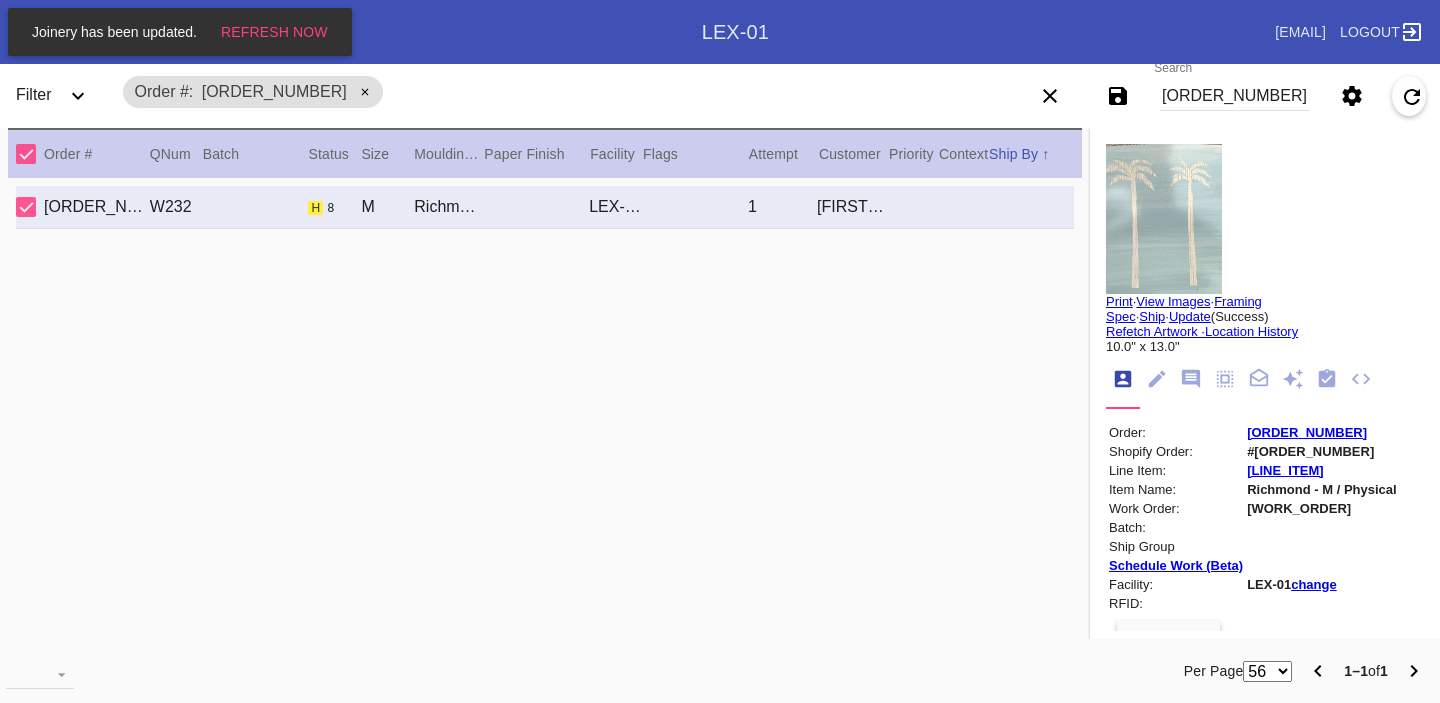 click on "[ORDER_NUMBER]" at bounding box center (1235, 96) 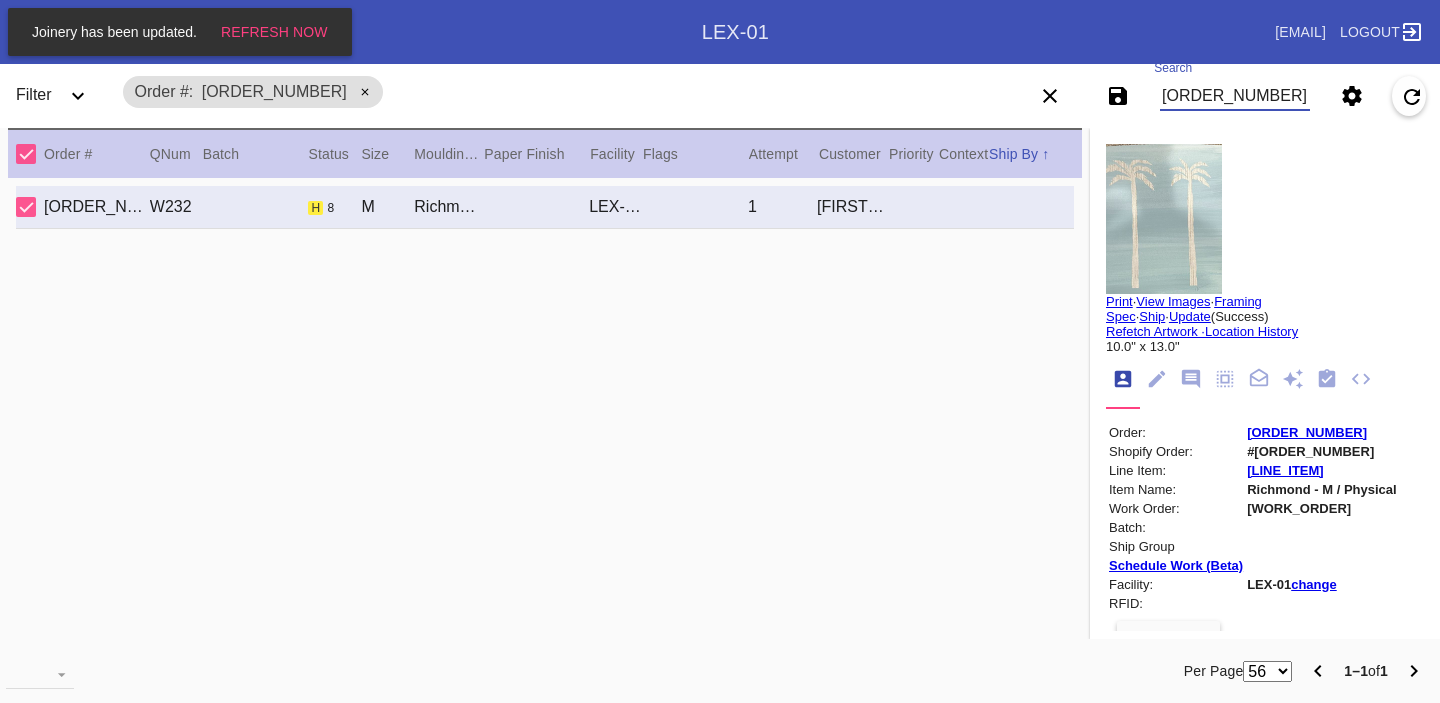 paste on "[EMAIL]" 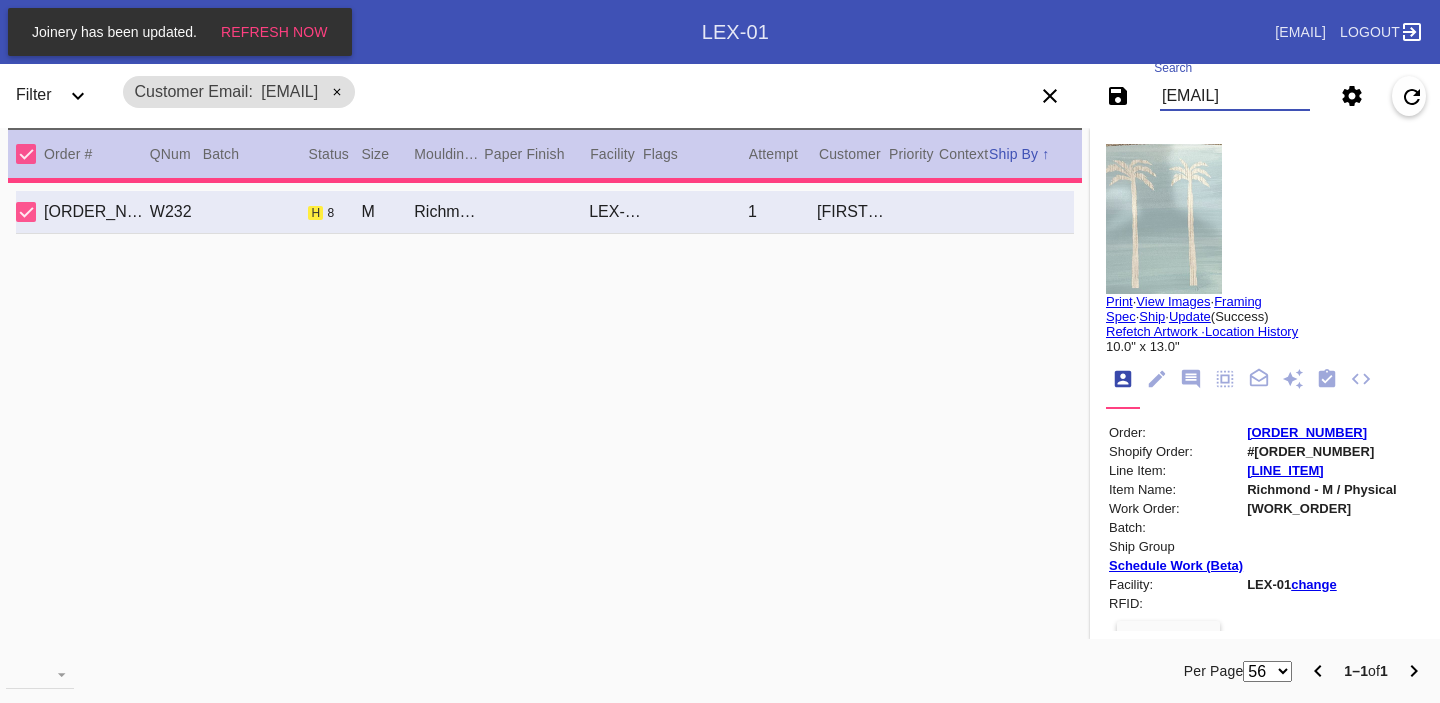type 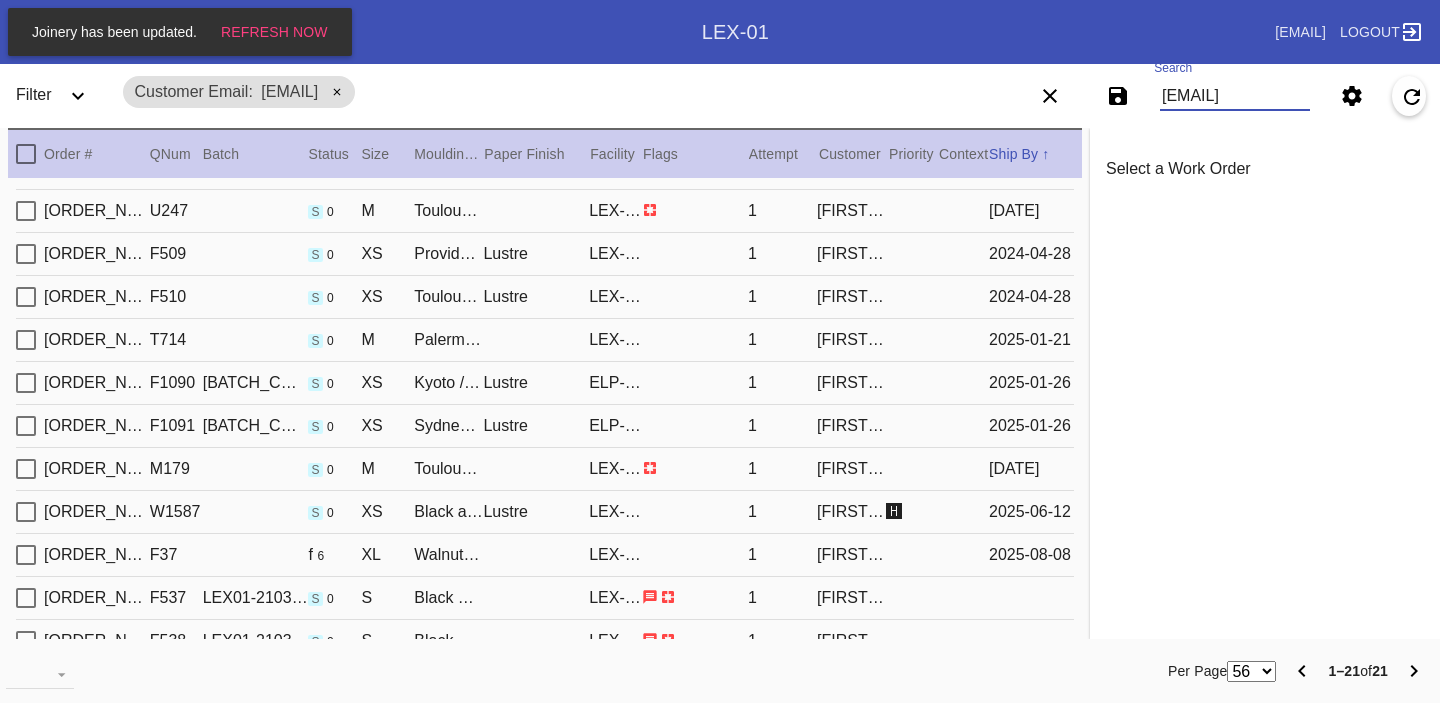 scroll, scrollTop: 464, scrollLeft: 0, axis: vertical 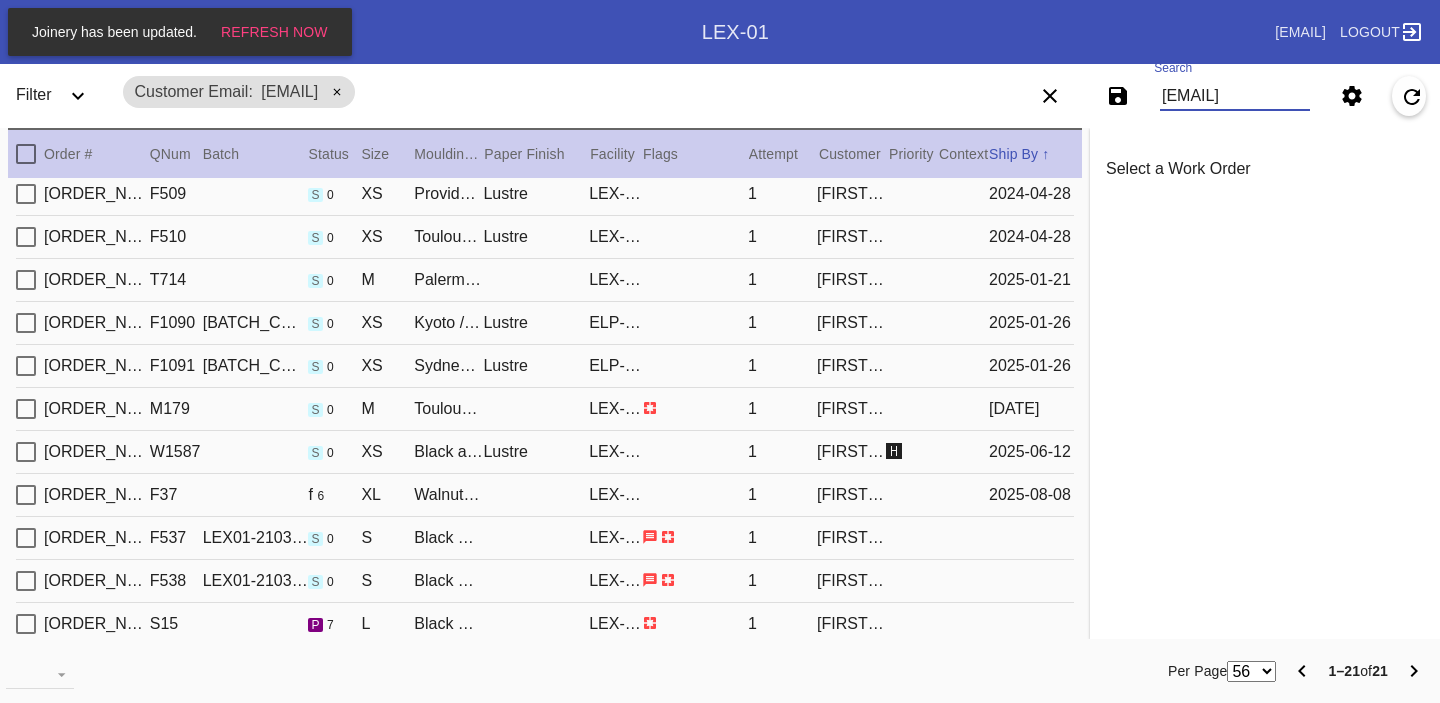 type on "[EMAIL]" 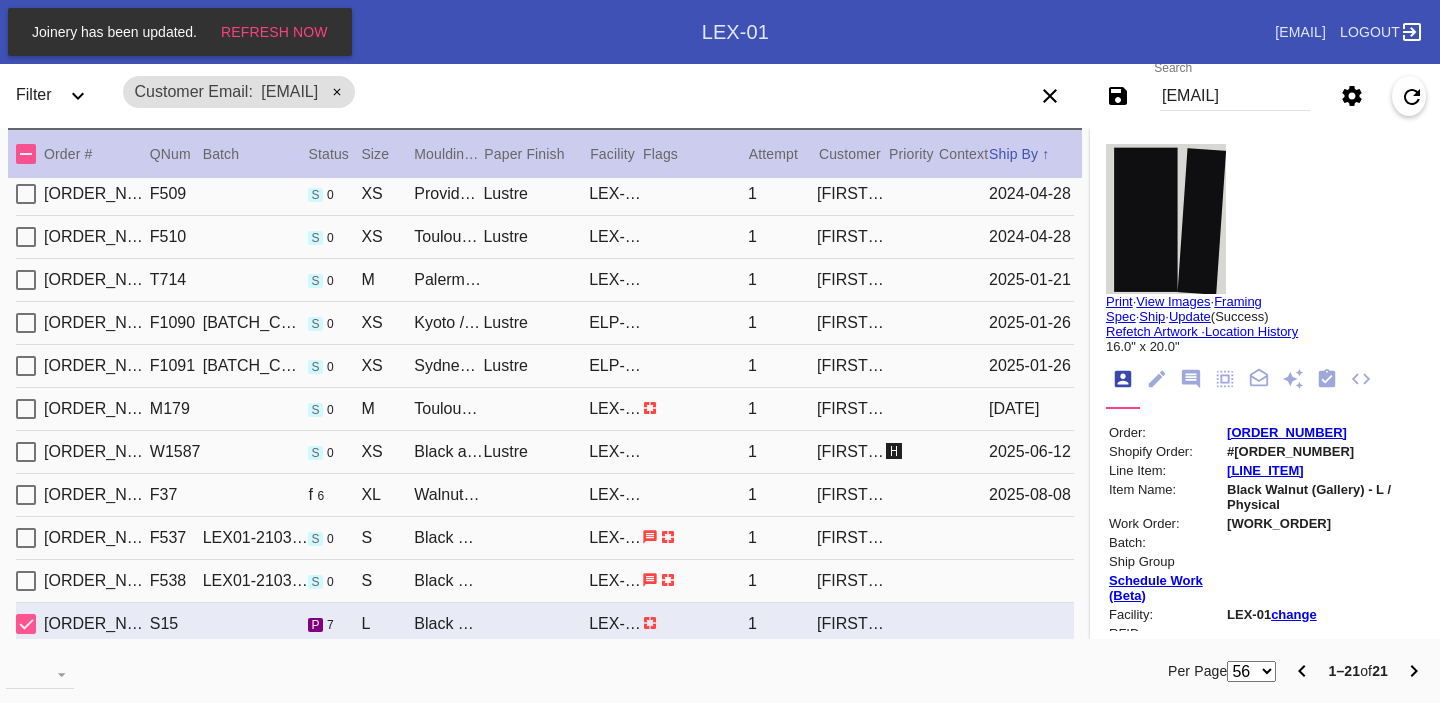 scroll, scrollTop: 598, scrollLeft: 0, axis: vertical 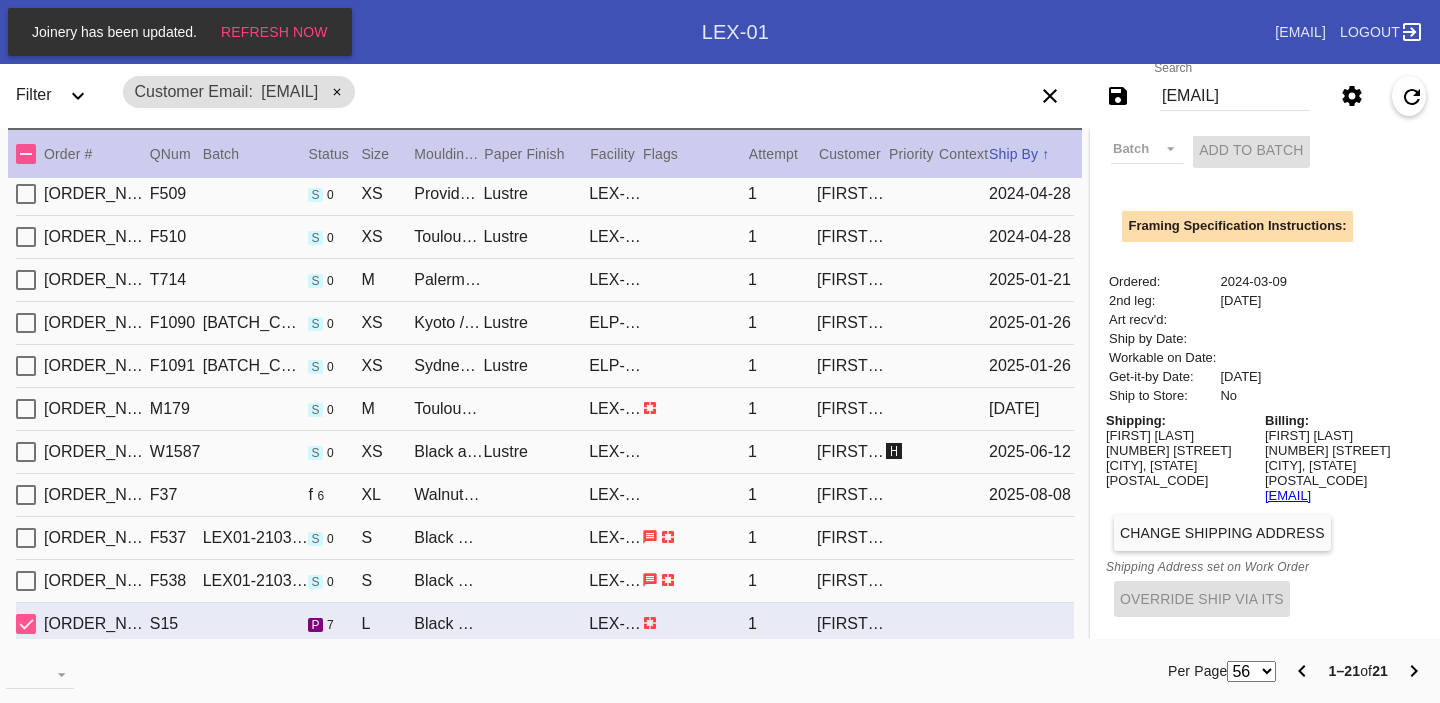 click on "Billing: [FIRST] [LAST] [NUMBER] [STREET] [CITY], [STATE] [POSTAL_CODE] [EMAIL]" at bounding box center (1341, 458) 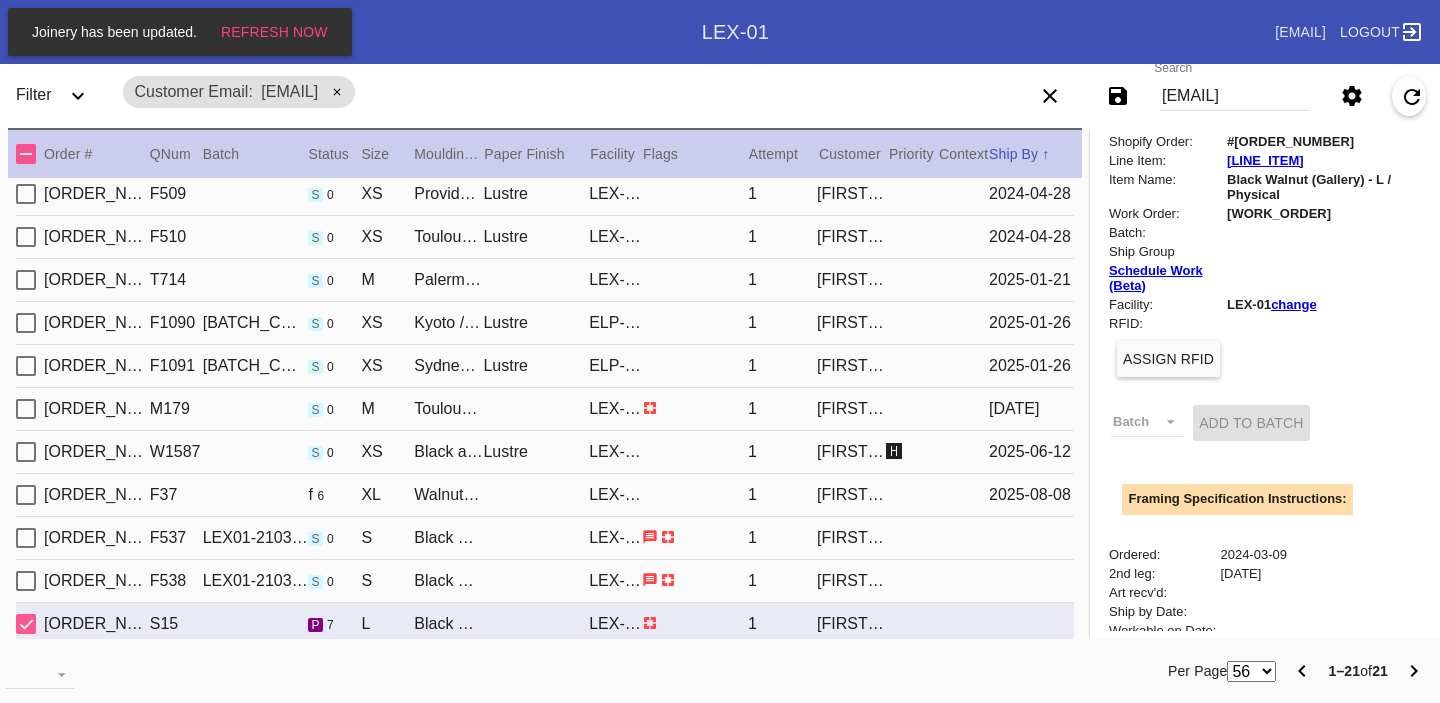 scroll, scrollTop: 0, scrollLeft: 0, axis: both 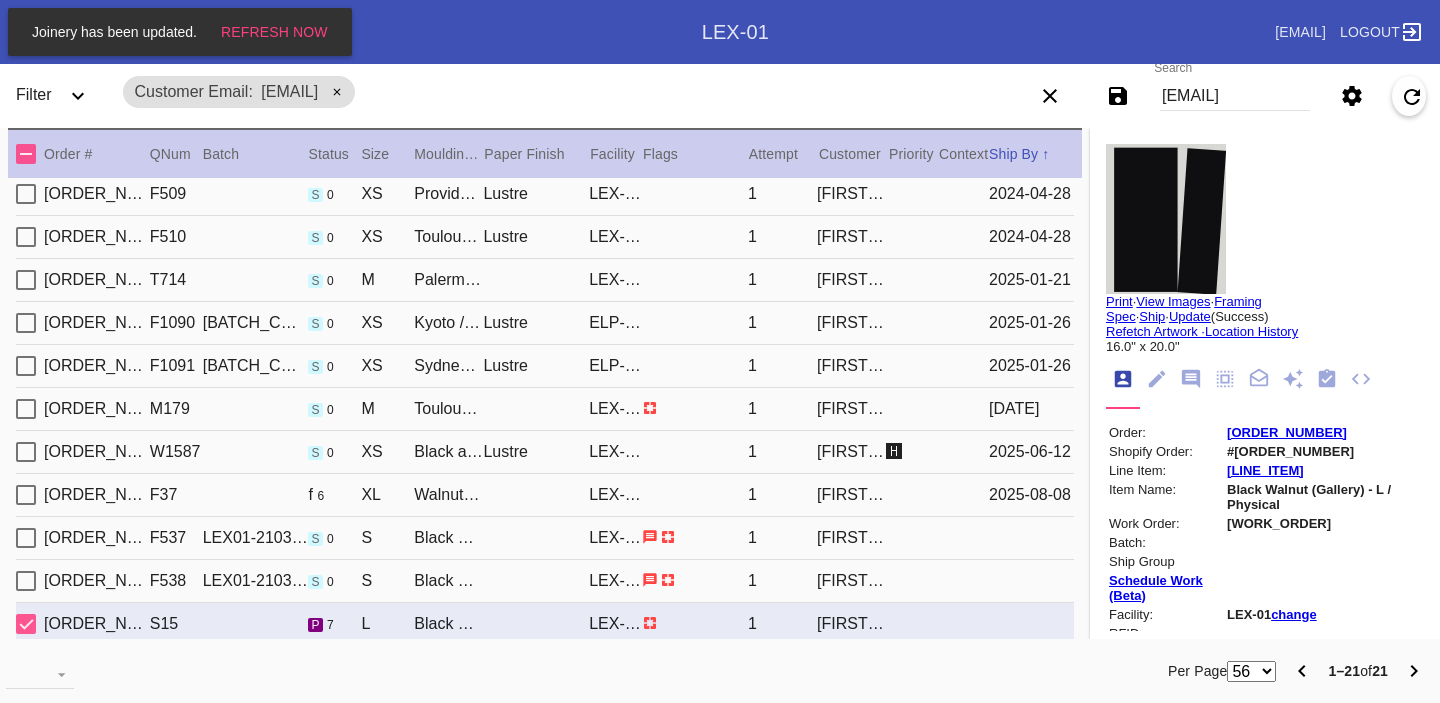 click on "[WORK_ORDER]" at bounding box center (1324, 523) 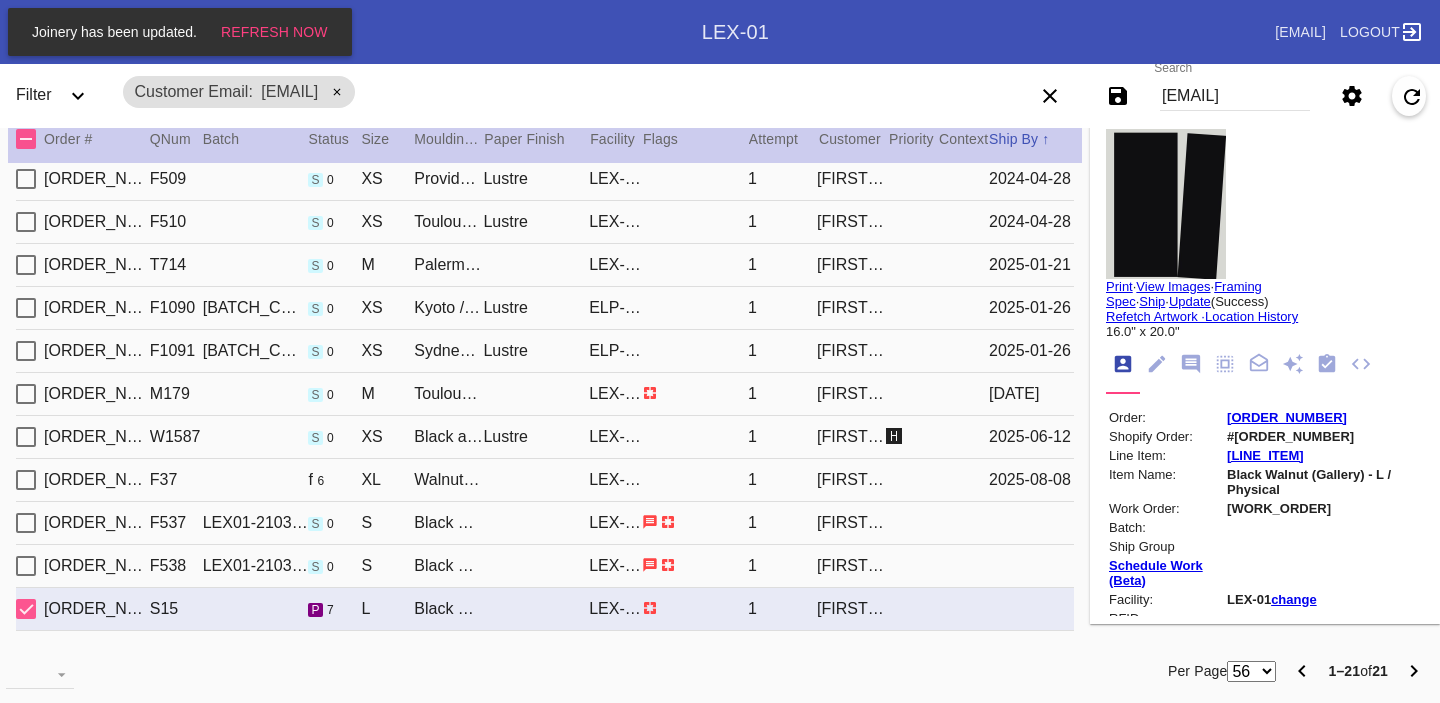 click on "[EMAIL]" at bounding box center [1235, 96] 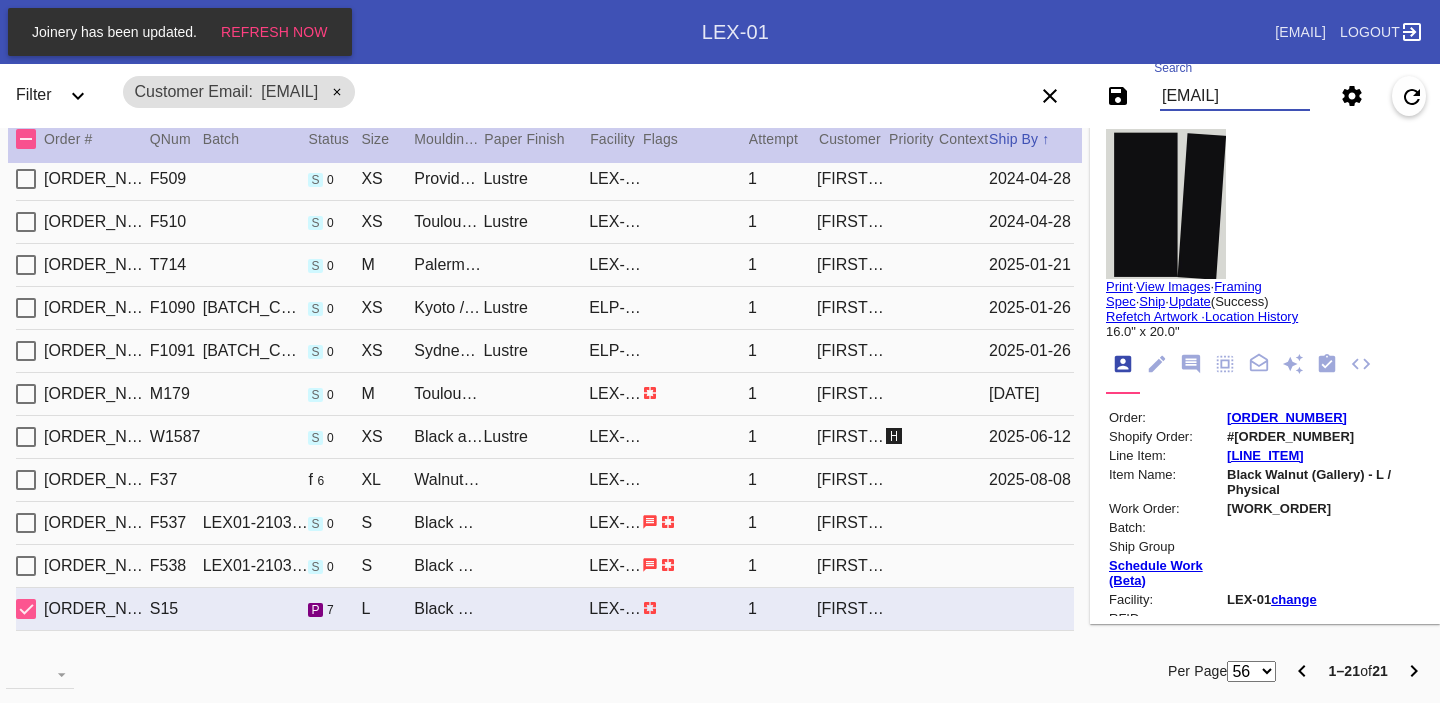 click on "[EMAIL]" at bounding box center (1235, 96) 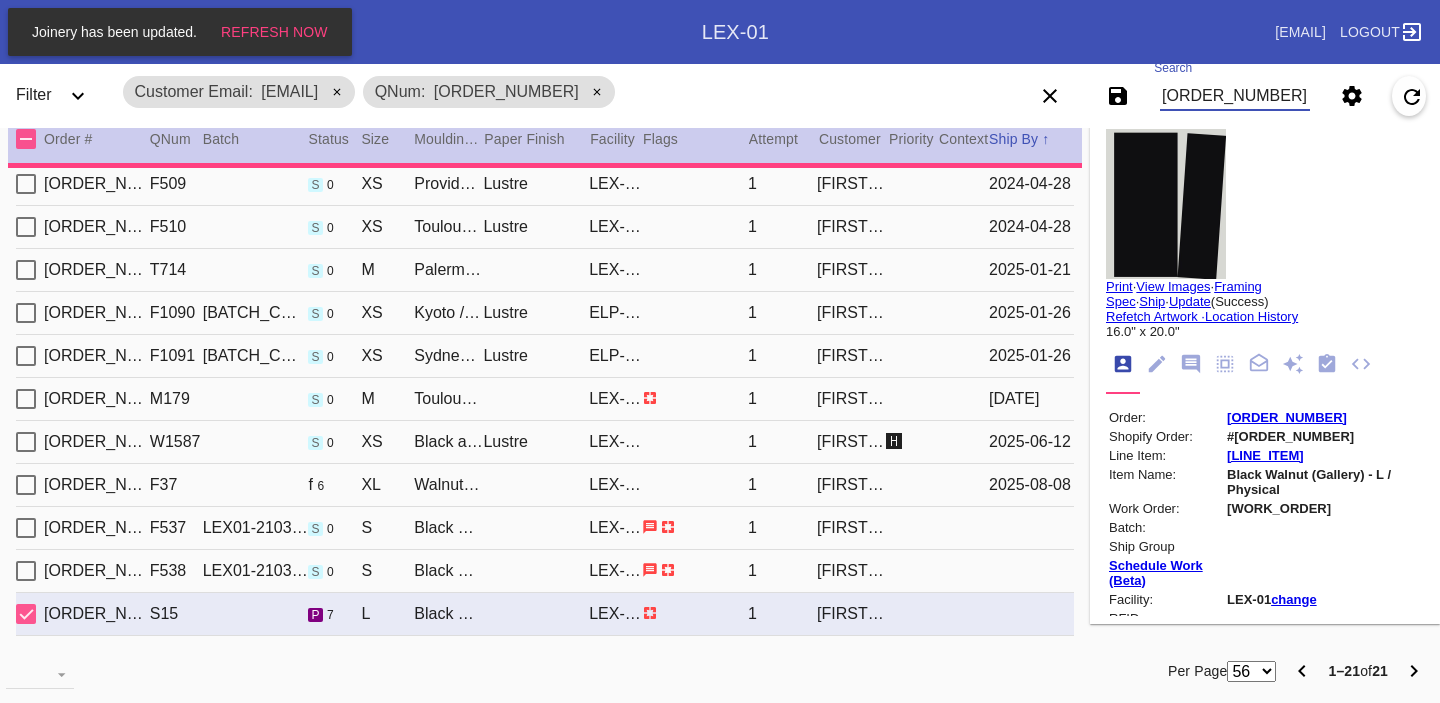 type 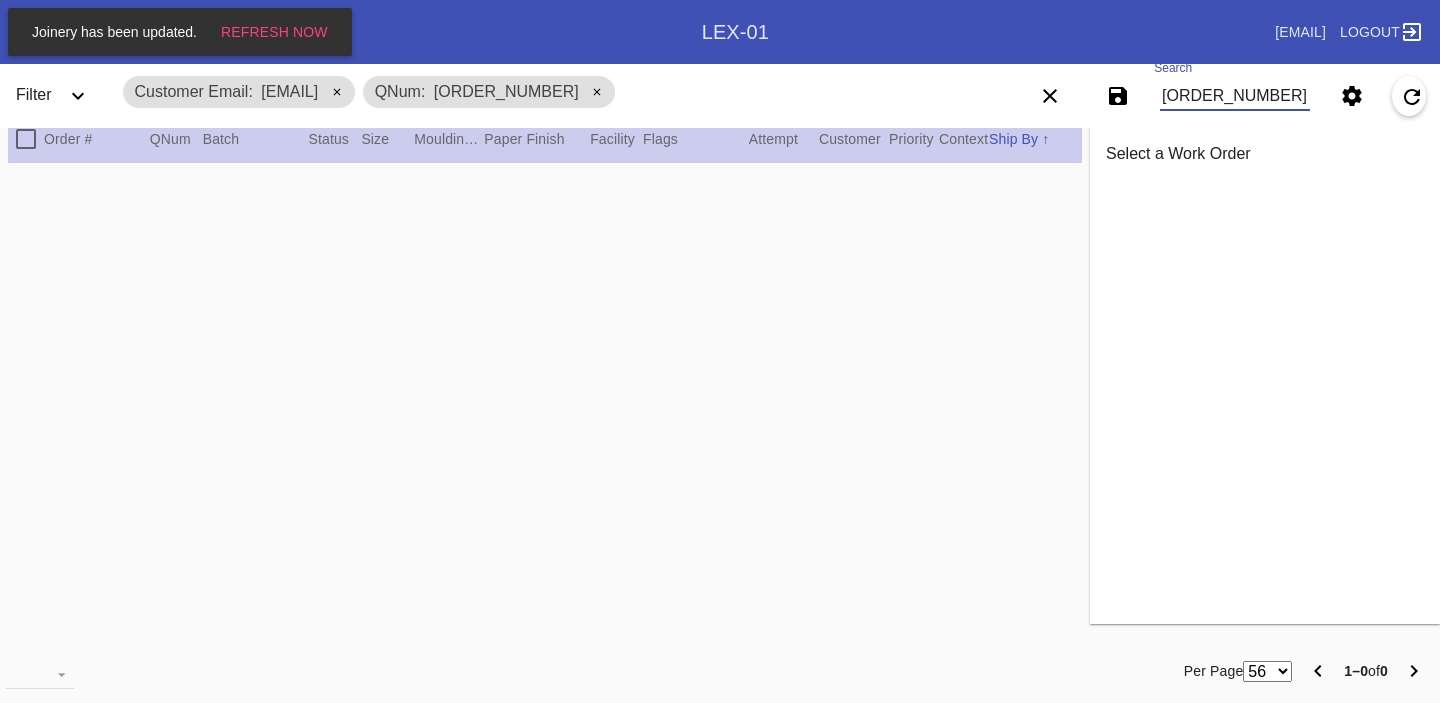 scroll, scrollTop: 0, scrollLeft: 0, axis: both 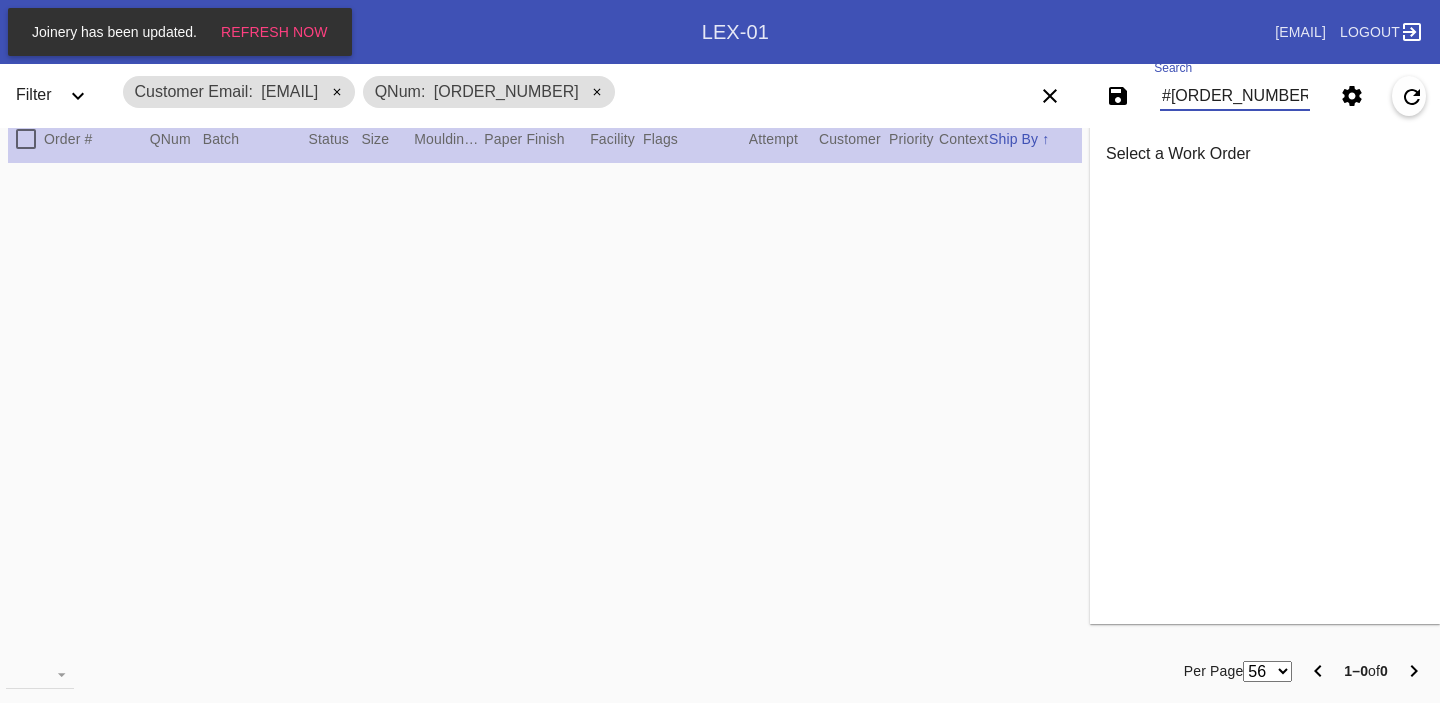 type on "#[ORDER_NUMBER]" 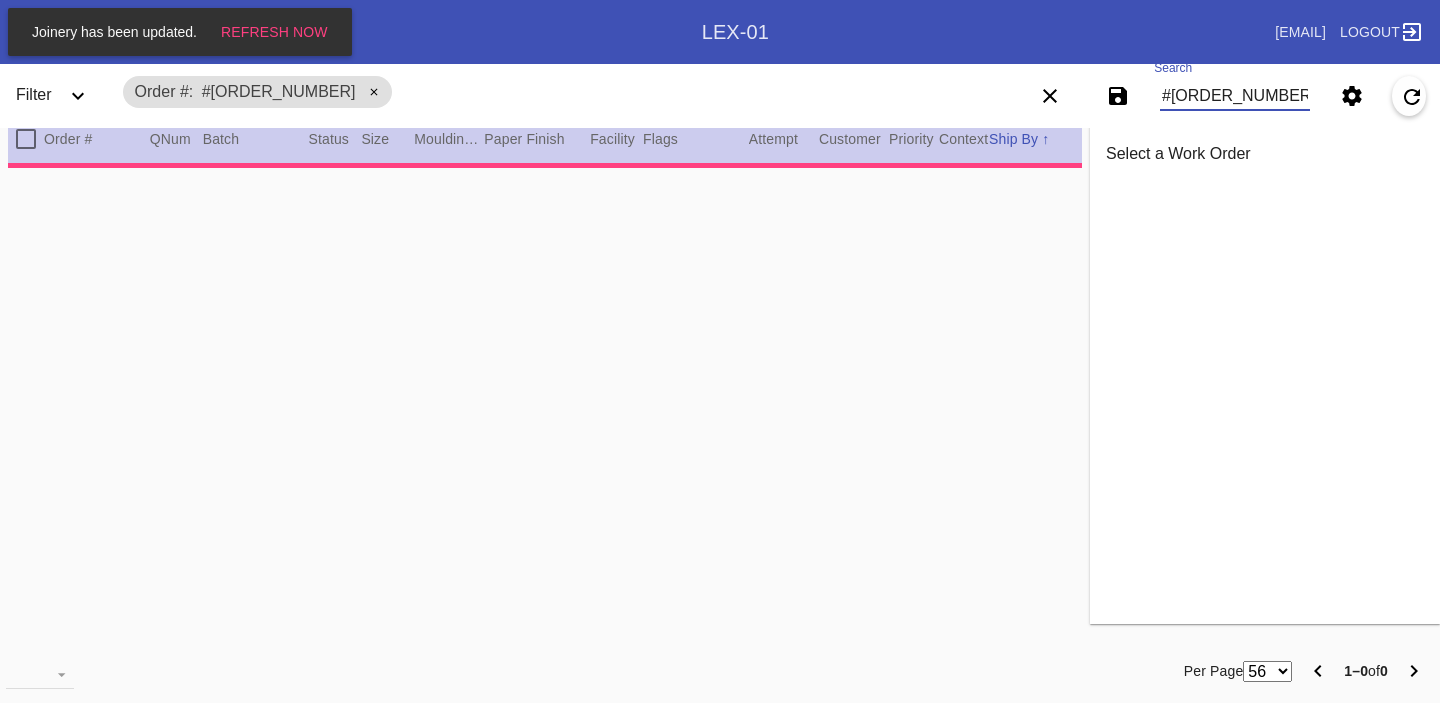 type on "24.0" 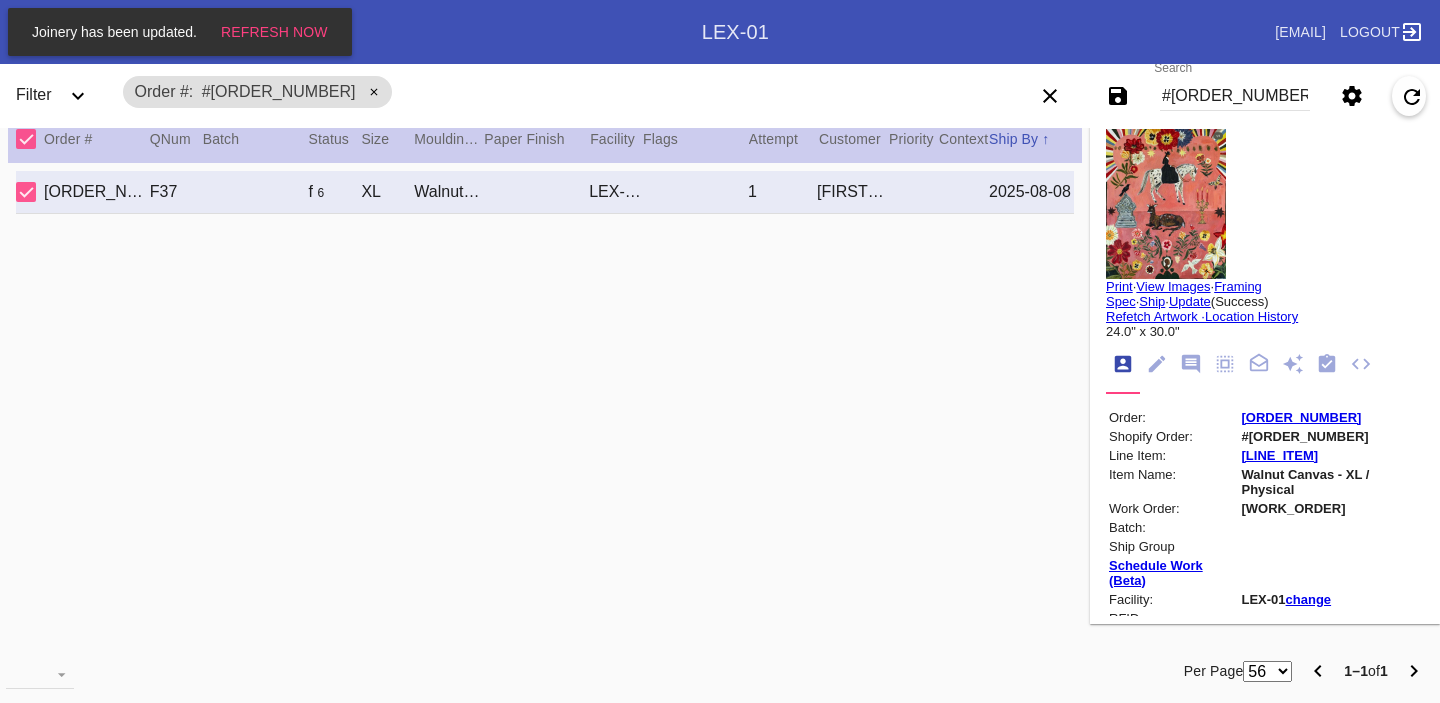 click on "#[ORDER_NUMBER]" at bounding box center (1235, 96) 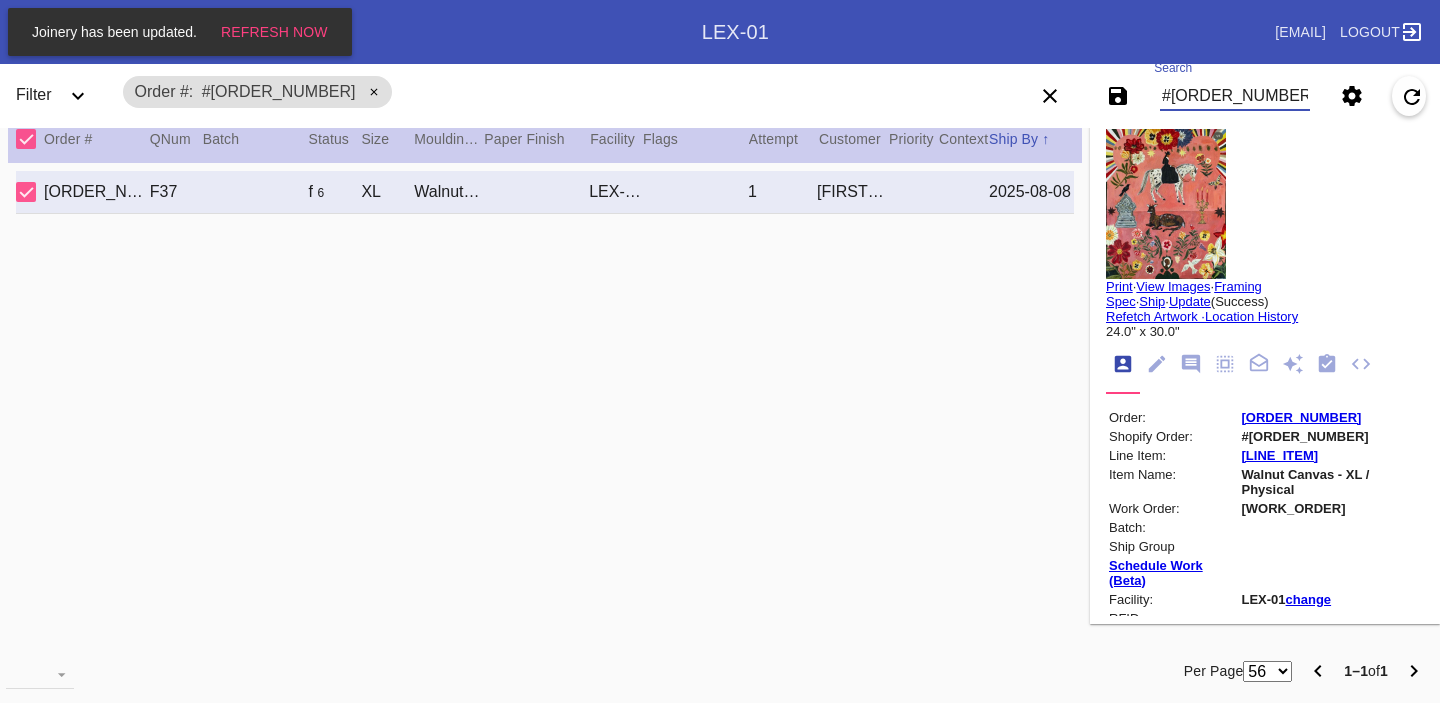 click on "#[ORDER_NUMBER]" at bounding box center [1235, 96] 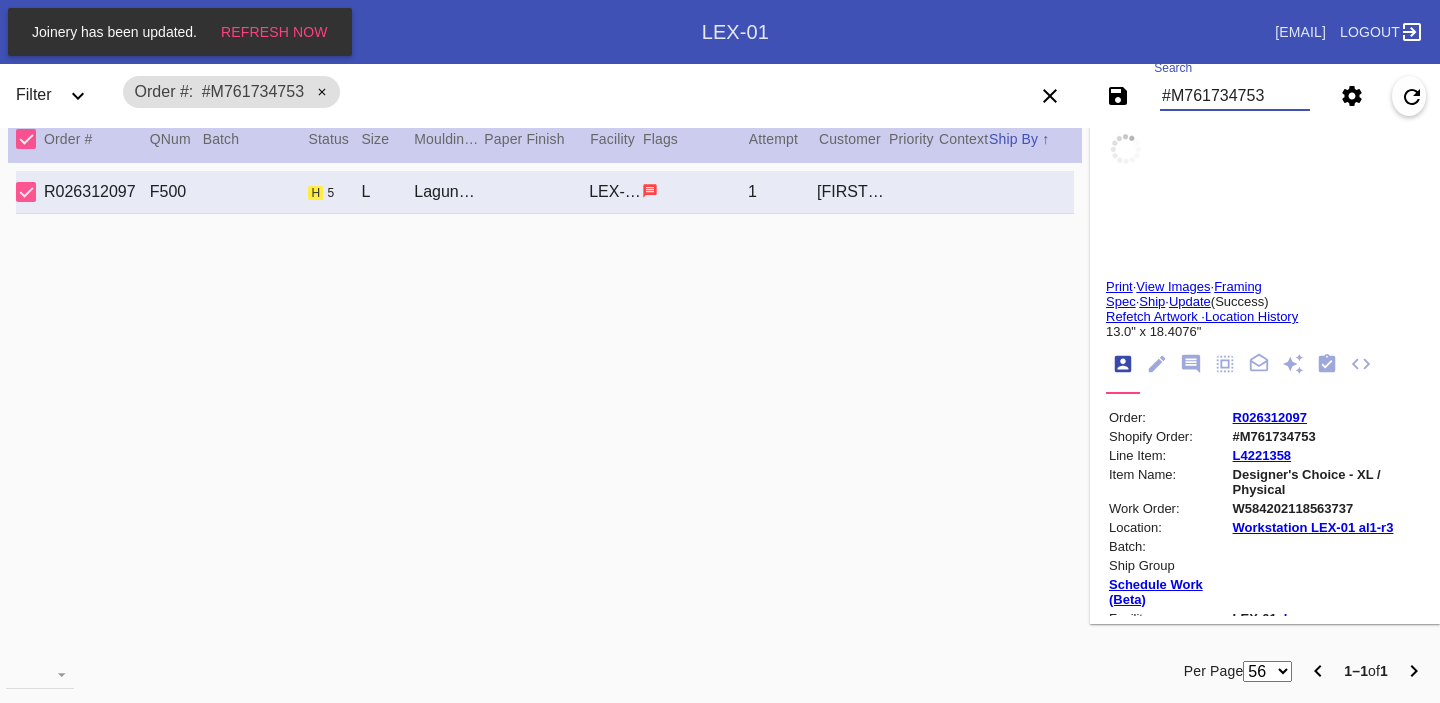 type on "13.0" 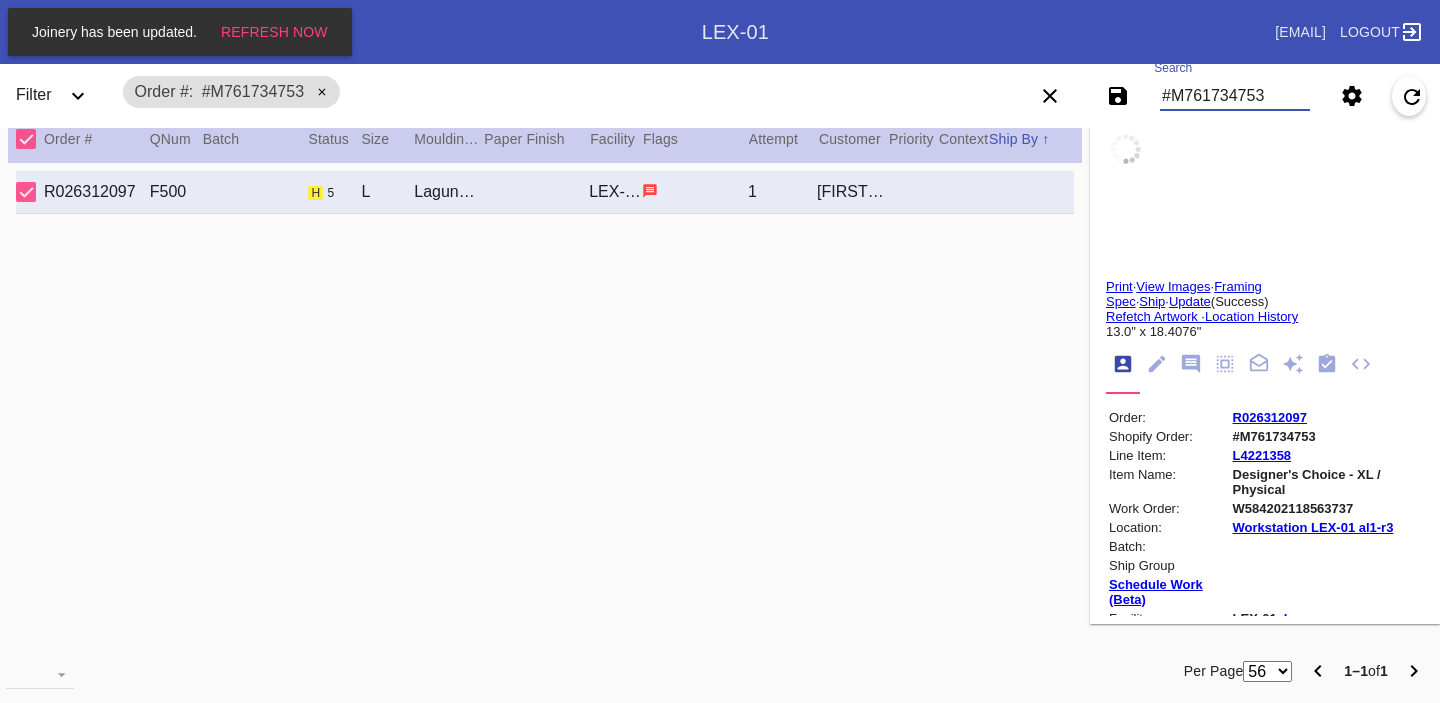 type on "18.375" 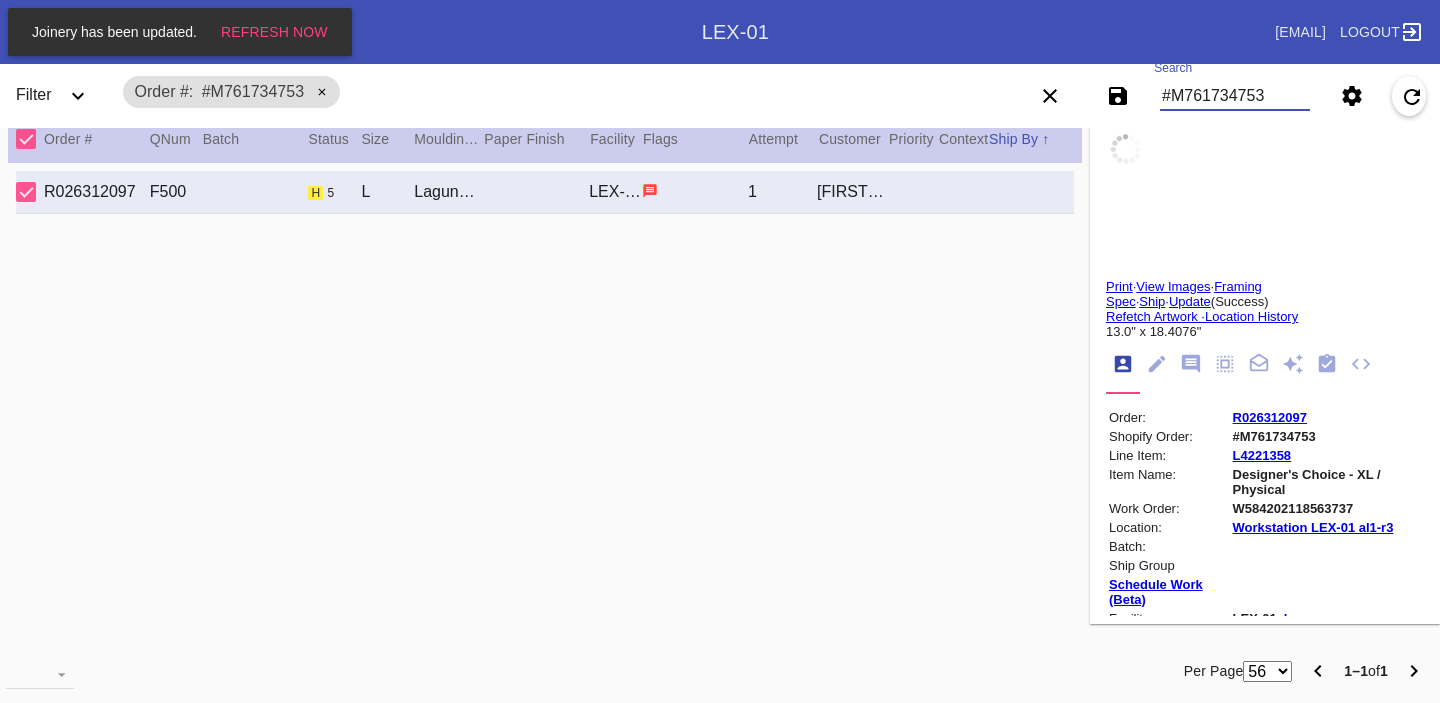 type on "several scuffs along top and bottom of art, rolled corners" 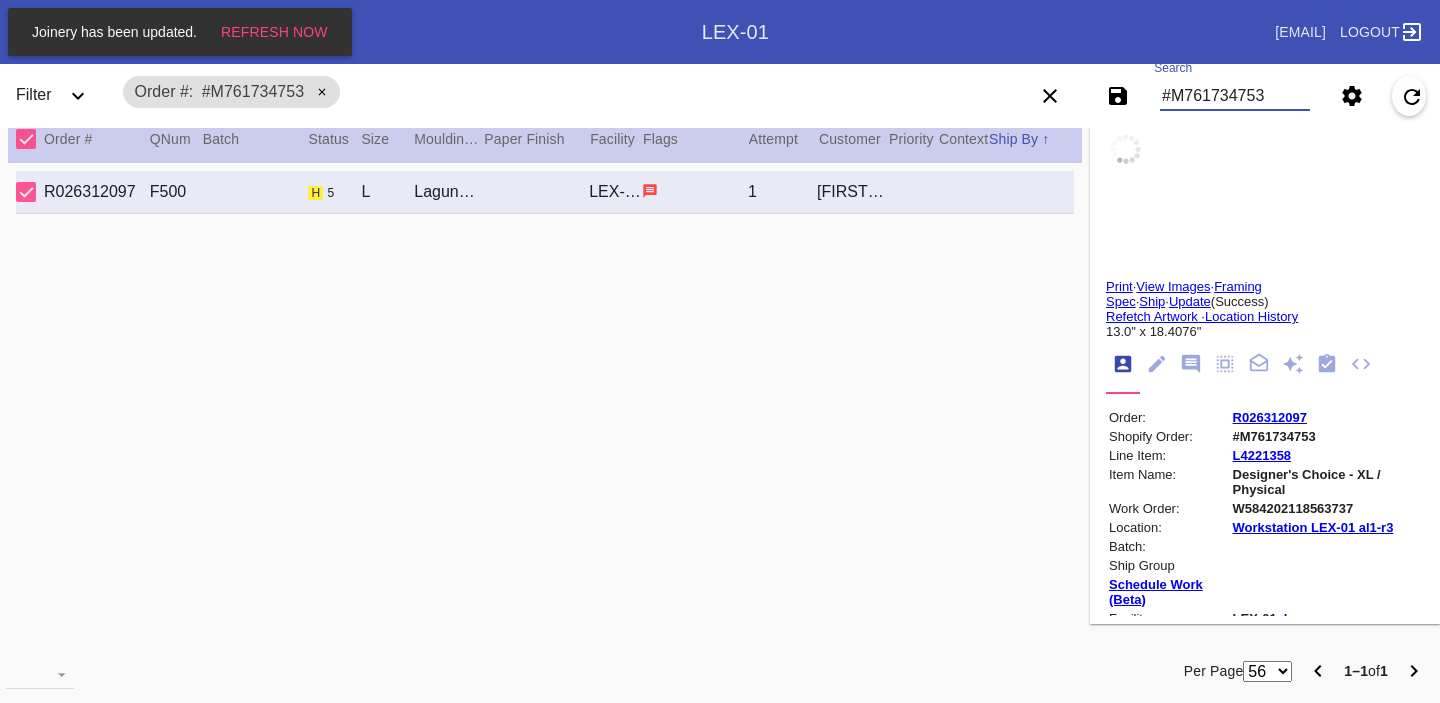 type on "8/3/2025" 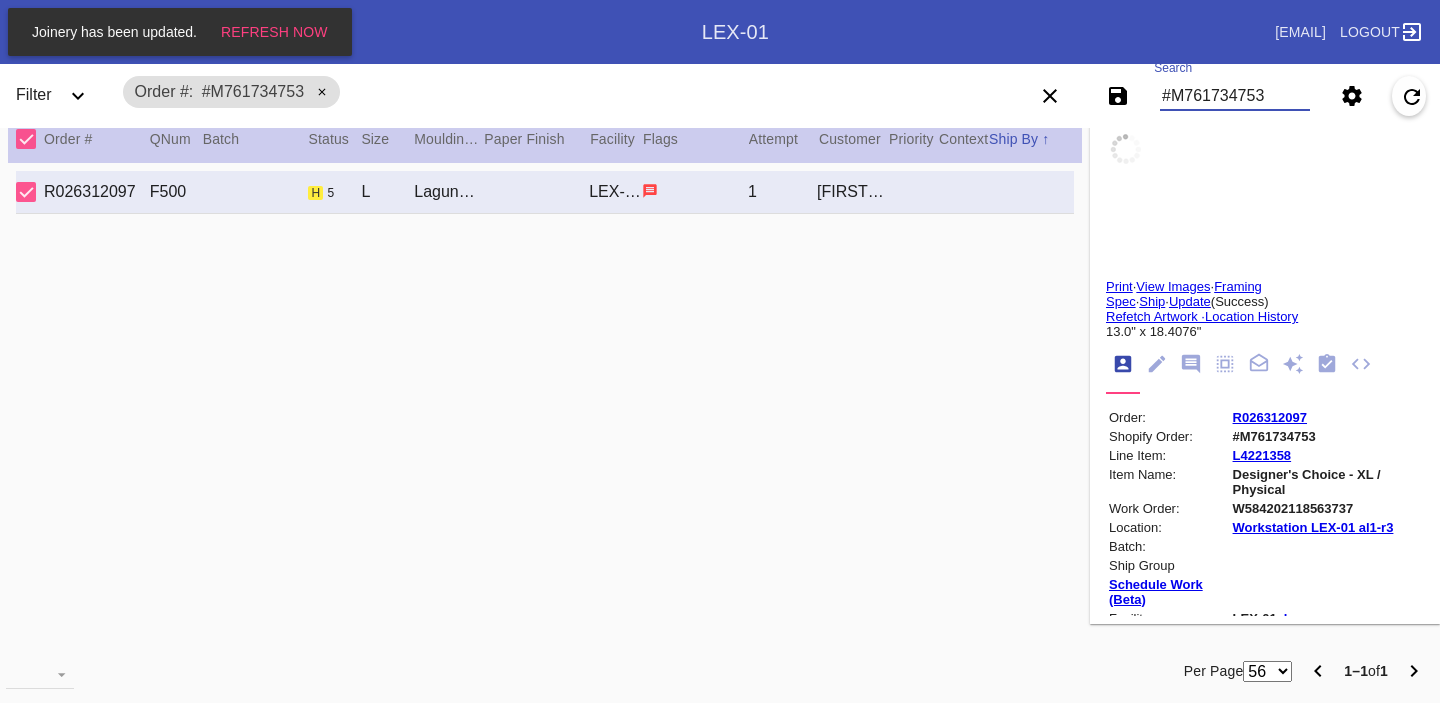 type on "8/5/2025" 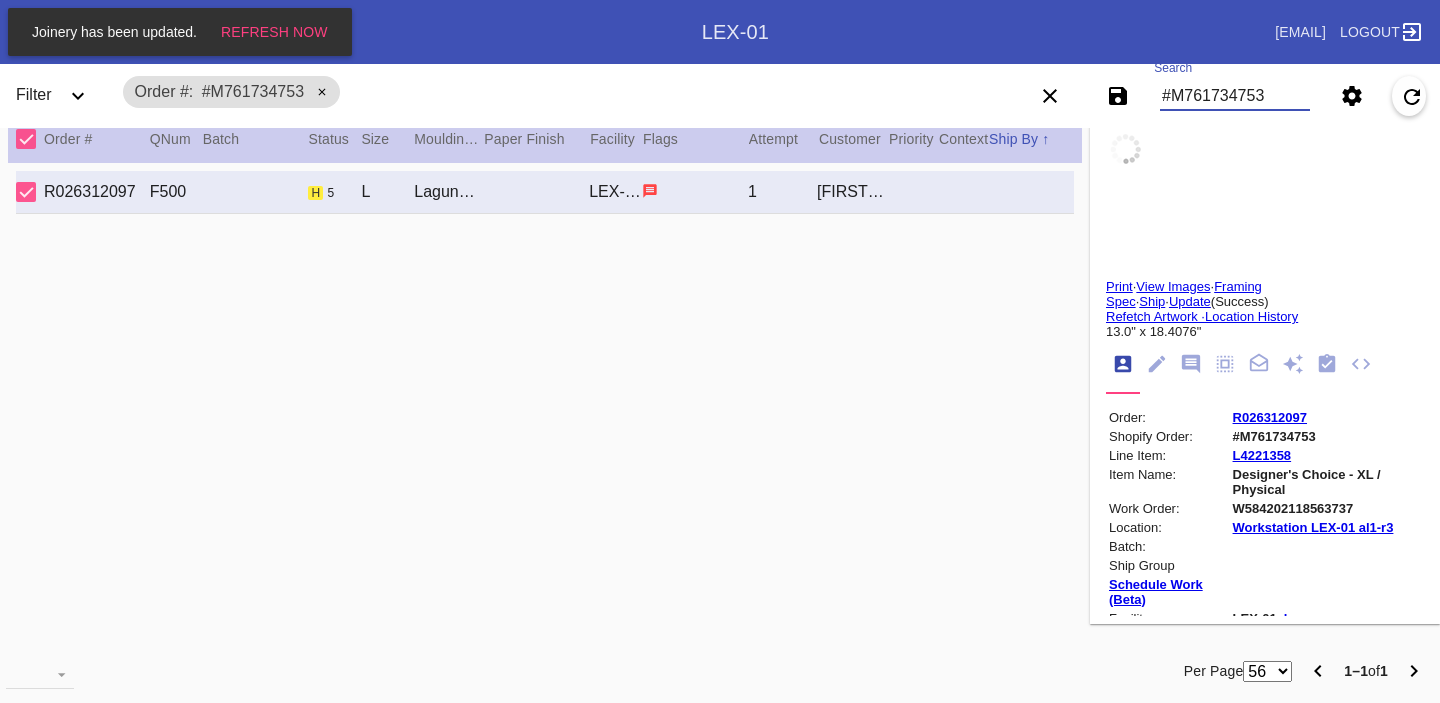 type 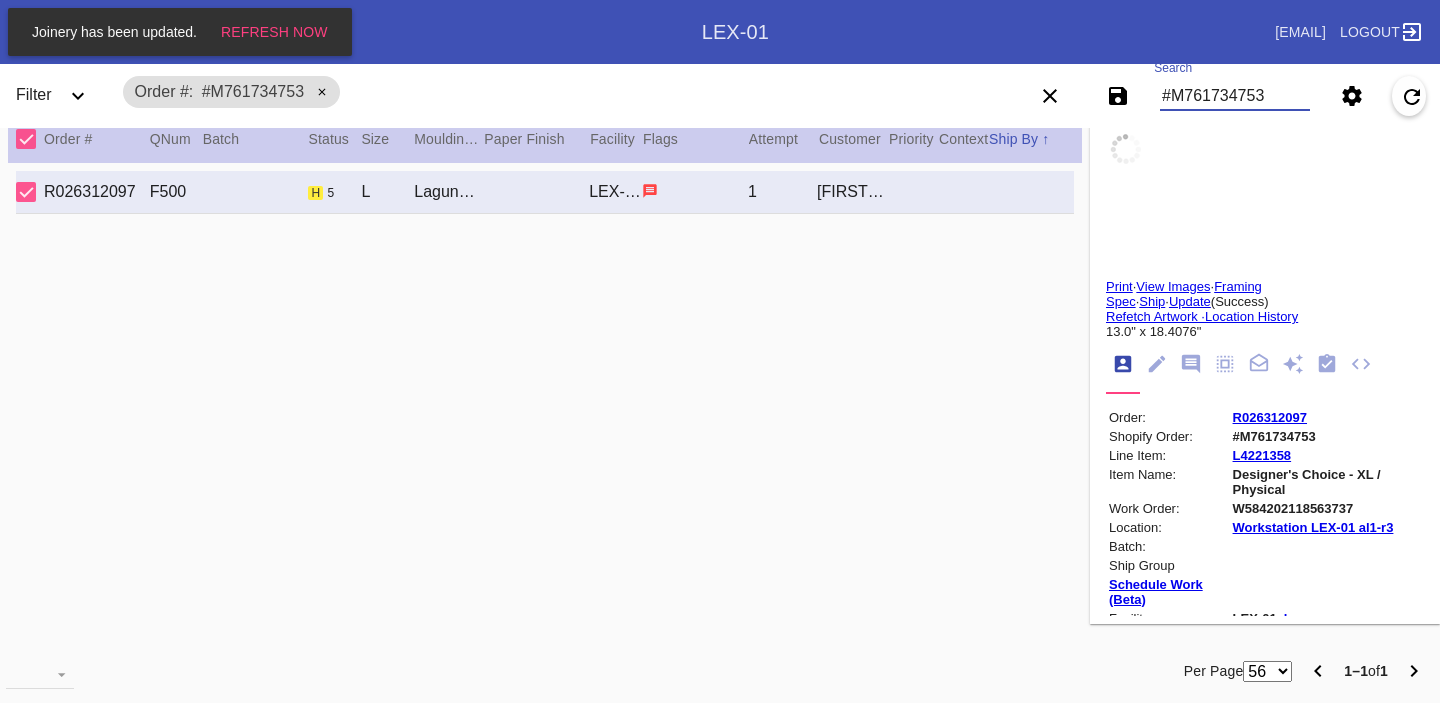 type on "0.5" 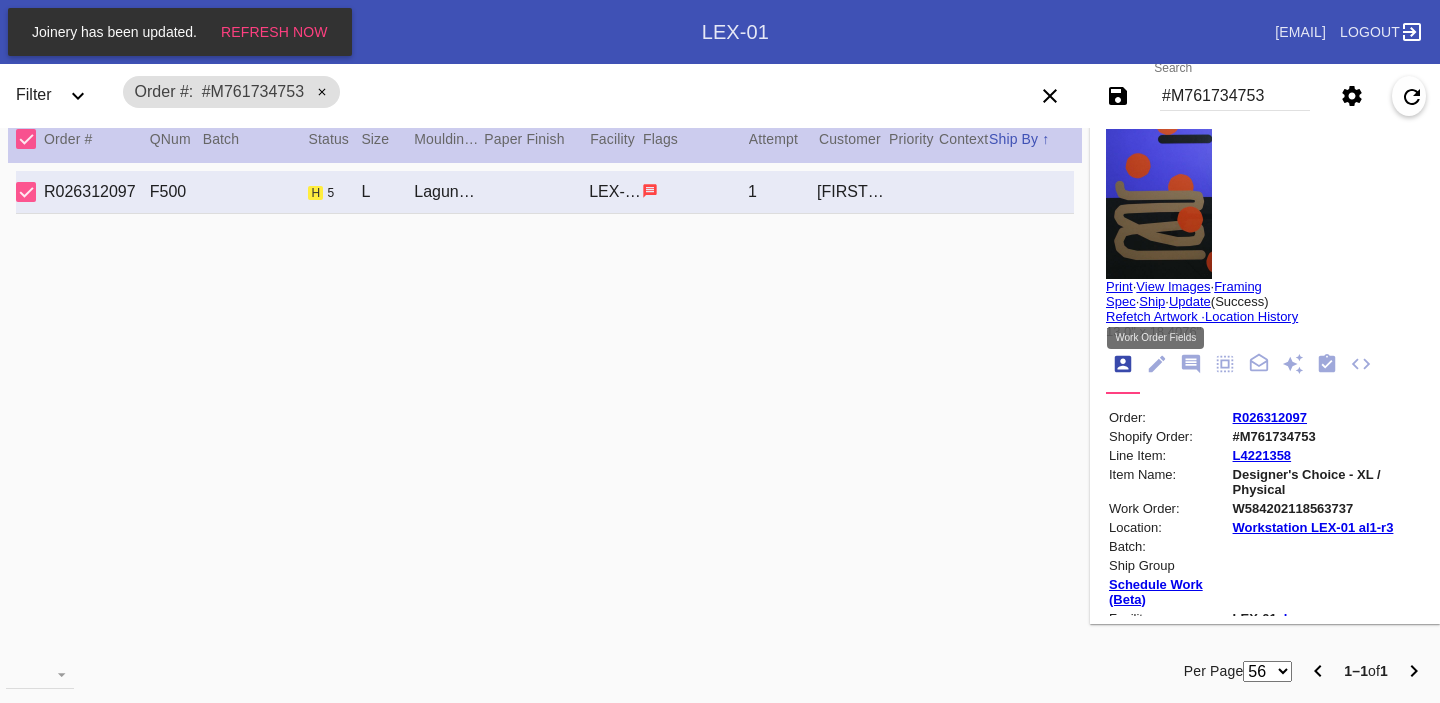 click 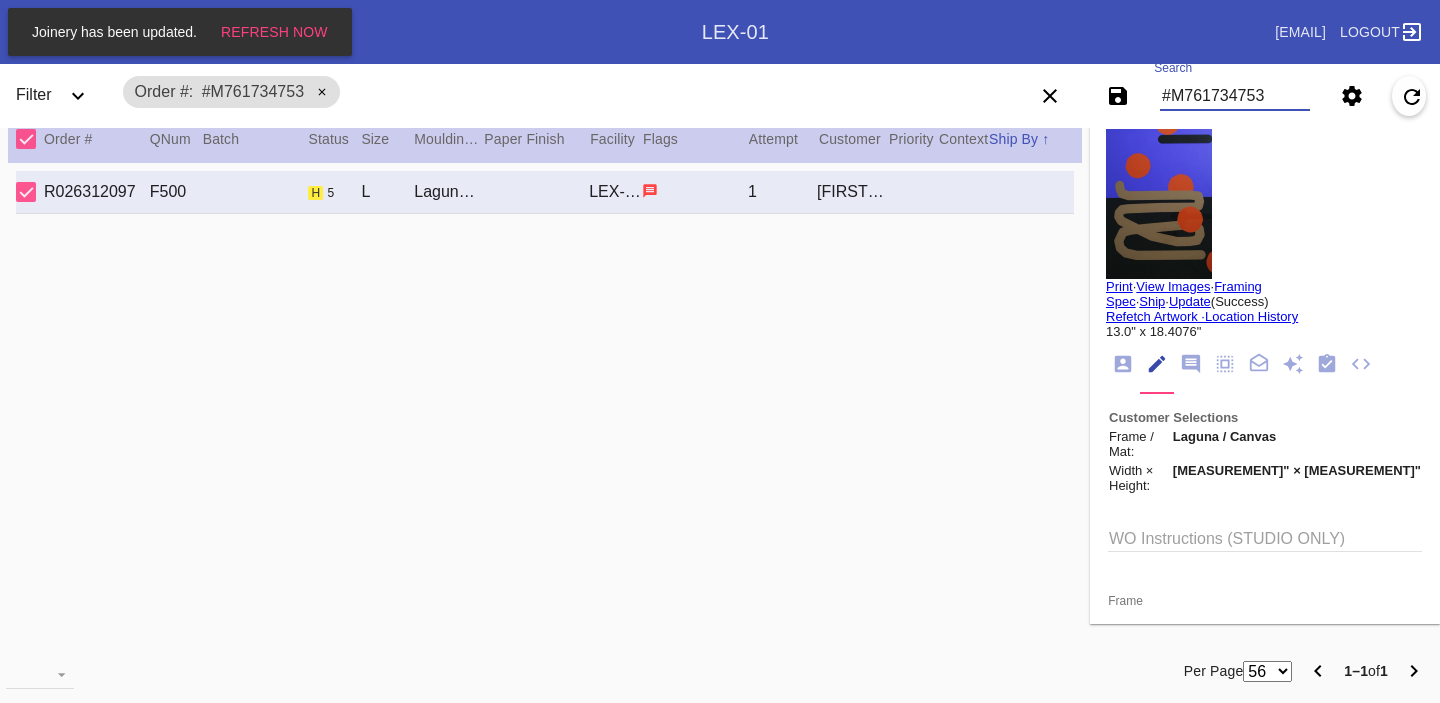 click on "#M761734753" at bounding box center [1235, 96] 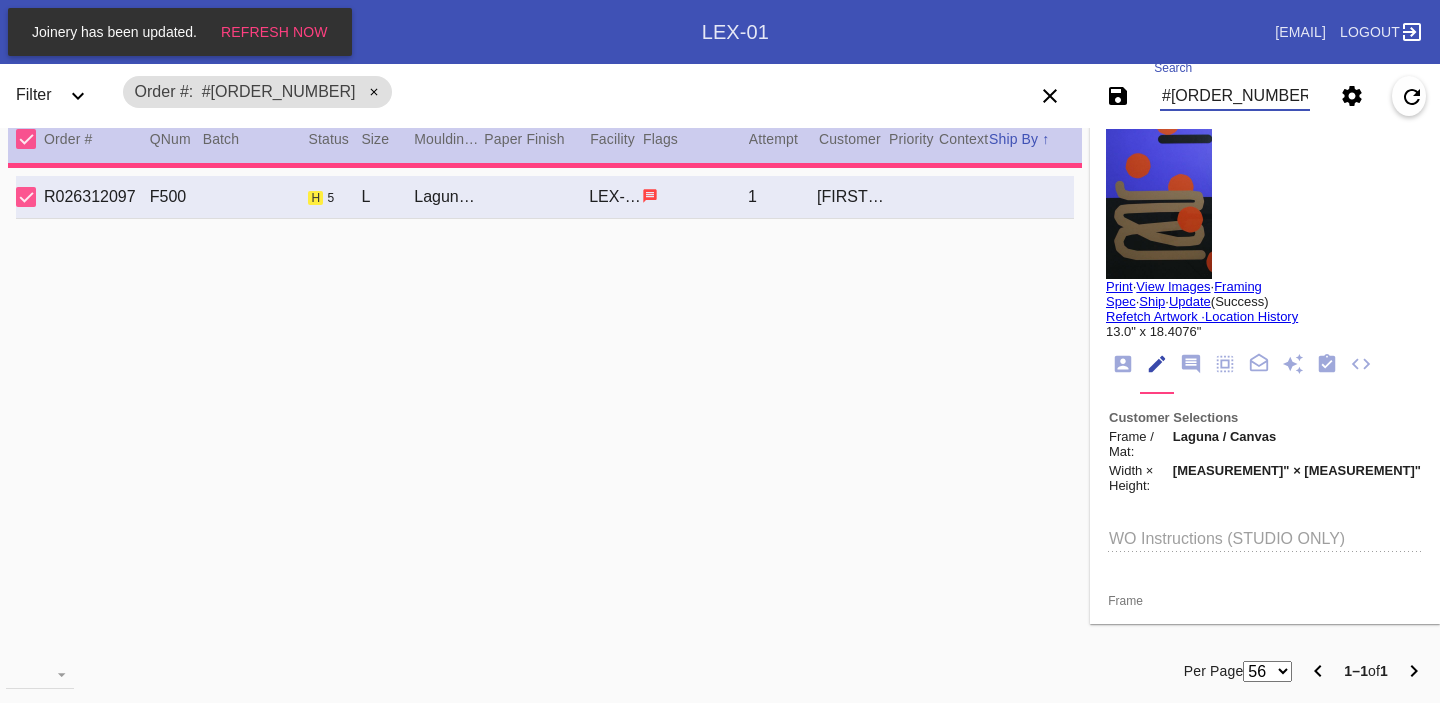 click on "#[ORDER_NUMBER]" at bounding box center [1235, 96] 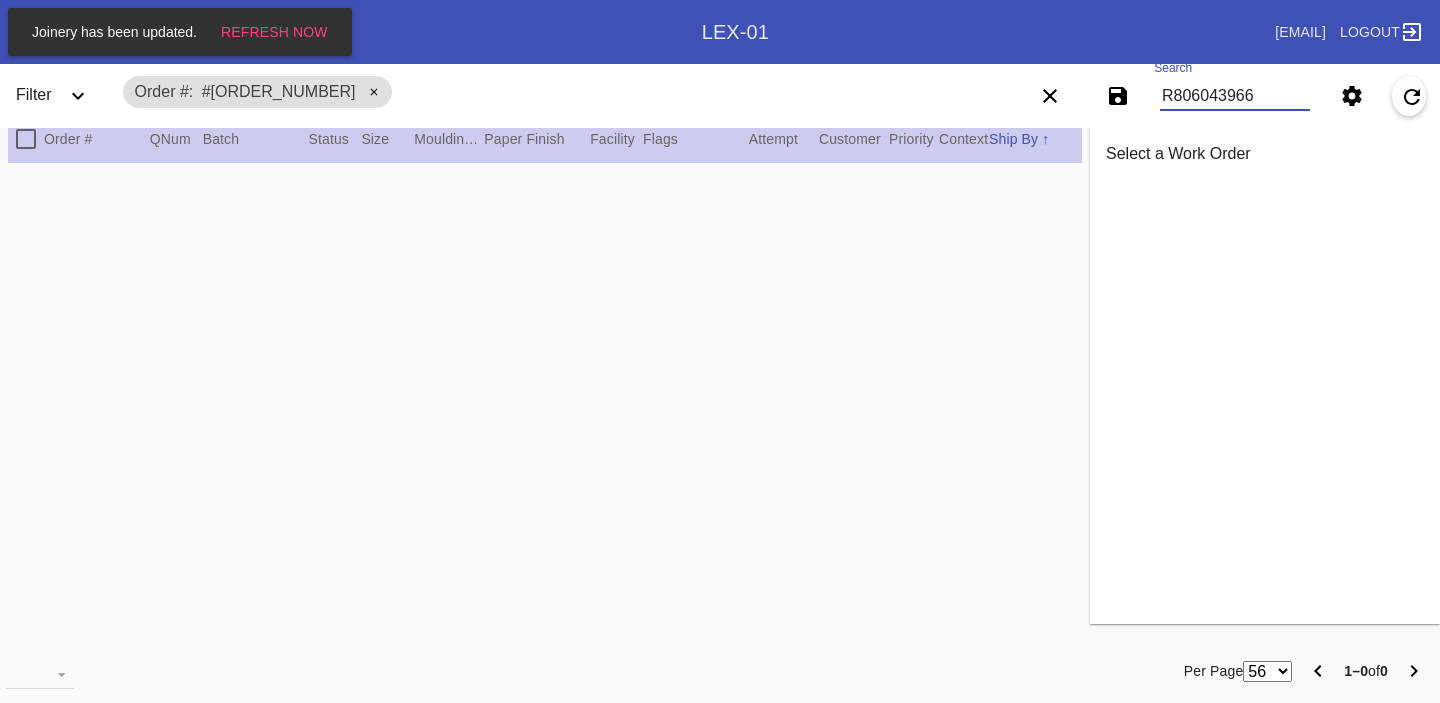 type on "R806043966" 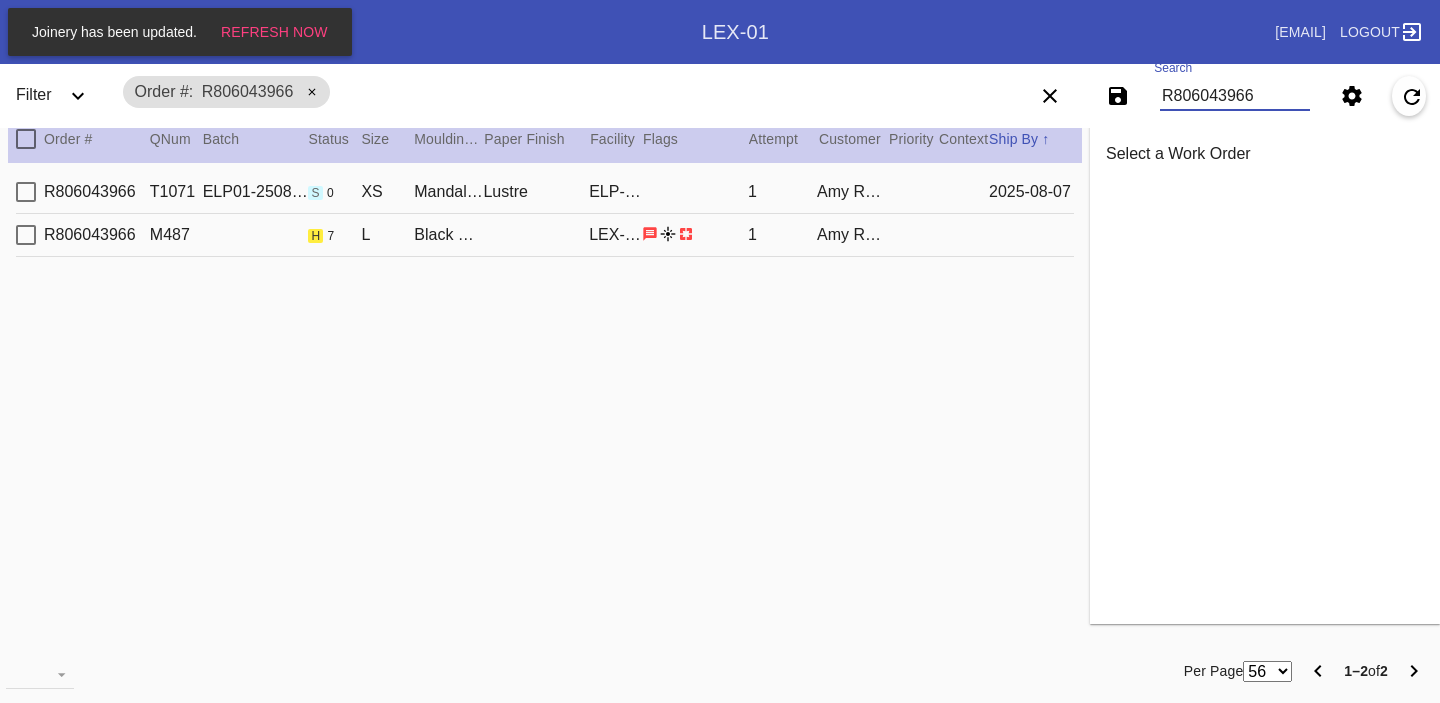 click on "1" at bounding box center [782, 235] 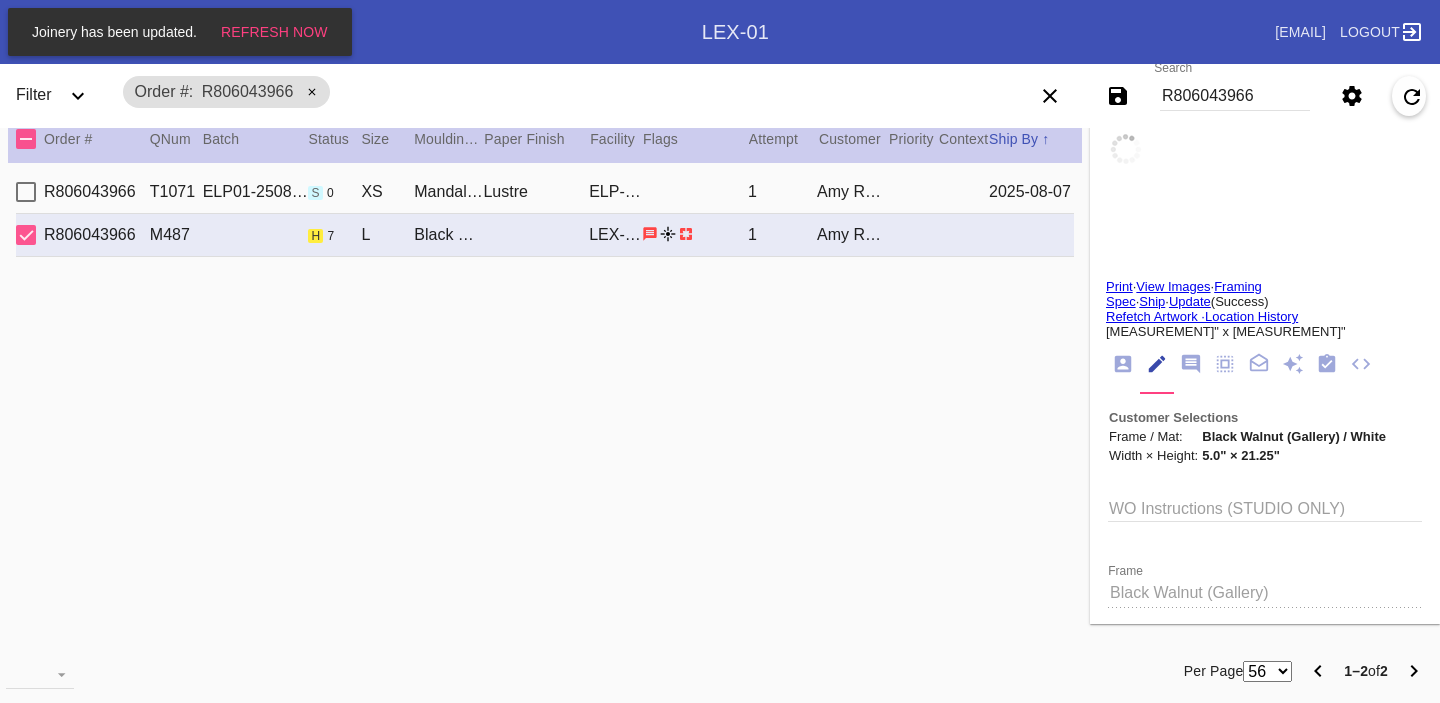 type on ""Big A"" 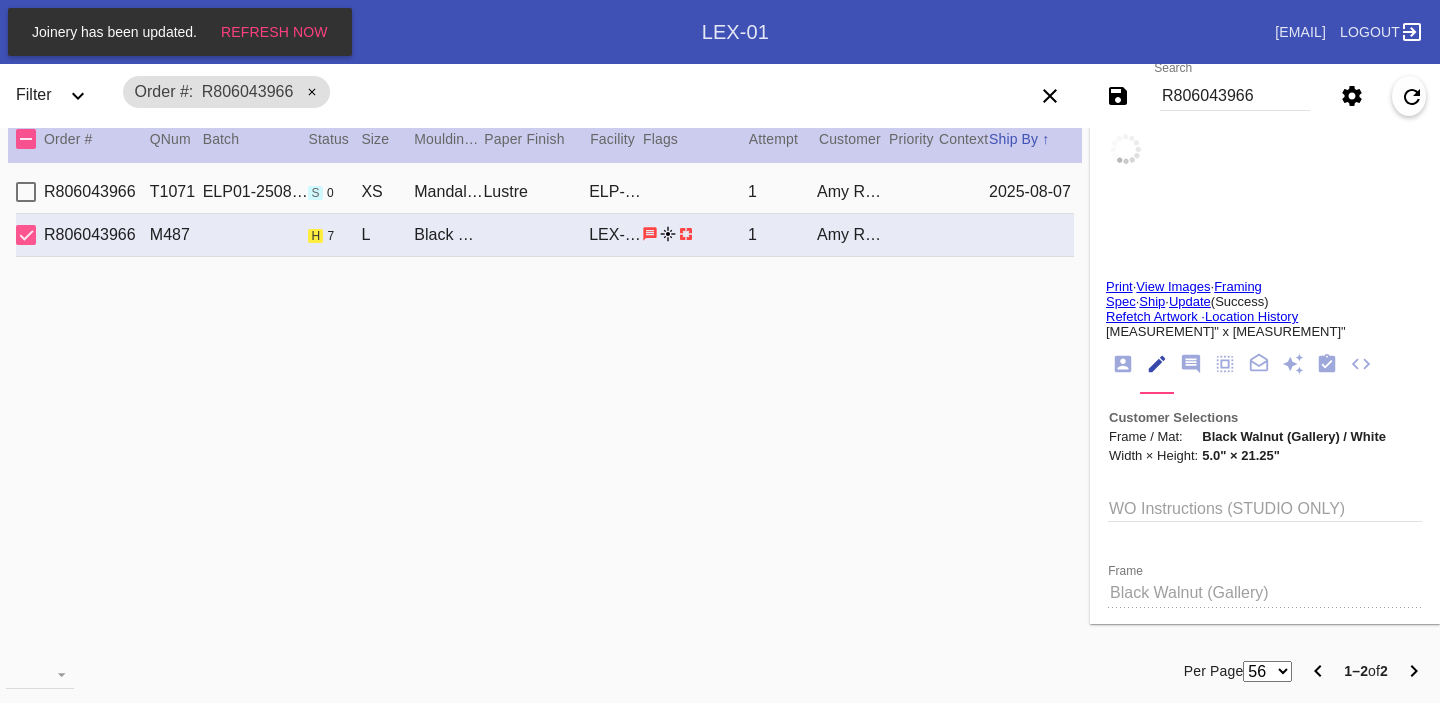 type on "Our Heart" 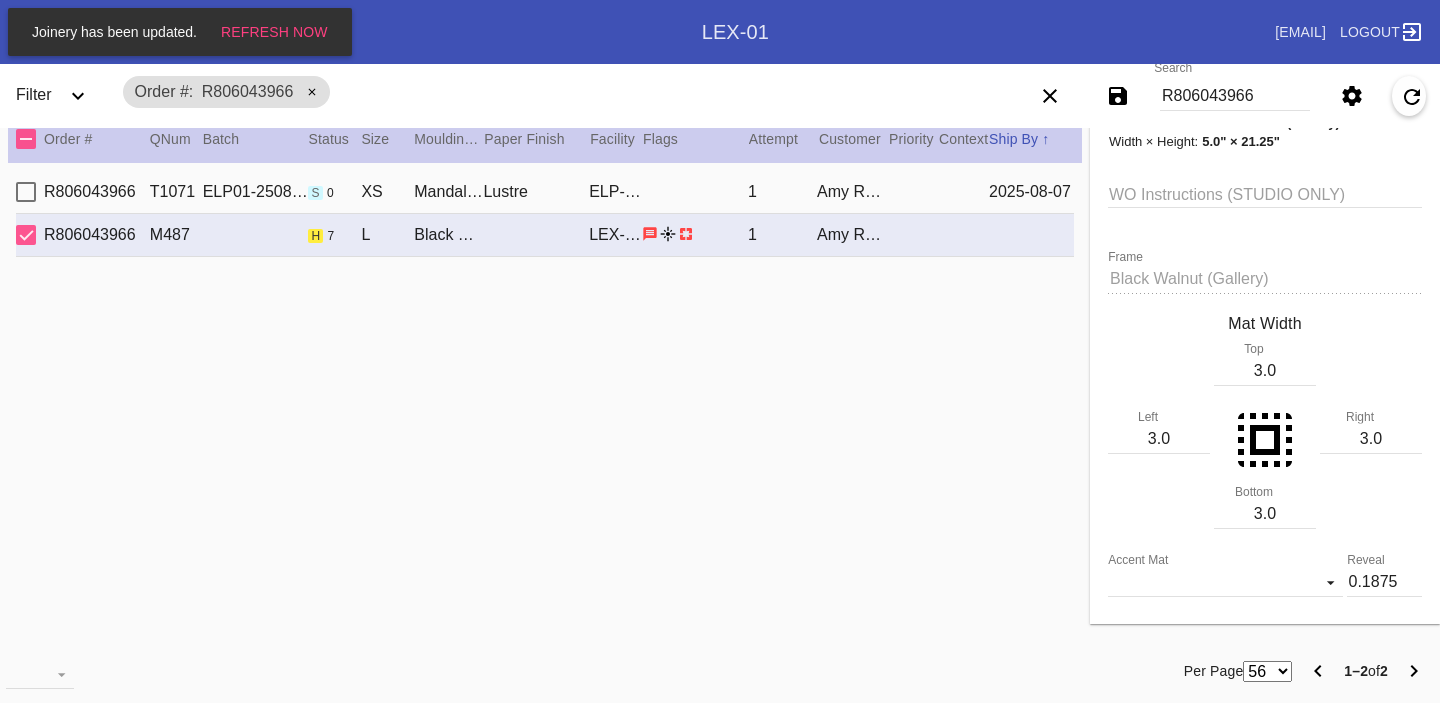 scroll, scrollTop: 0, scrollLeft: 0, axis: both 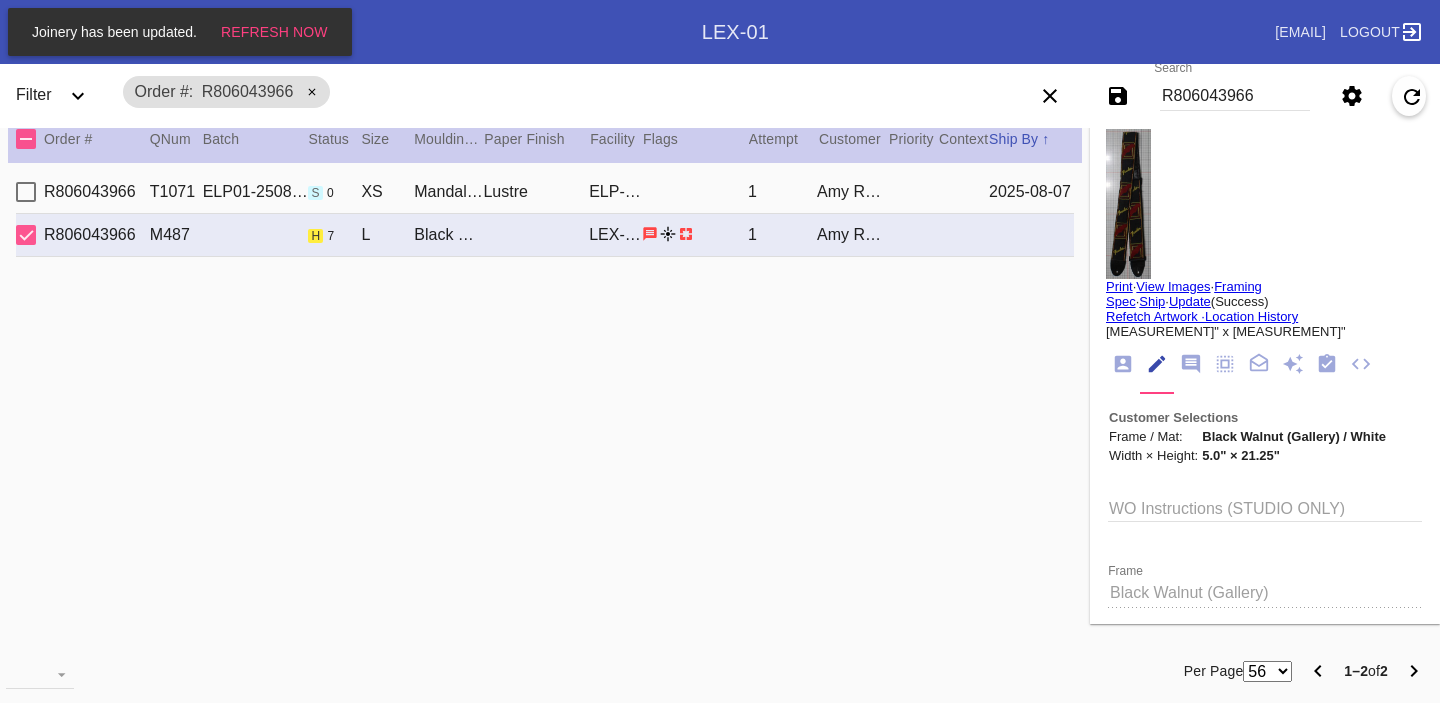 click 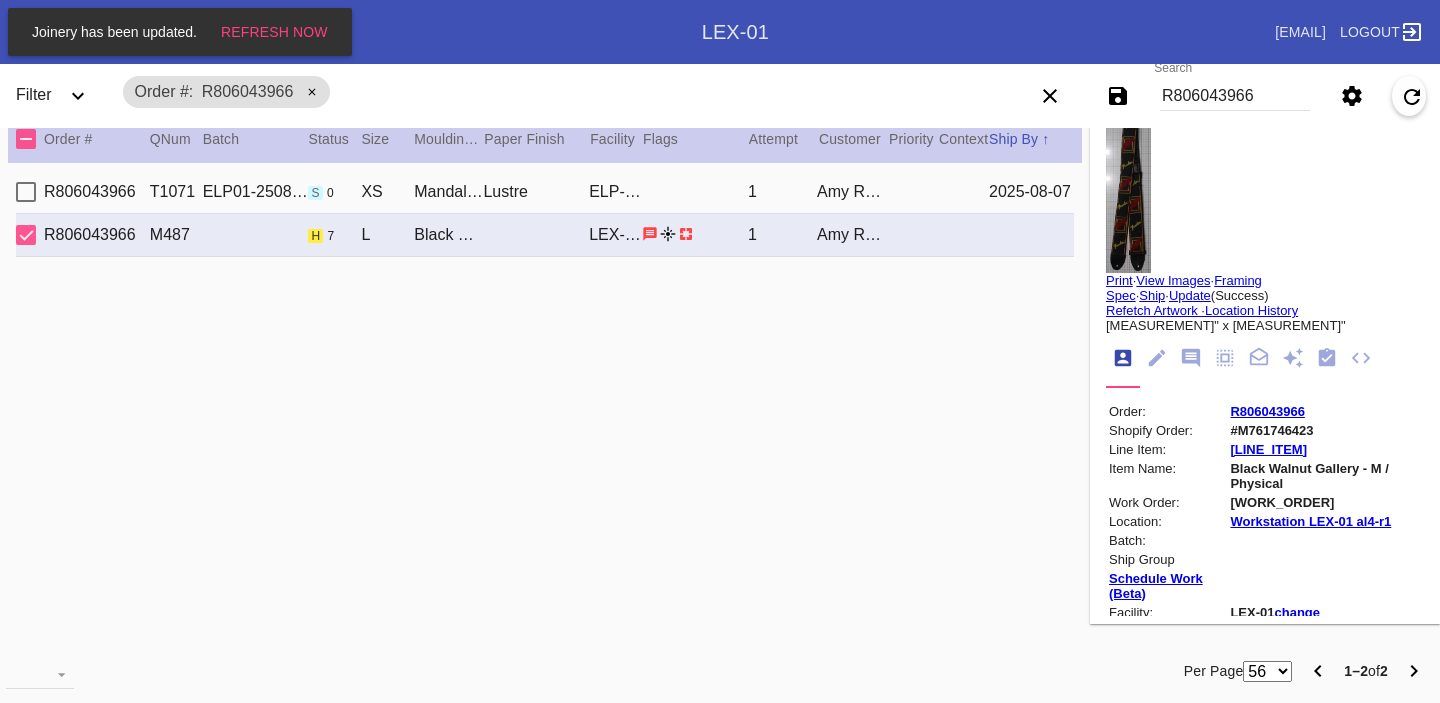 scroll, scrollTop: 0, scrollLeft: 0, axis: both 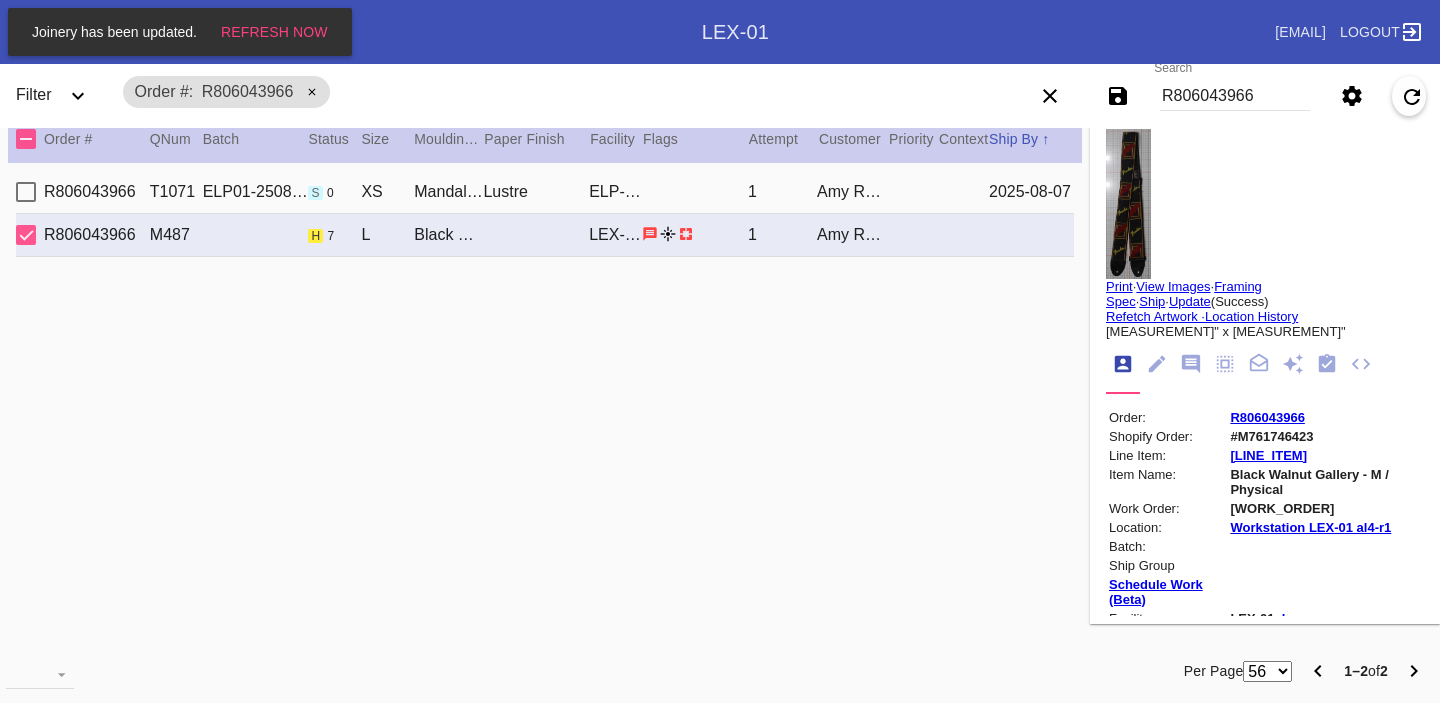 click at bounding box center [1128, 204] 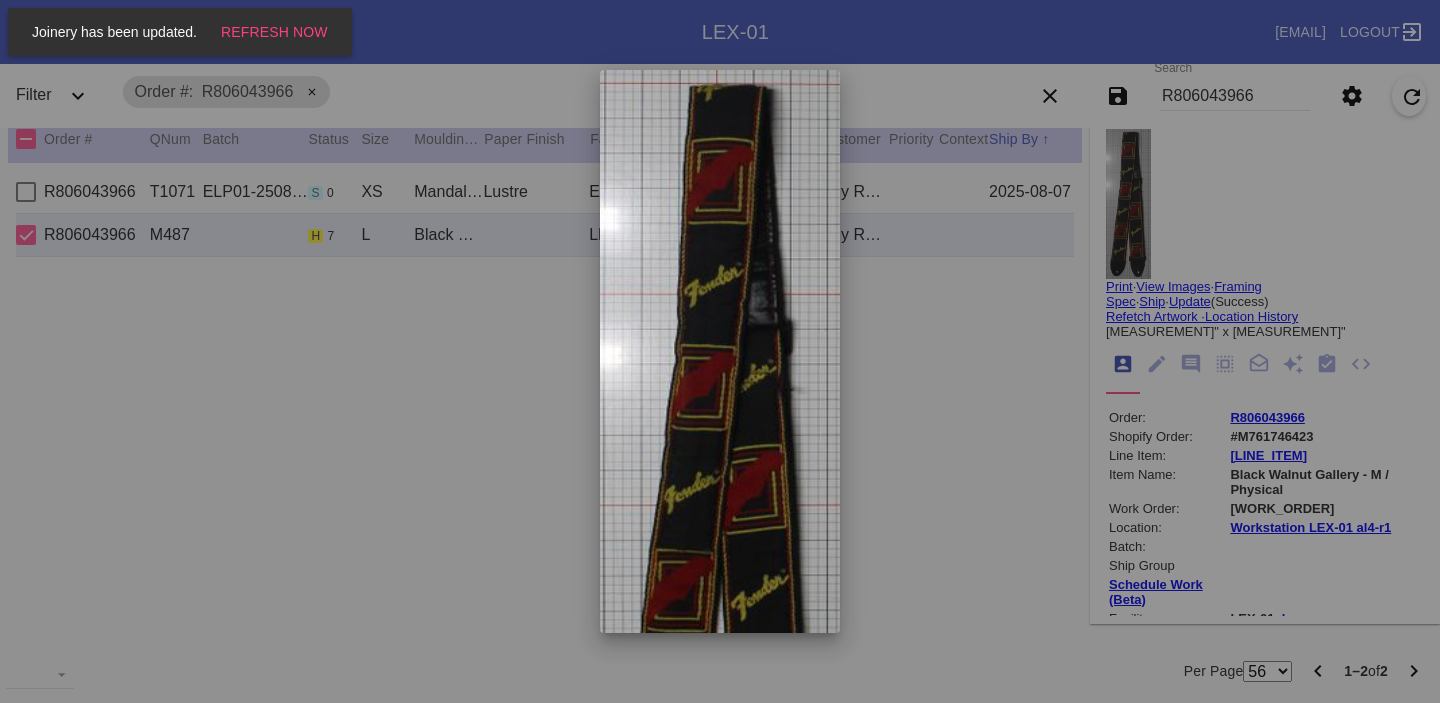 click at bounding box center [720, 351] 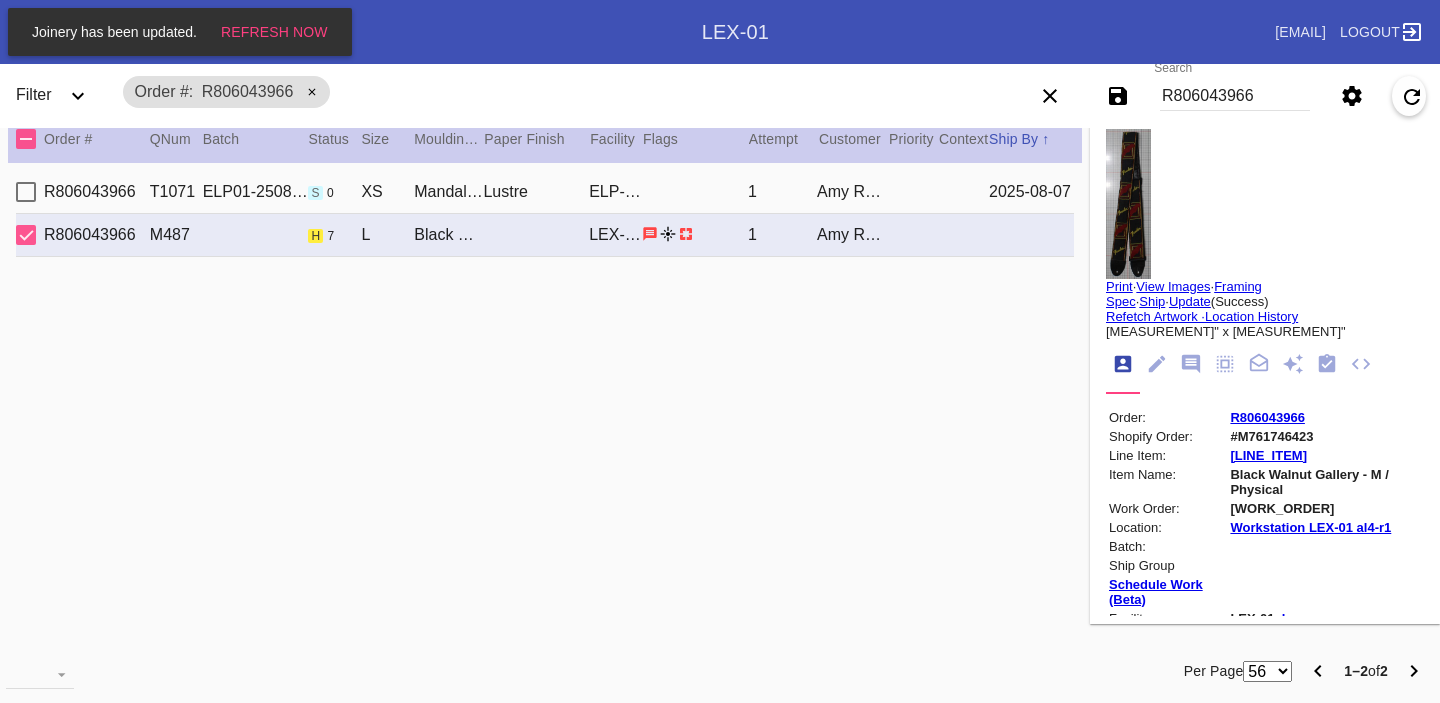 click at bounding box center [1128, 204] 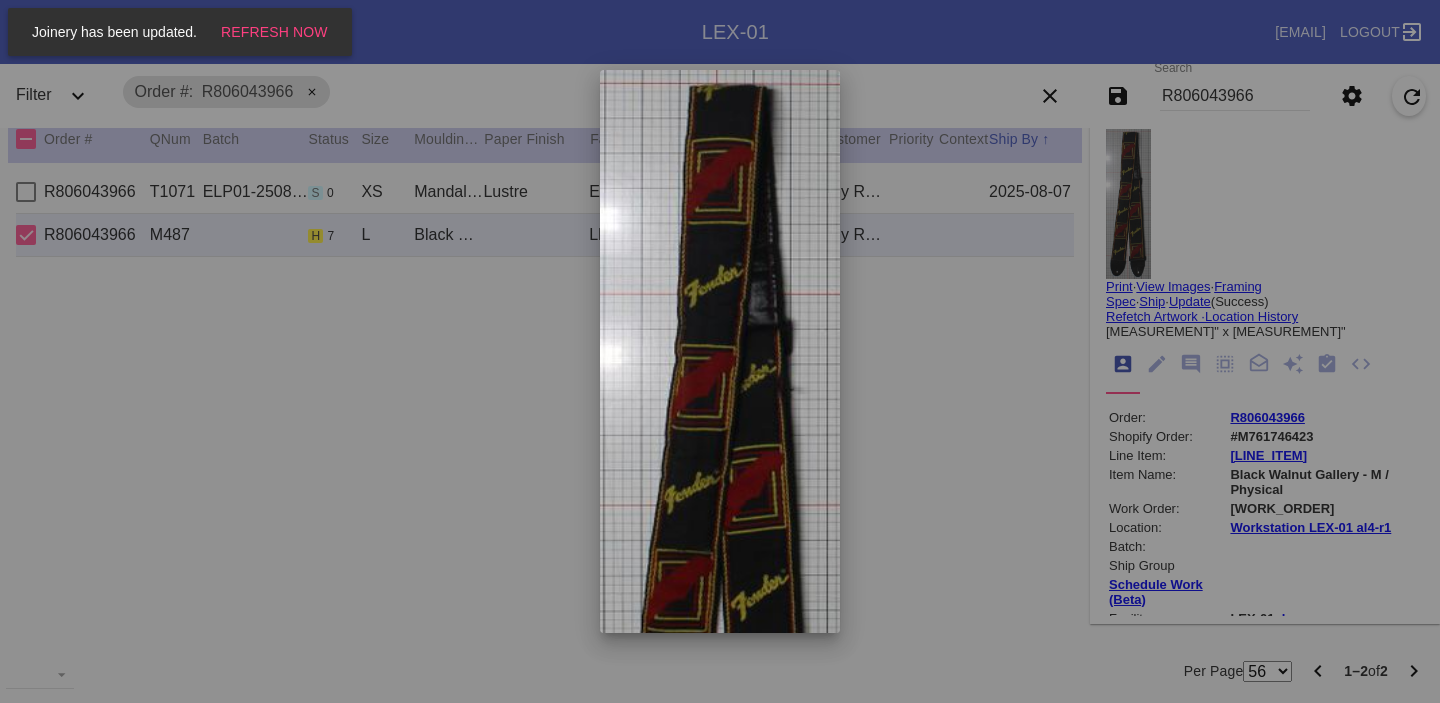 scroll, scrollTop: 205, scrollLeft: 0, axis: vertical 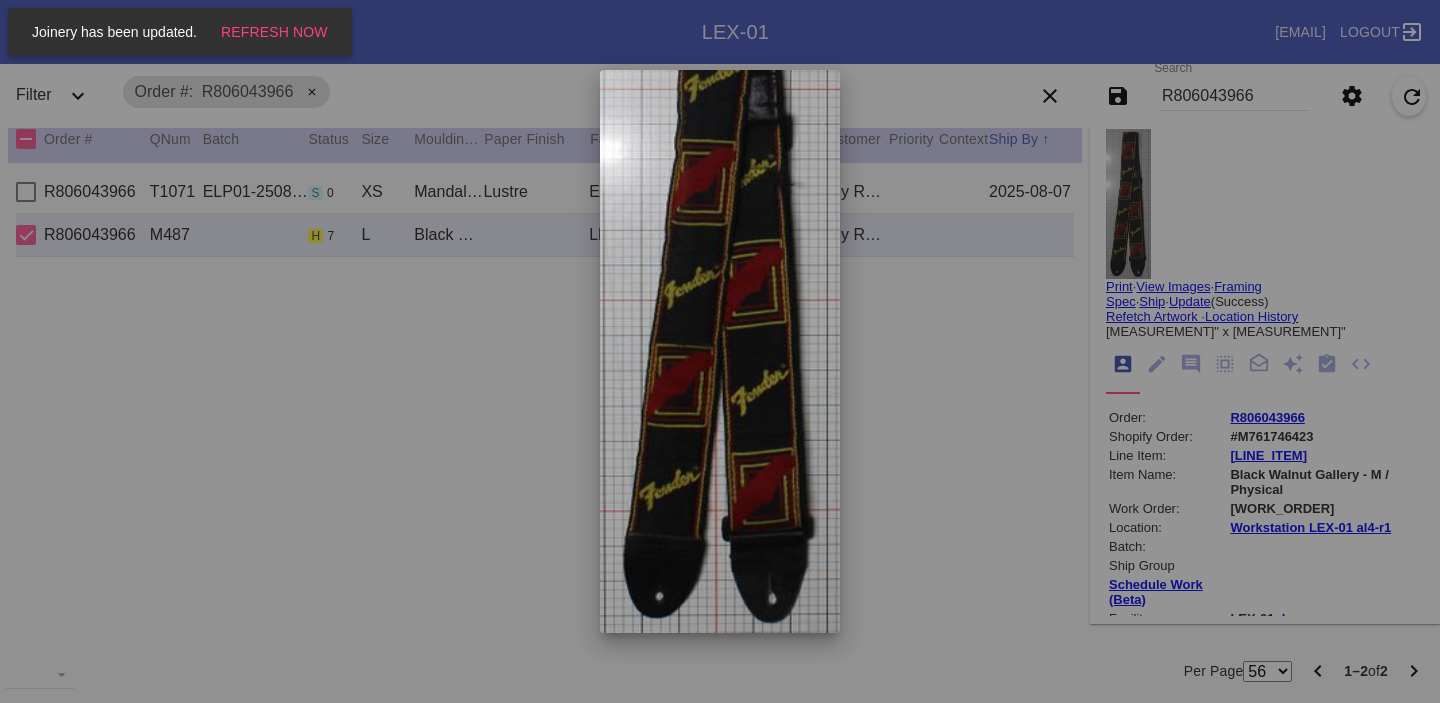 click at bounding box center (720, 351) 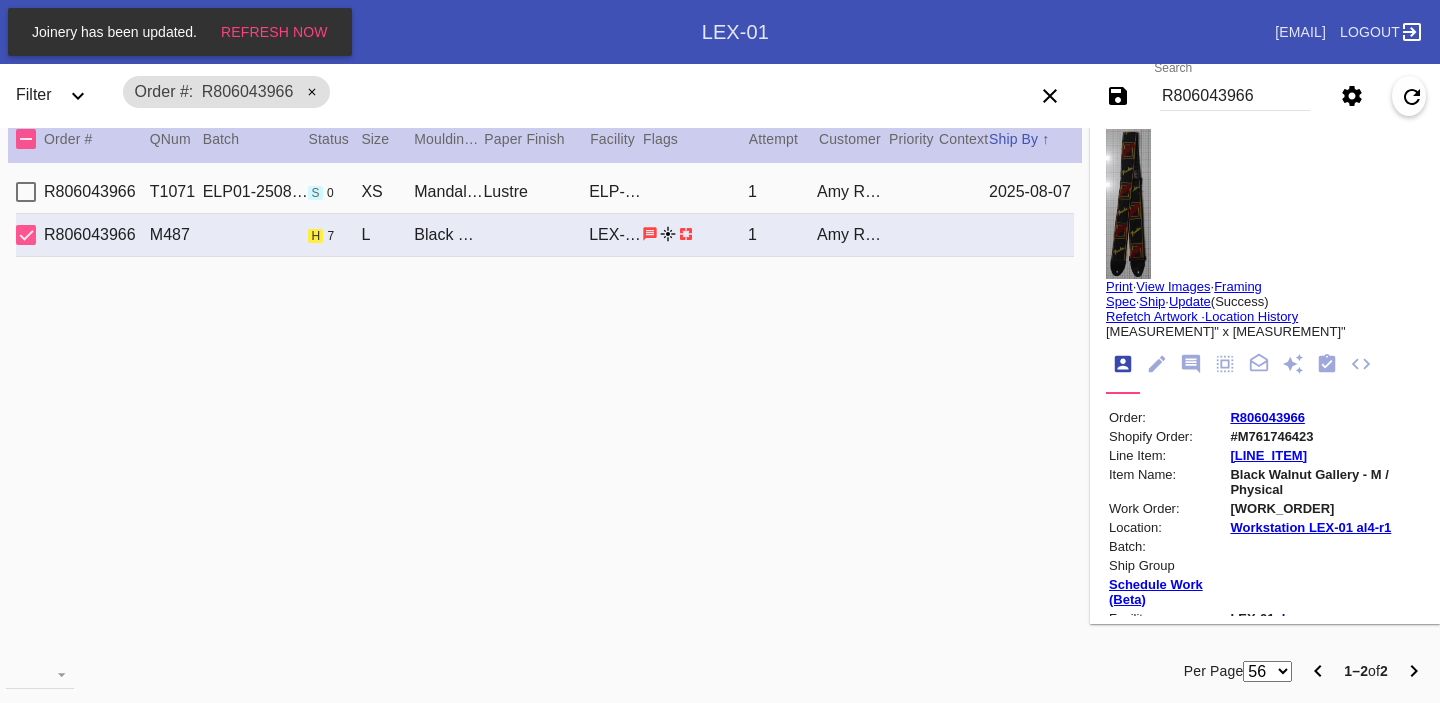 click on "R806043966" at bounding box center (1235, 96) 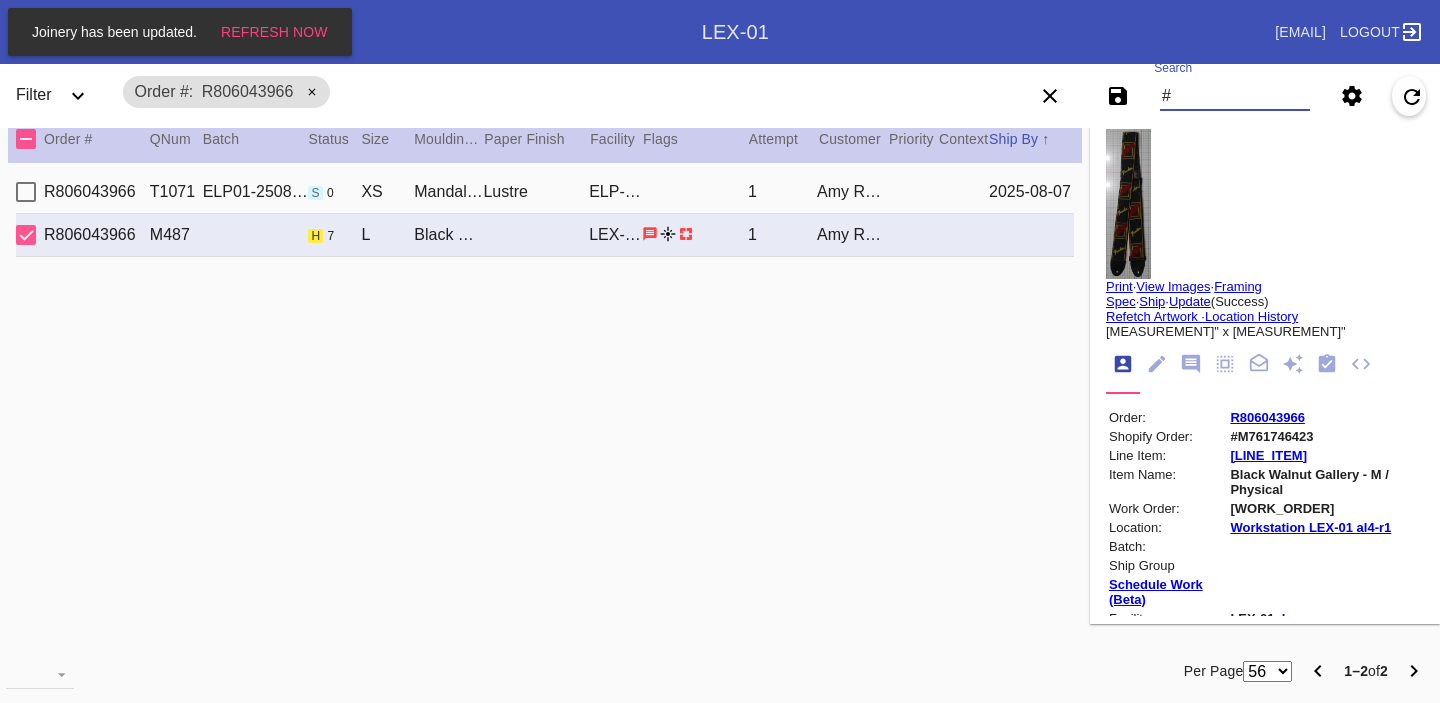 paste on "[ORDER_NUMBER]" 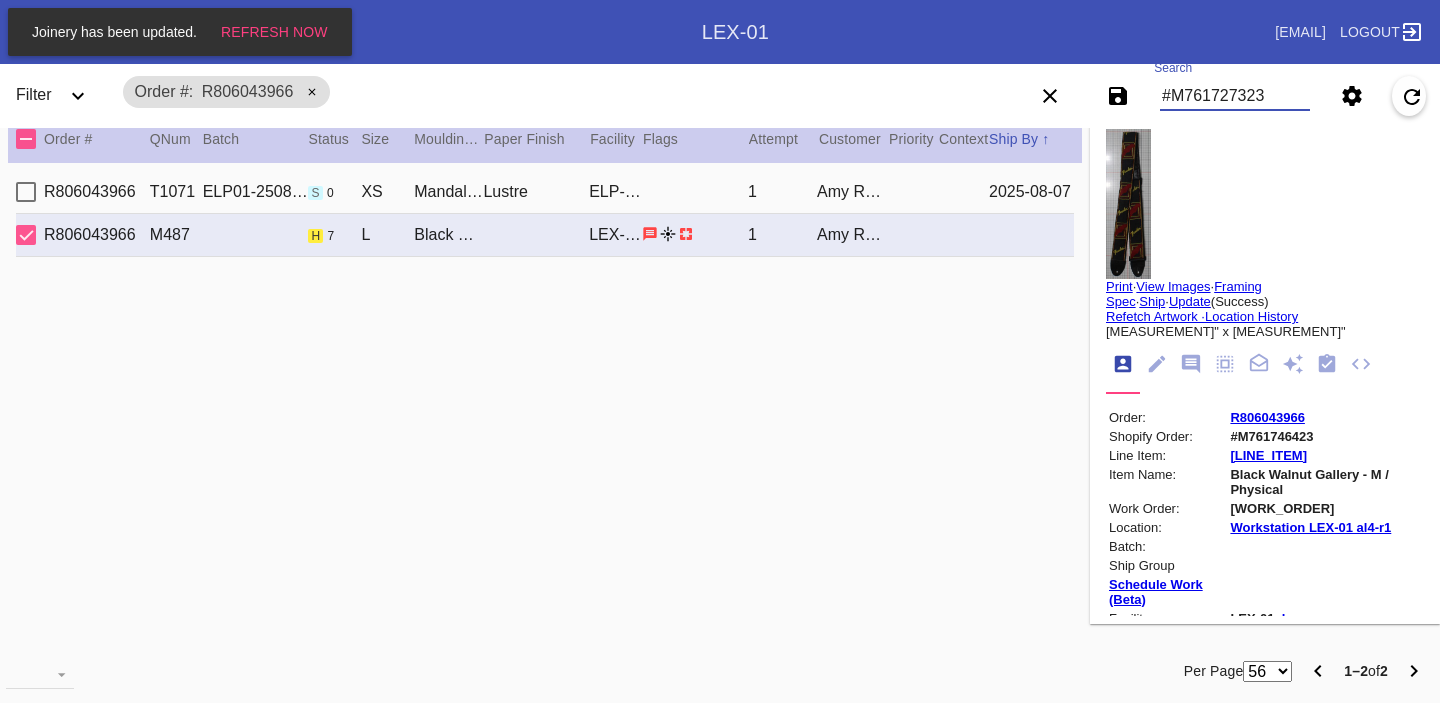 type on "#M761727323" 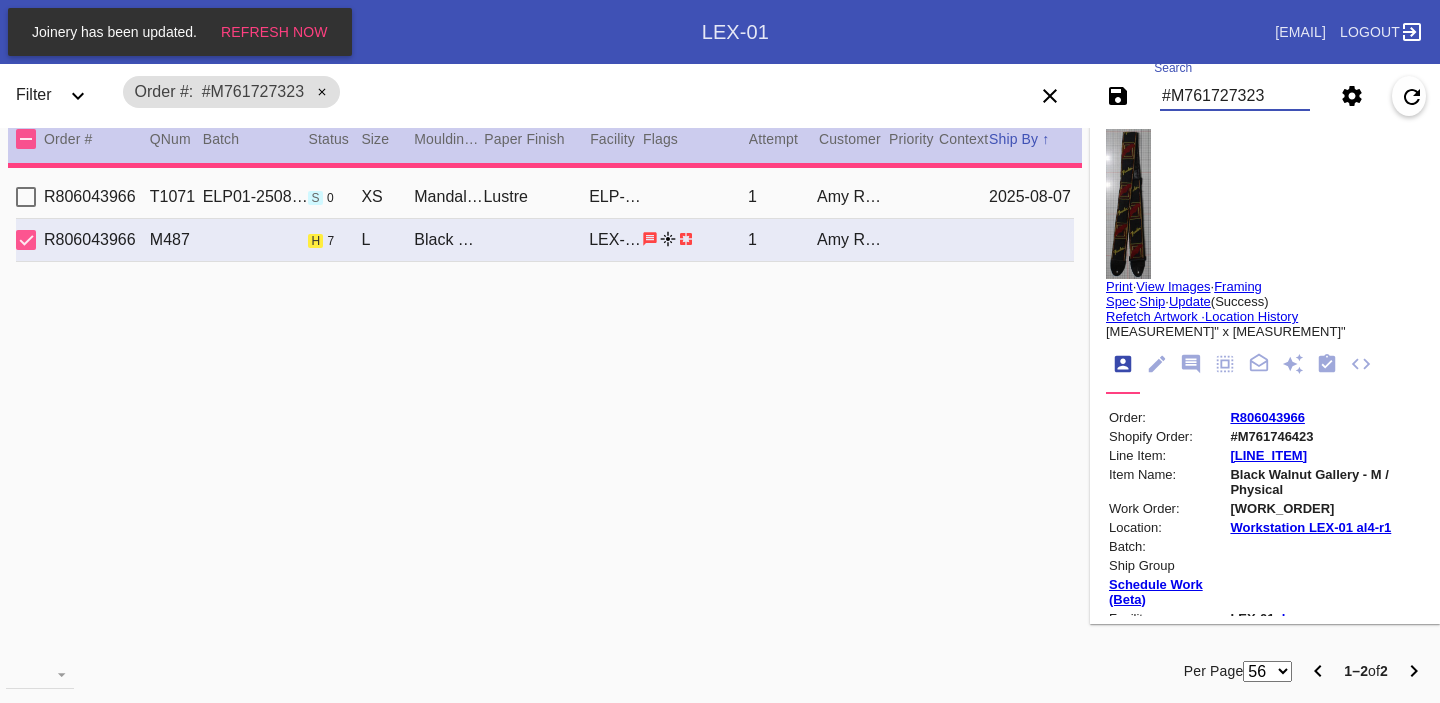 type on "PRO NOTE: remove needle. TR 7.29
PRO NOTE: frame in dolly deep. TR 7.23" 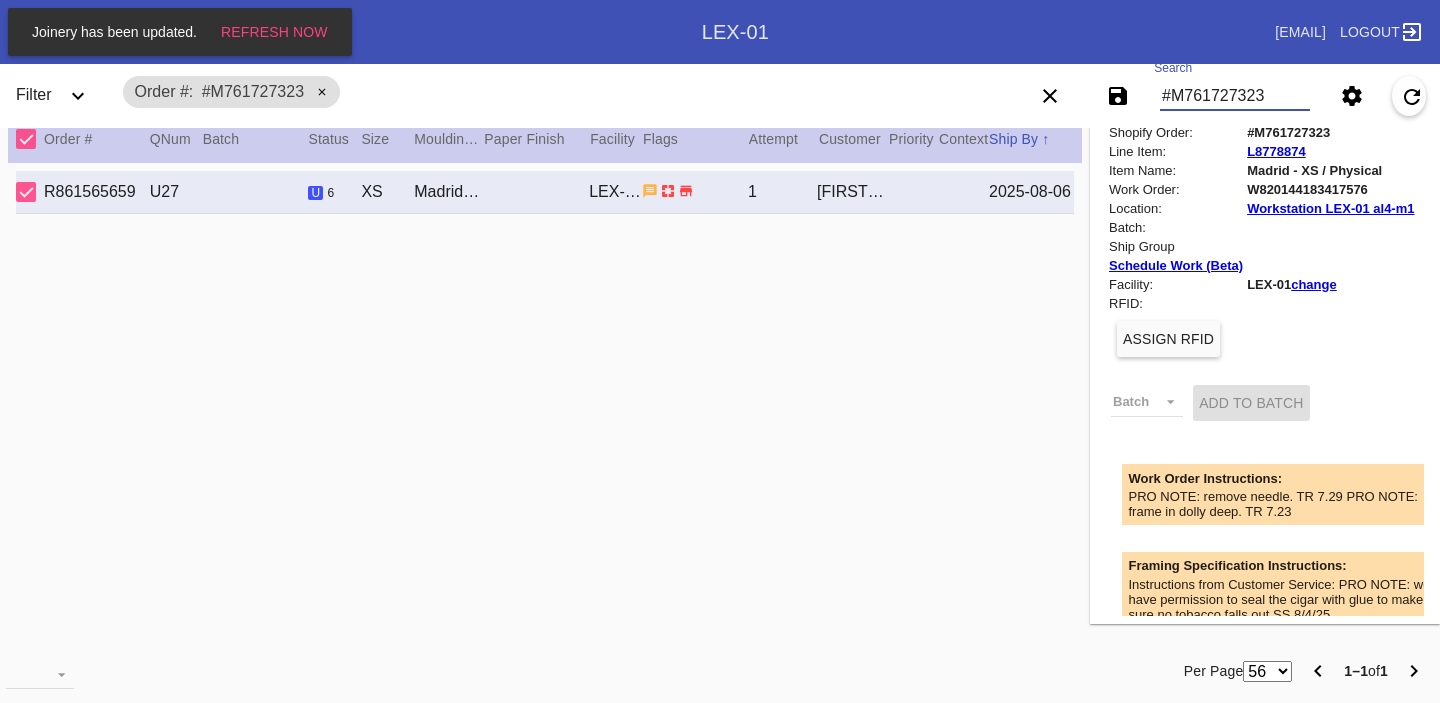 scroll, scrollTop: 0, scrollLeft: 0, axis: both 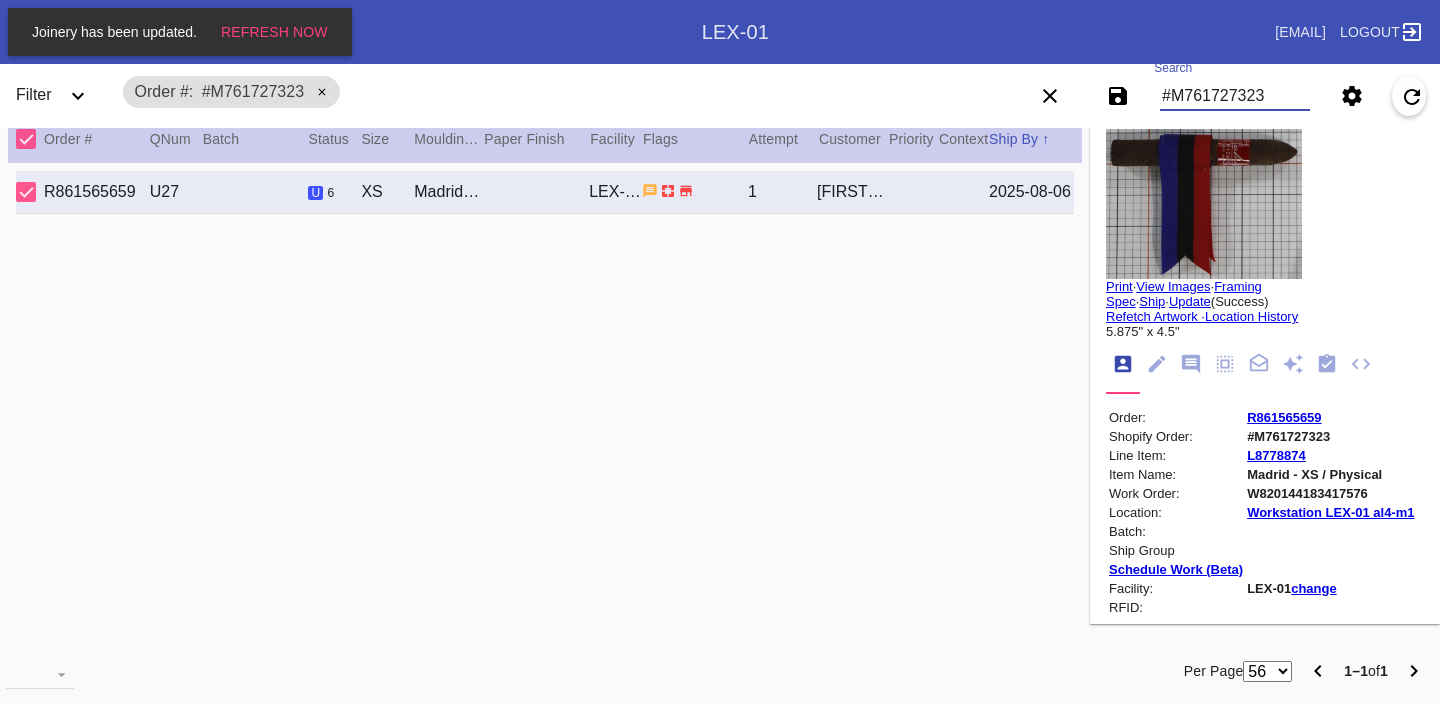 click on "R861565659" at bounding box center (1330, 417) 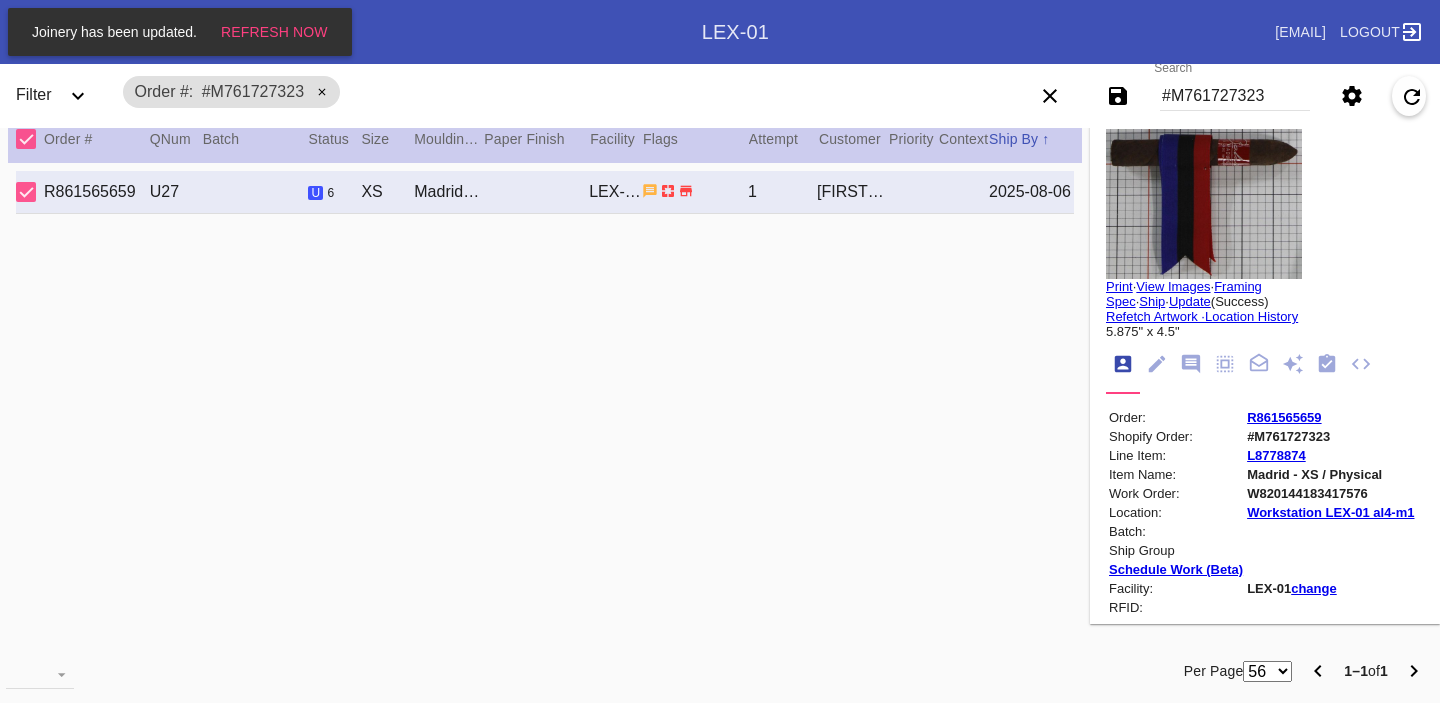 click on "R861565659" at bounding box center (1284, 417) 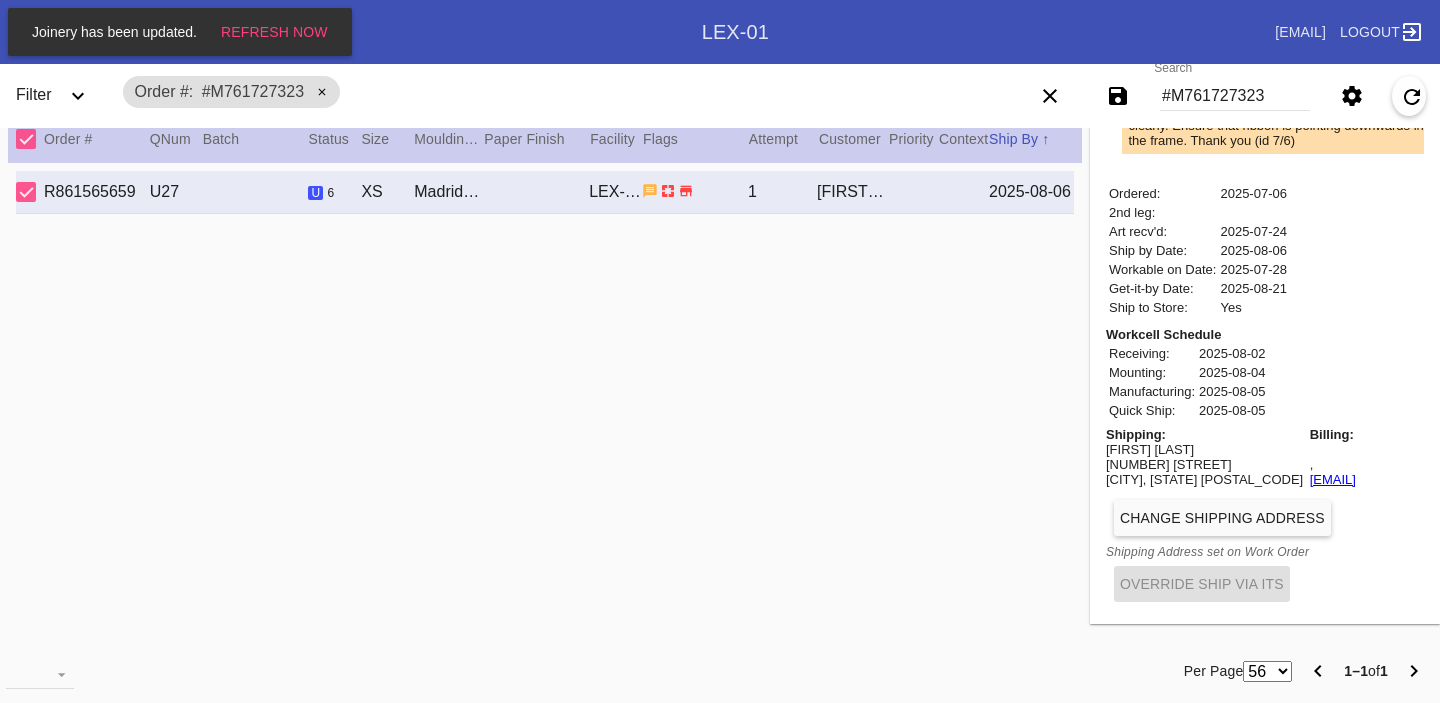 scroll, scrollTop: 0, scrollLeft: 0, axis: both 